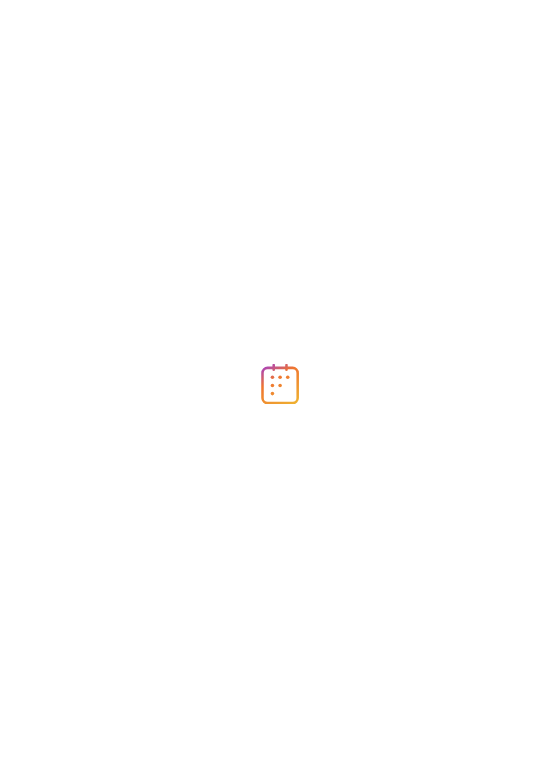 scroll, scrollTop: 0, scrollLeft: 0, axis: both 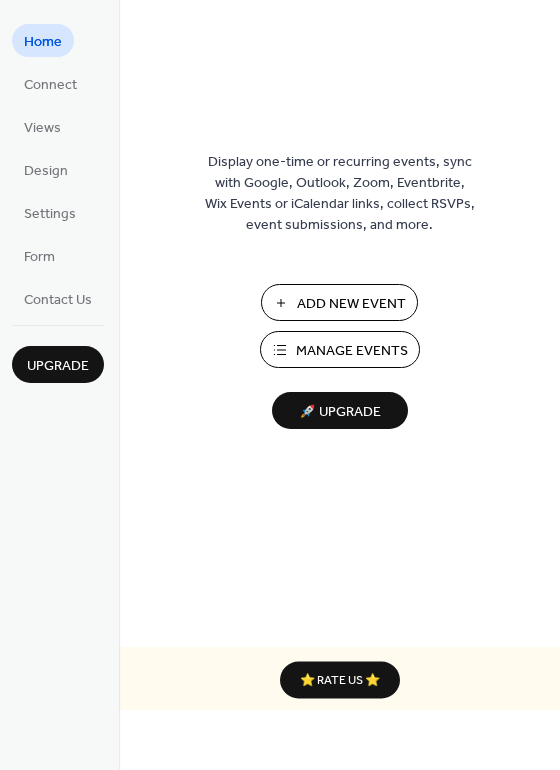 click on "Add New Event" at bounding box center (351, 304) 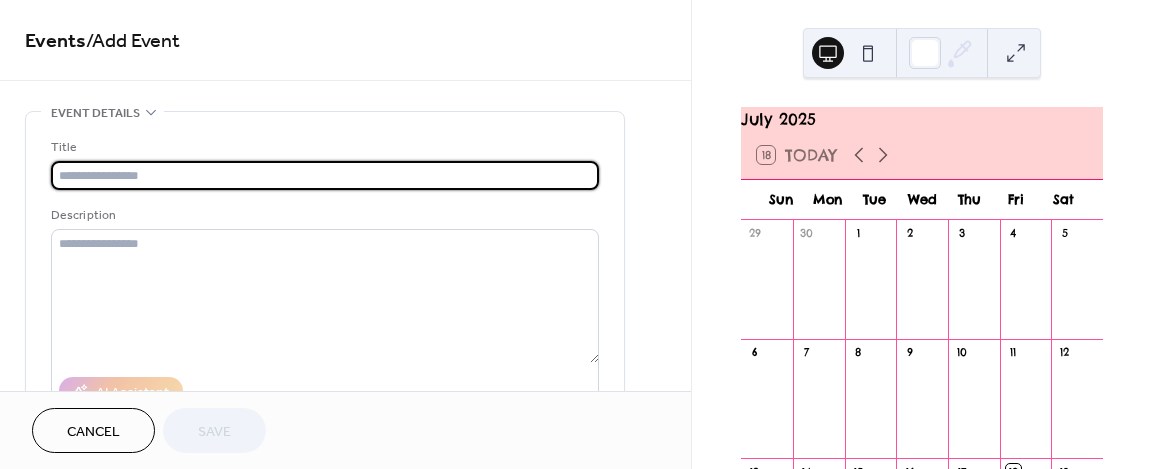 scroll, scrollTop: 0, scrollLeft: 0, axis: both 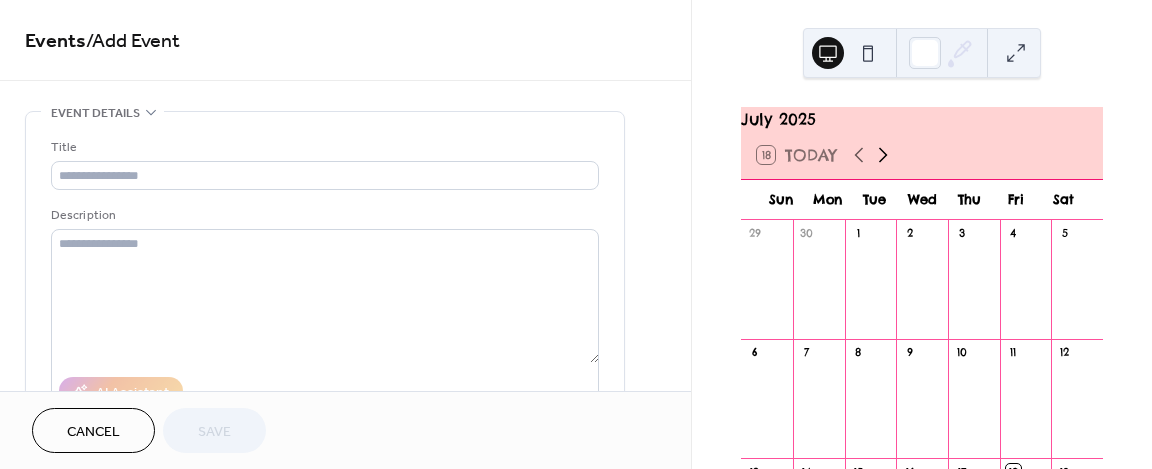 click 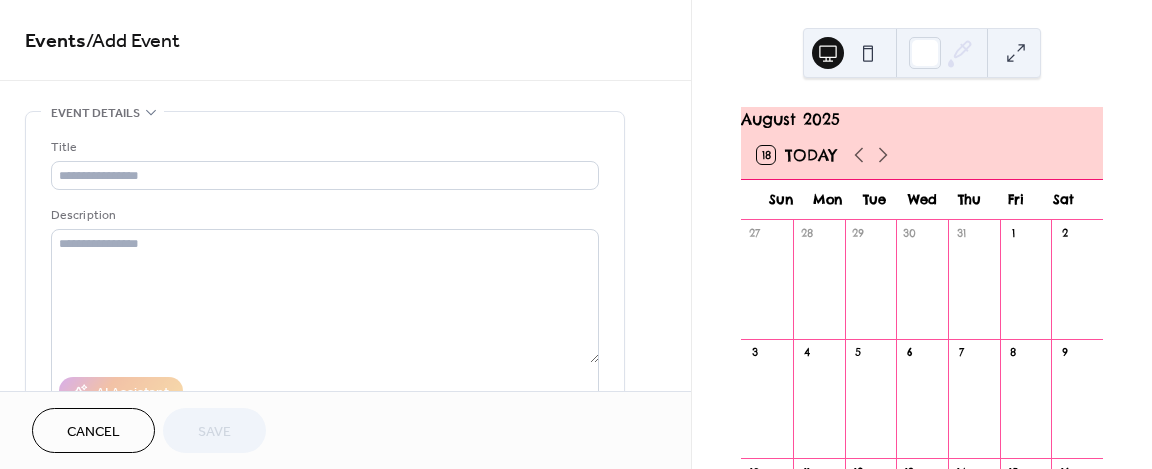 click at bounding box center [1077, 408] 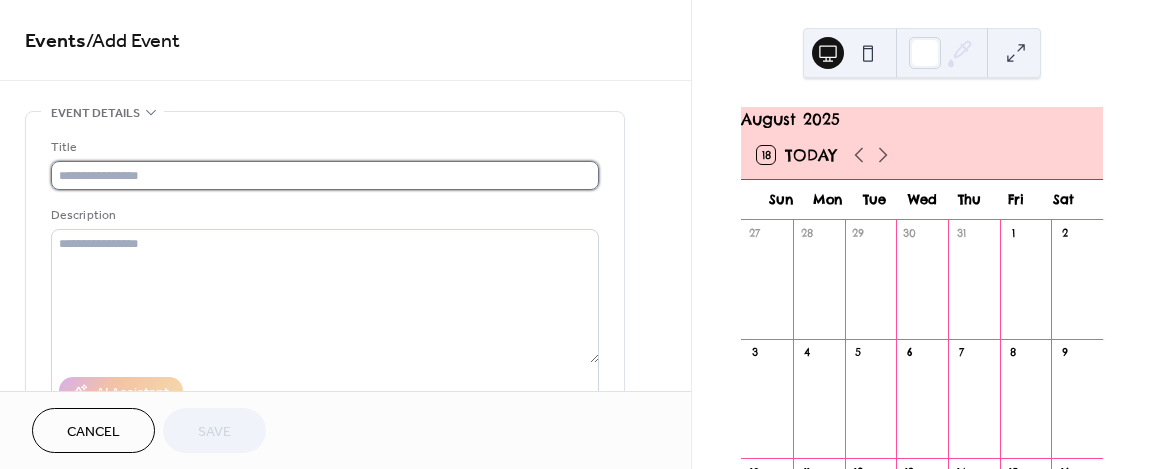 click at bounding box center (325, 175) 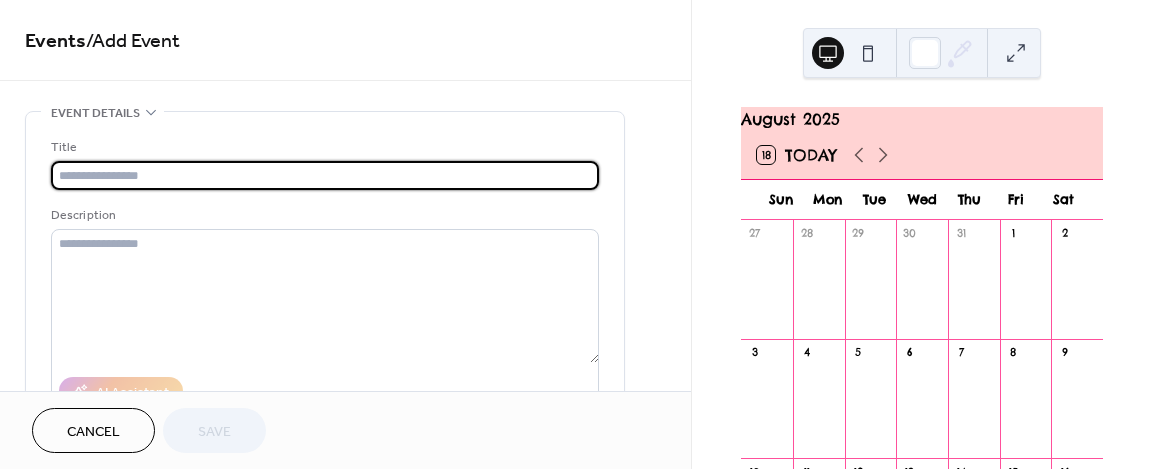 click at bounding box center (325, 175) 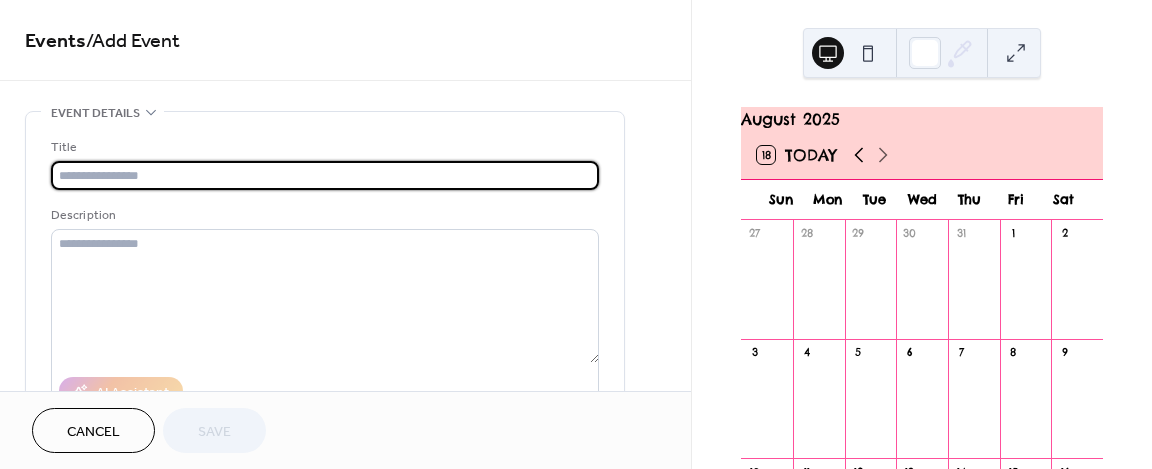click 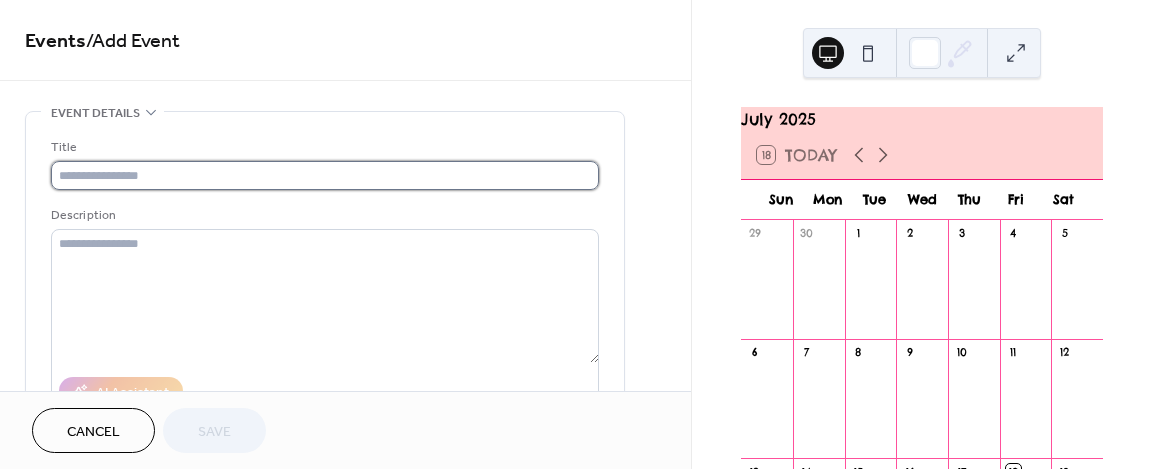 click at bounding box center (325, 175) 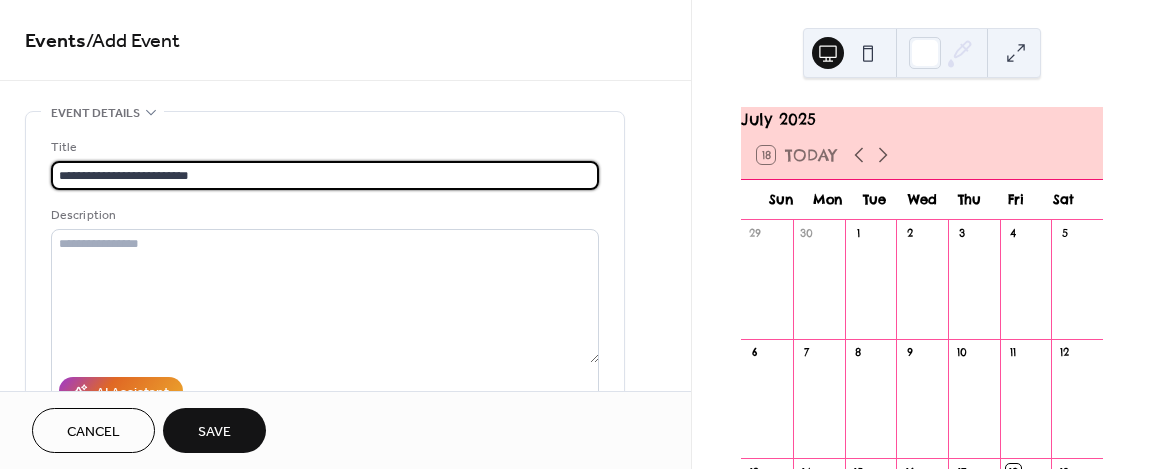 type on "**********" 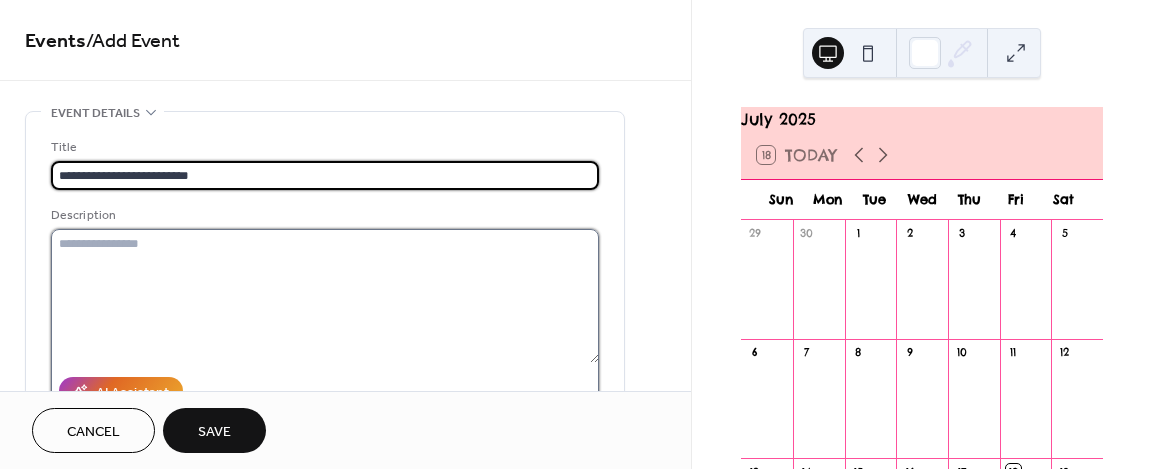 click at bounding box center [325, 296] 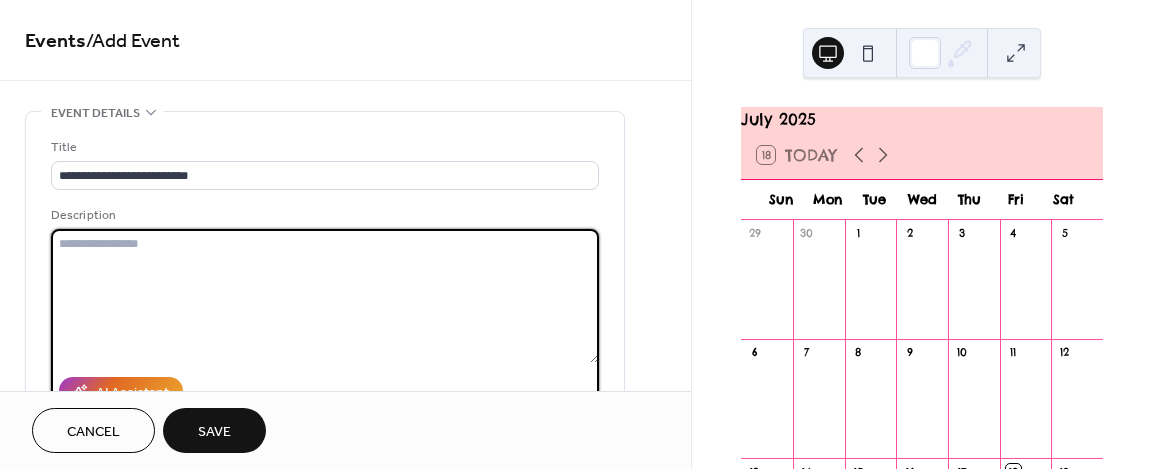 paste on "**********" 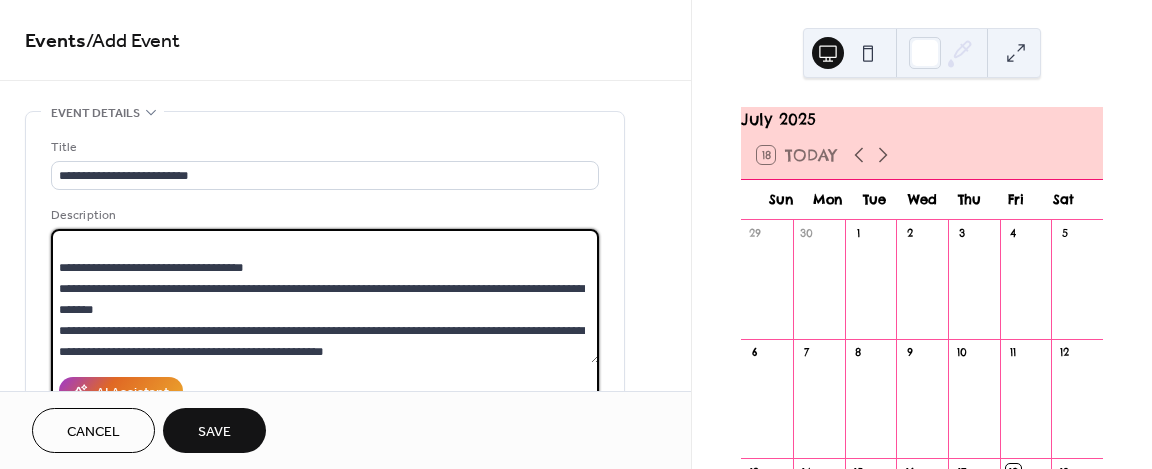 scroll, scrollTop: 20, scrollLeft: 0, axis: vertical 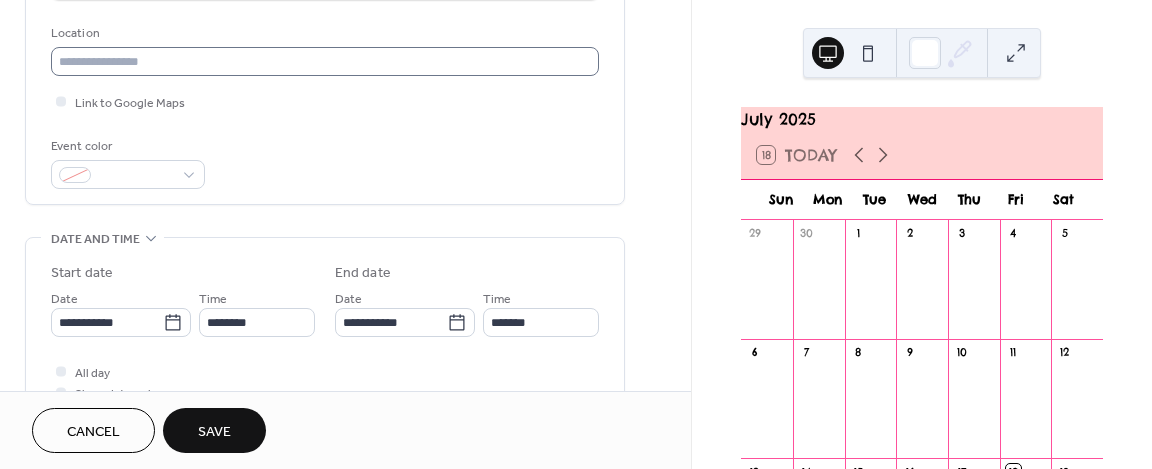 type on "**********" 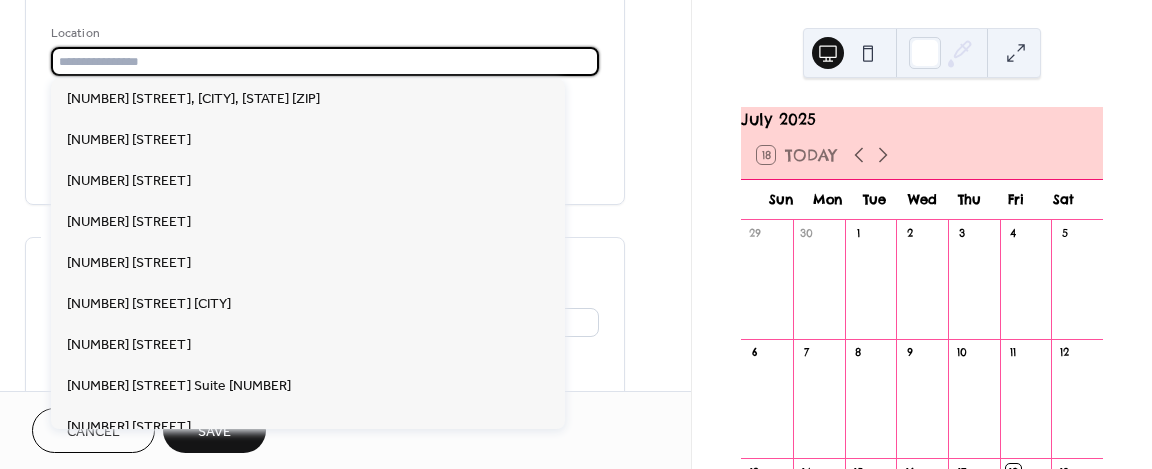 click at bounding box center (325, 61) 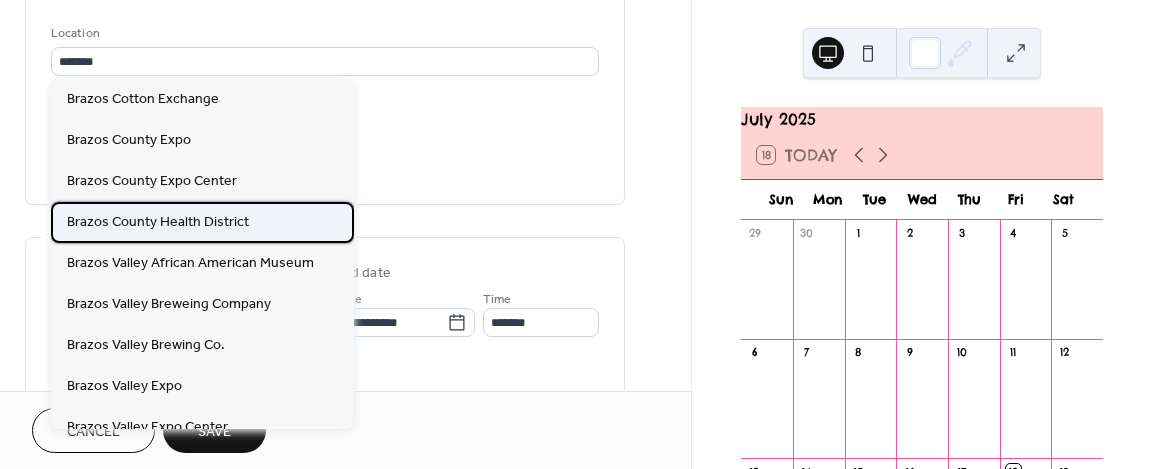 click on "[NAME] County Health District" at bounding box center [158, 222] 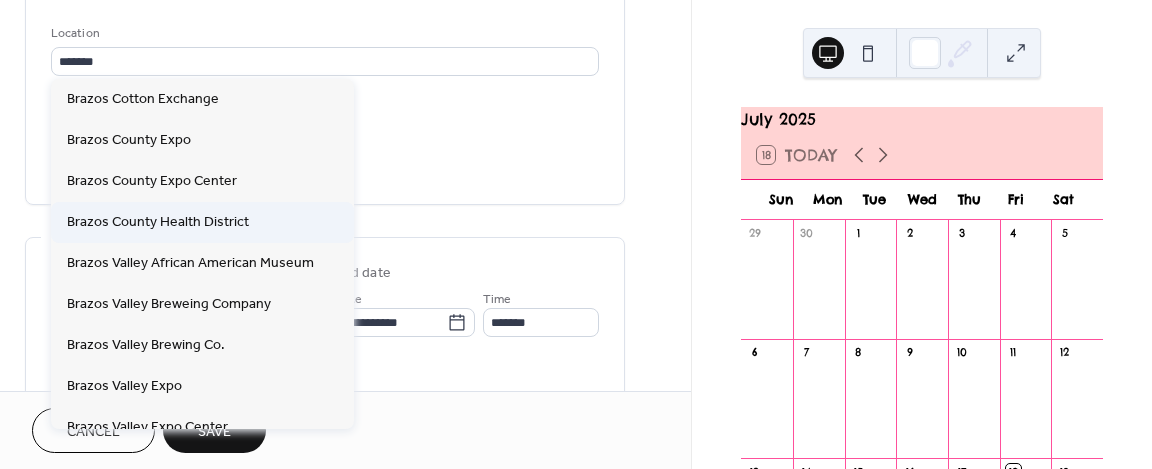 type on "**********" 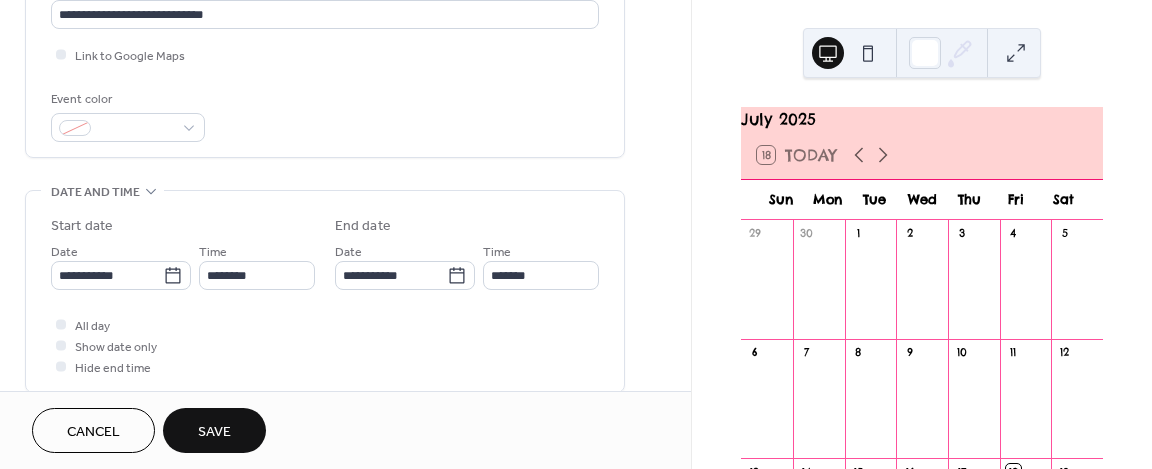 scroll, scrollTop: 464, scrollLeft: 0, axis: vertical 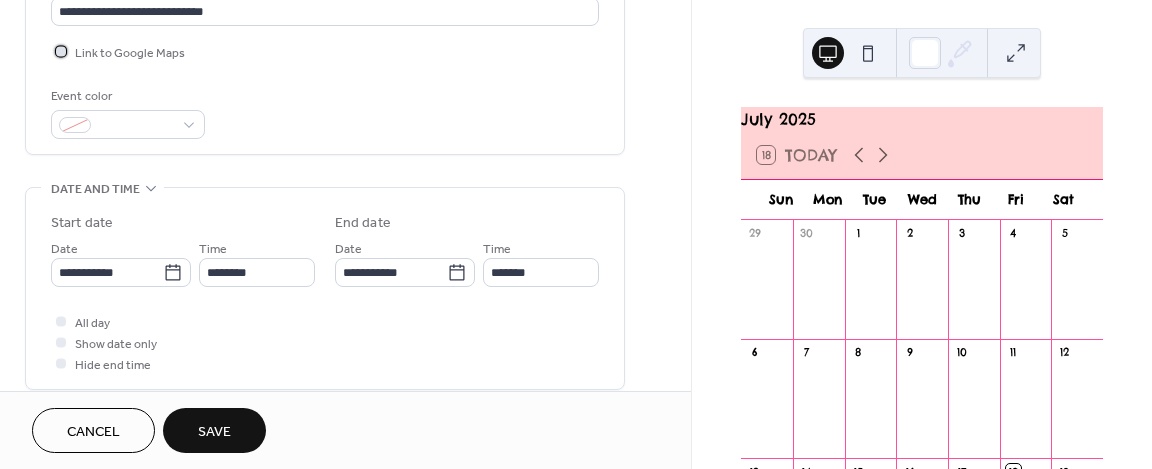 click at bounding box center [61, 51] 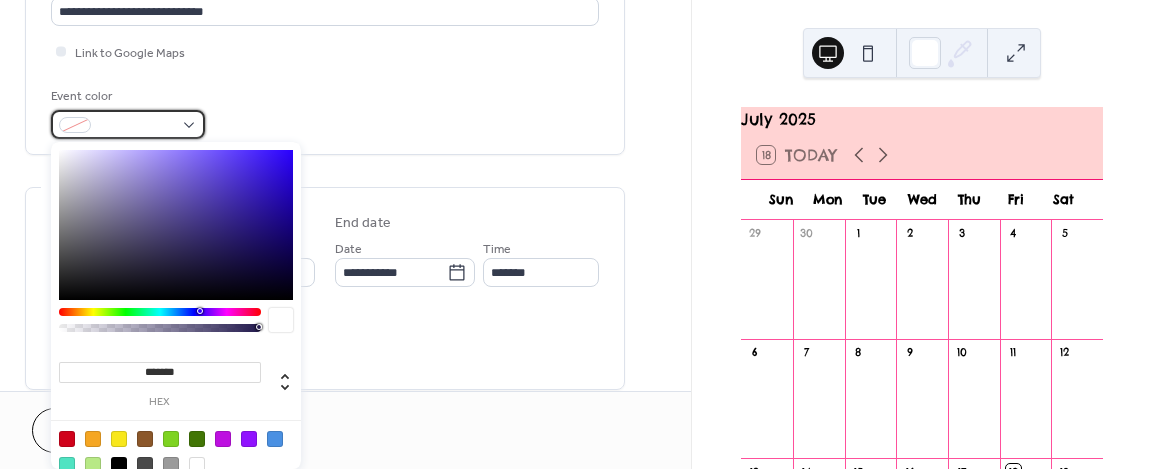 click at bounding box center [128, 124] 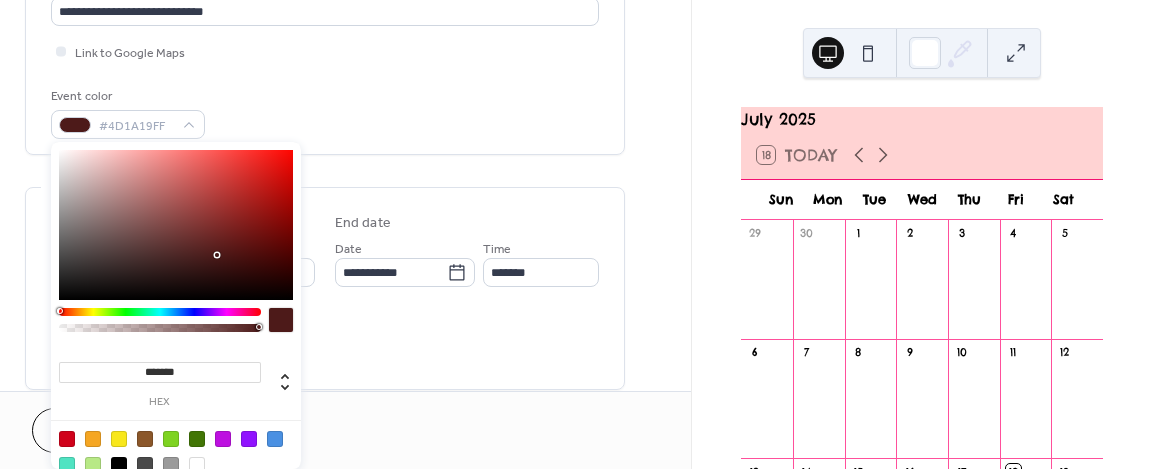 drag, startPoint x: 226, startPoint y: 312, endPoint x: 38, endPoint y: 313, distance: 188.00266 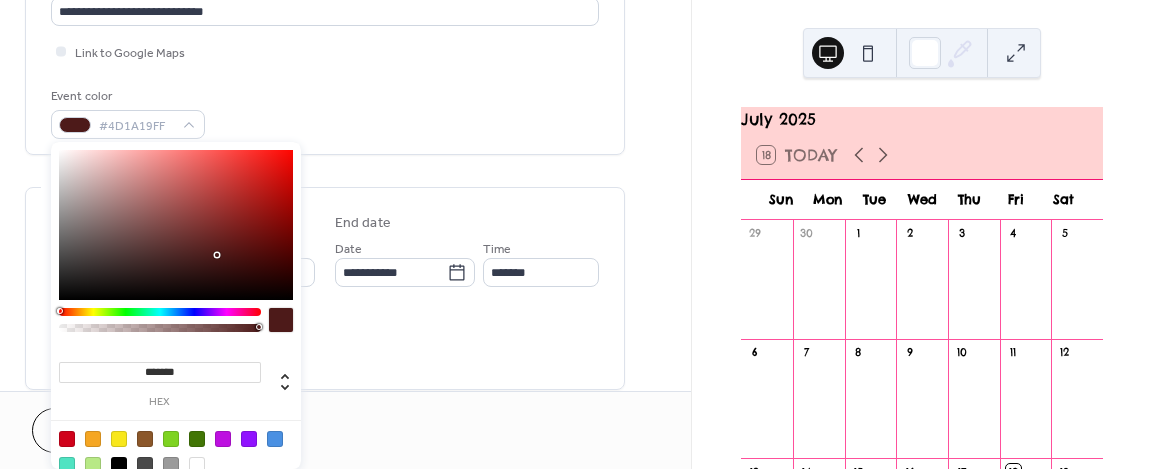 click on "**********" at bounding box center [576, 234] 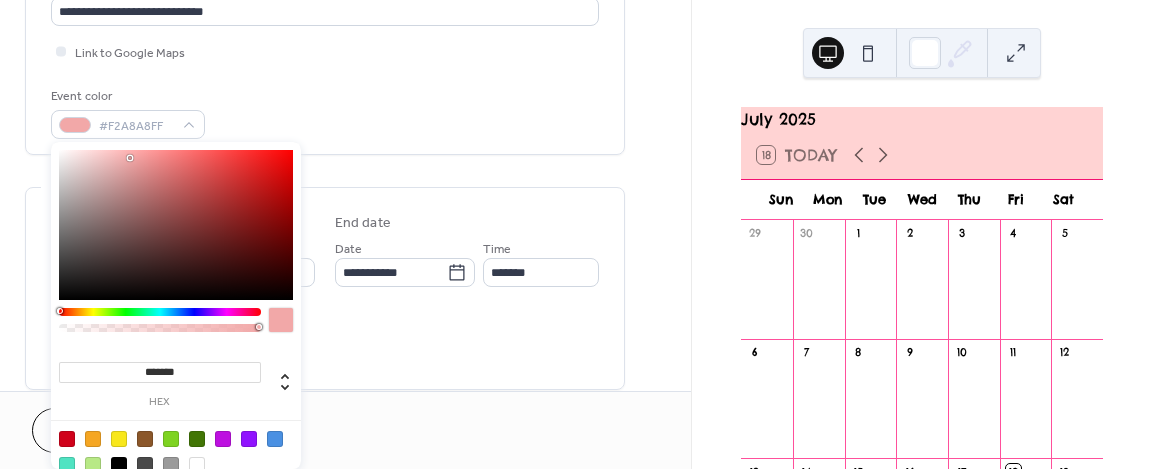 click at bounding box center [176, 225] 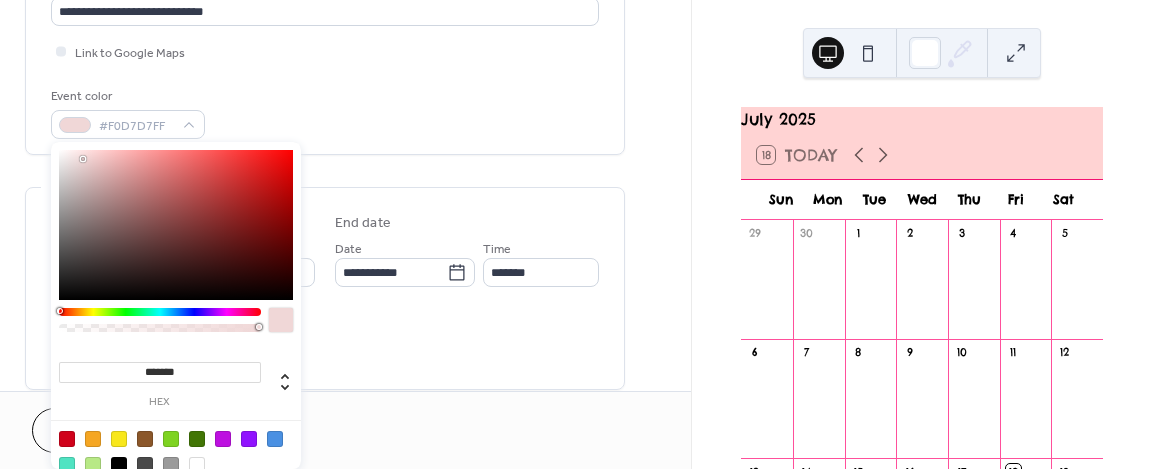 drag, startPoint x: 130, startPoint y: 158, endPoint x: 92, endPoint y: 164, distance: 38.470768 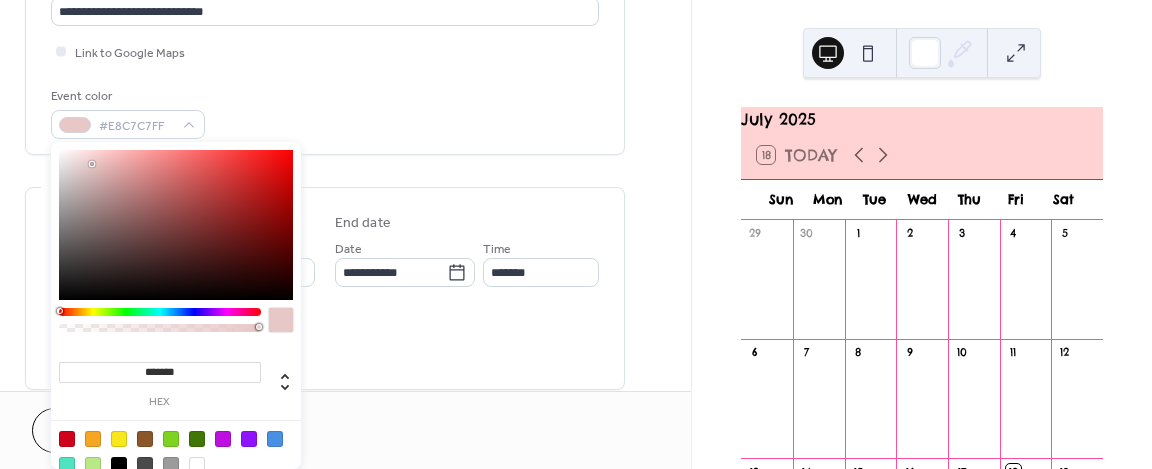 click at bounding box center [92, 164] 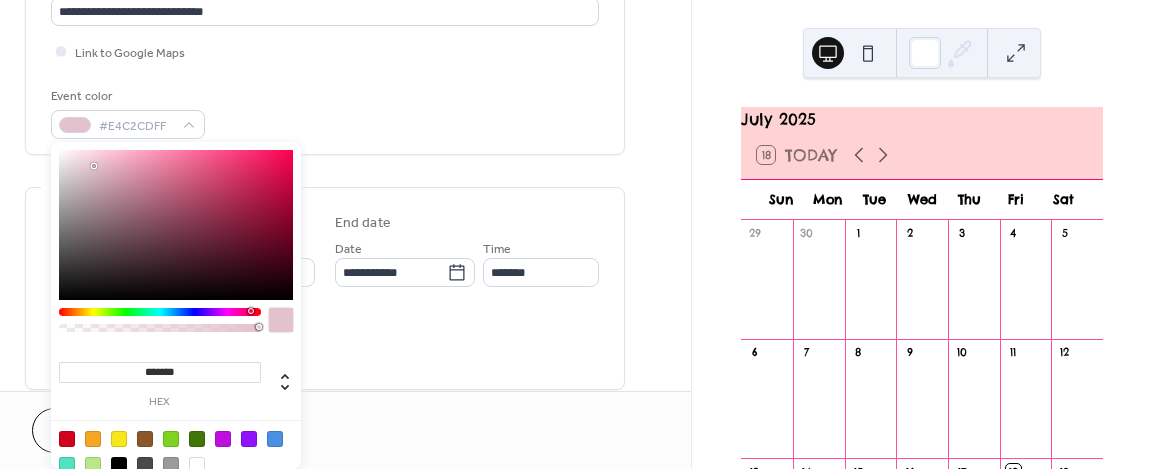 drag, startPoint x: 241, startPoint y: 310, endPoint x: 250, endPoint y: 316, distance: 10.816654 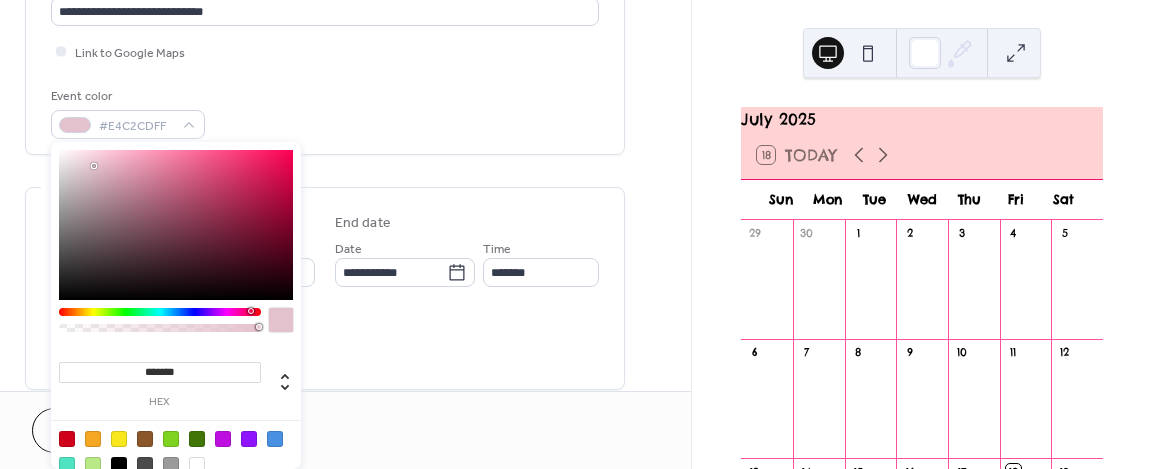 click at bounding box center [160, 325] 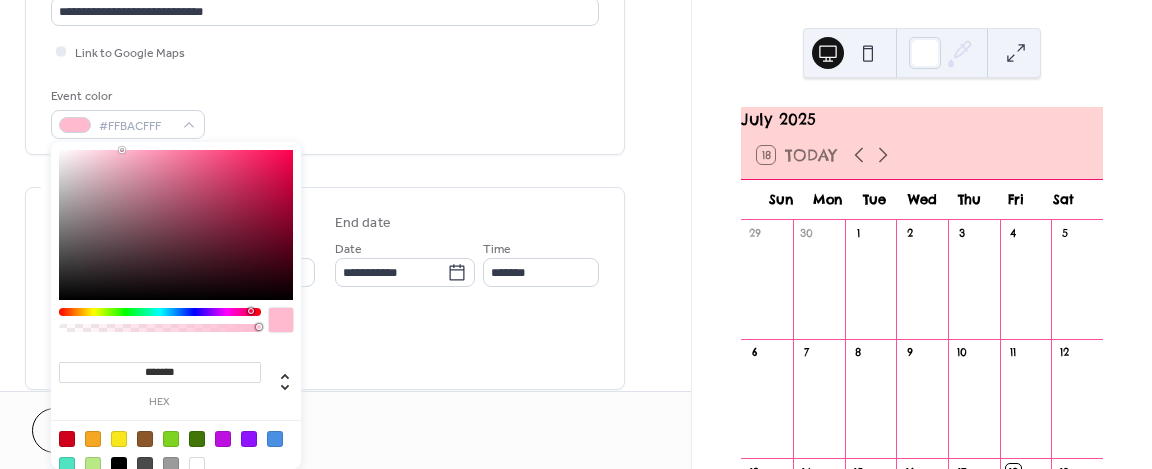 drag, startPoint x: 102, startPoint y: 187, endPoint x: 122, endPoint y: 143, distance: 48.332184 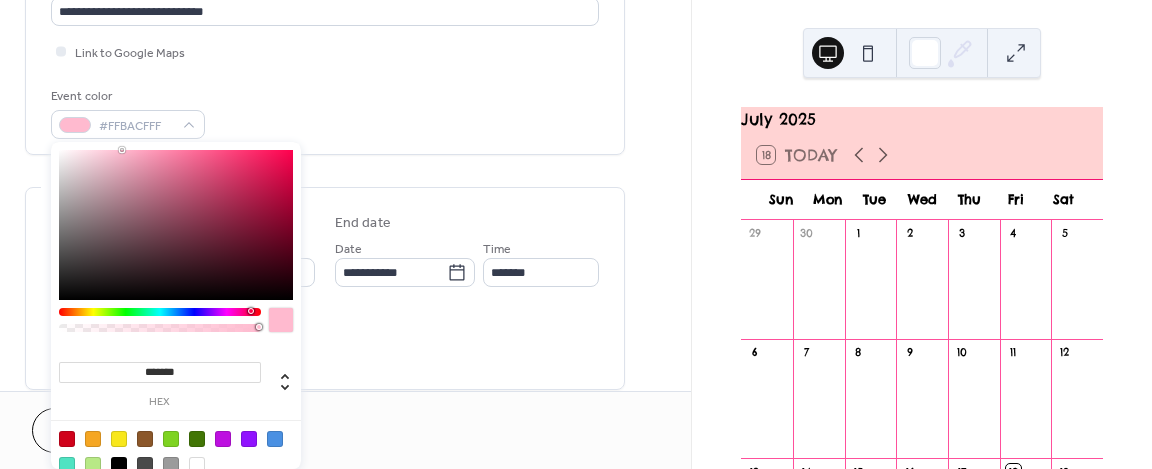 click on "******* hex" at bounding box center (176, 316) 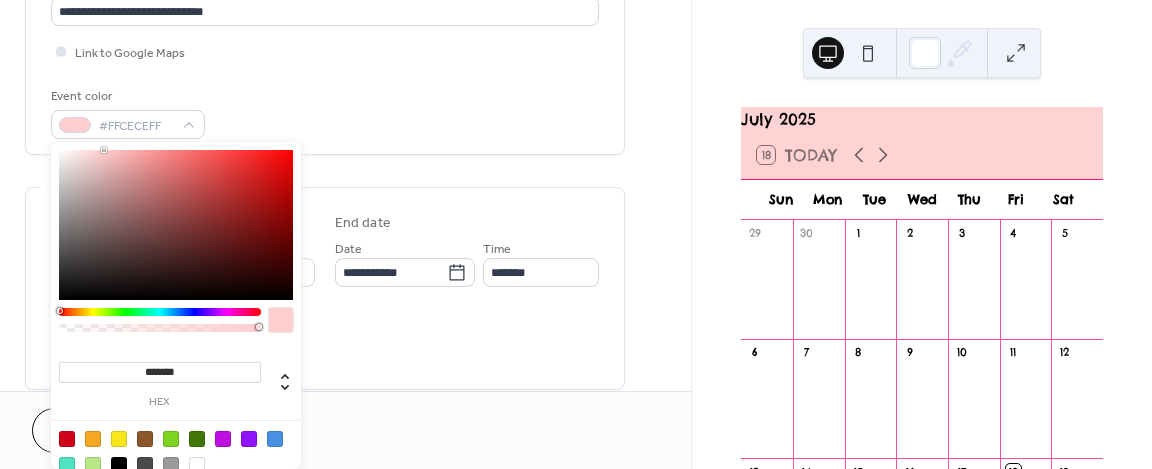 drag, startPoint x: 175, startPoint y: 243, endPoint x: 79, endPoint y: 45, distance: 220.04546 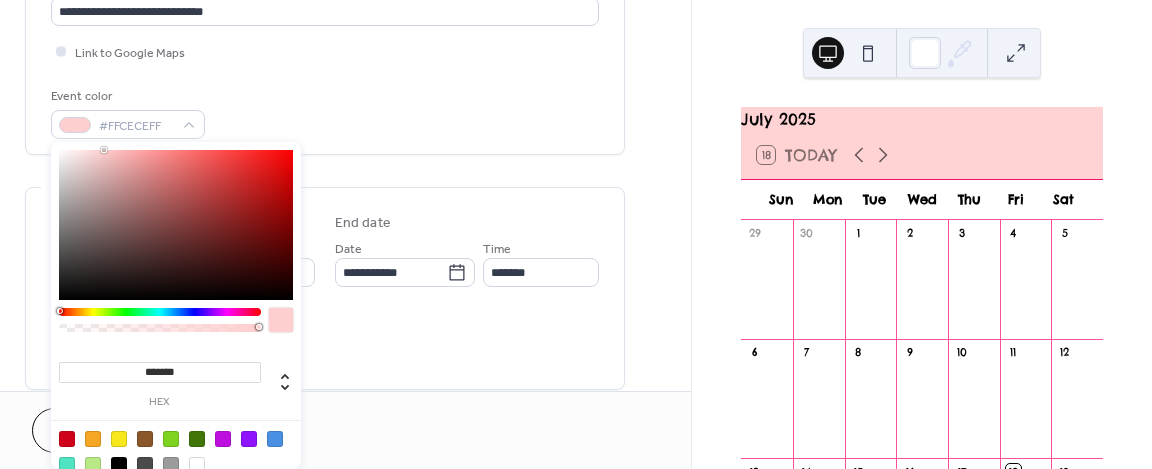 click on "**********" at bounding box center [576, 234] 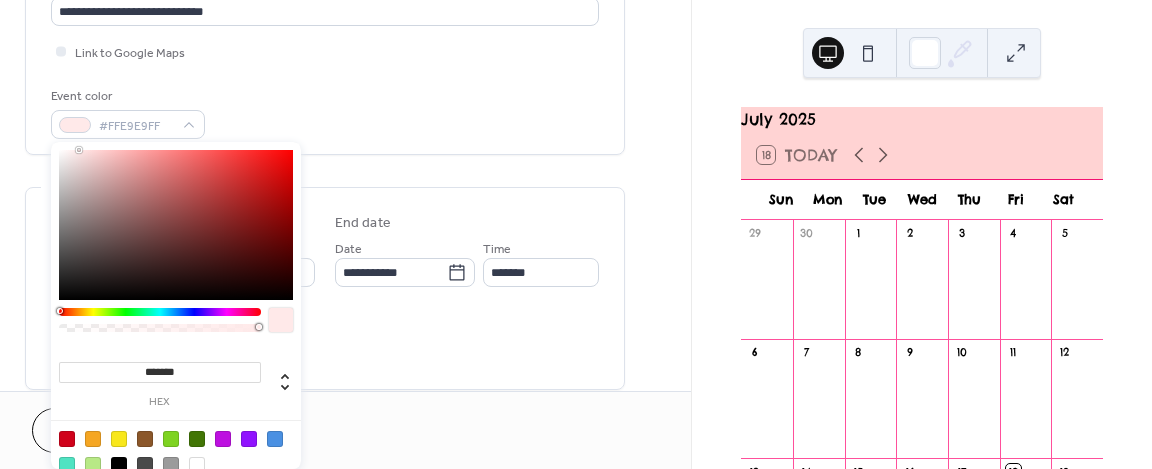 scroll, scrollTop: 548, scrollLeft: 0, axis: vertical 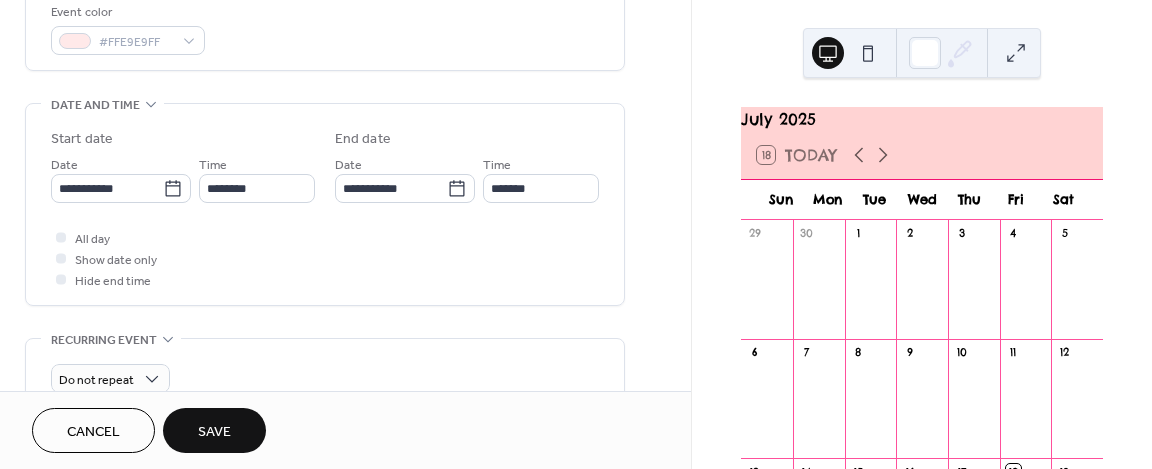 click on "Do not repeat" at bounding box center [325, 378] 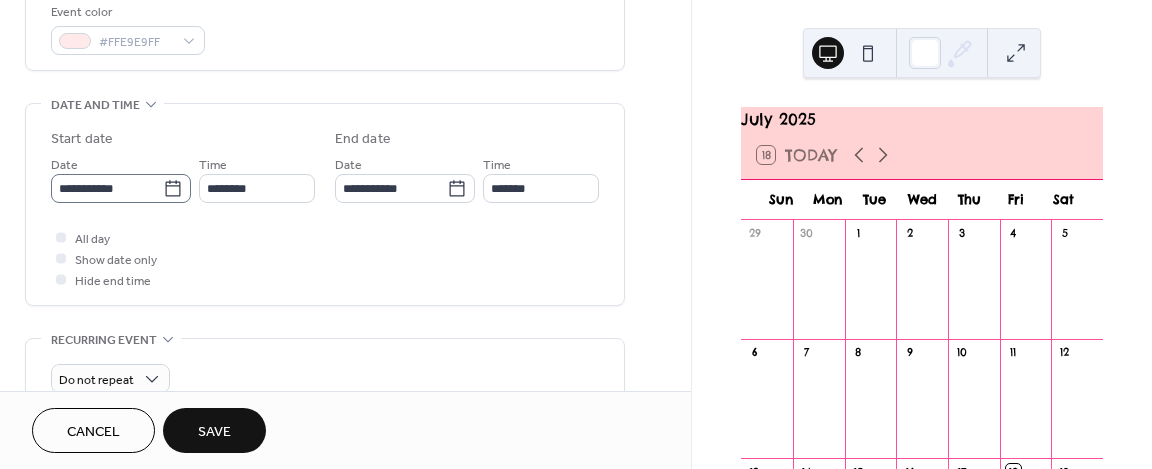 click 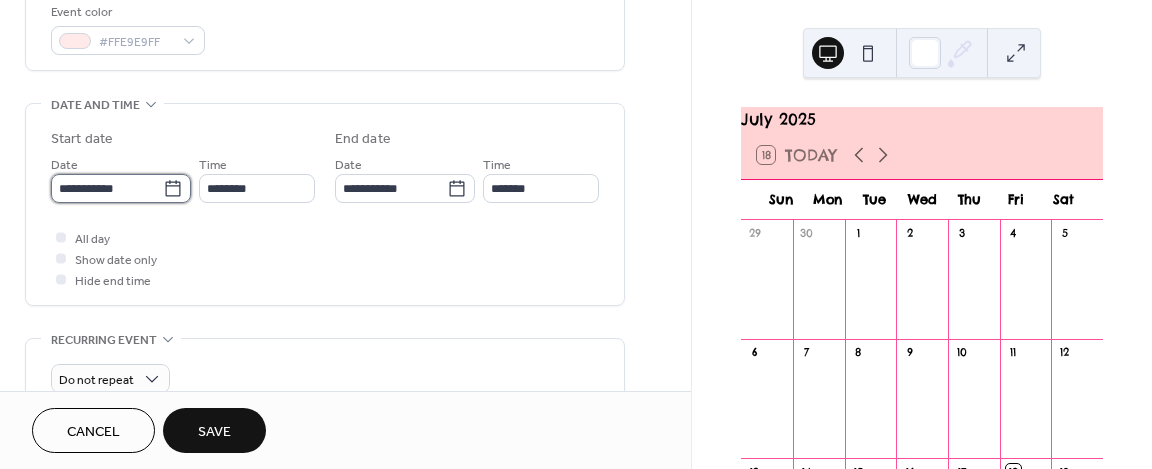 click on "**********" at bounding box center [107, 188] 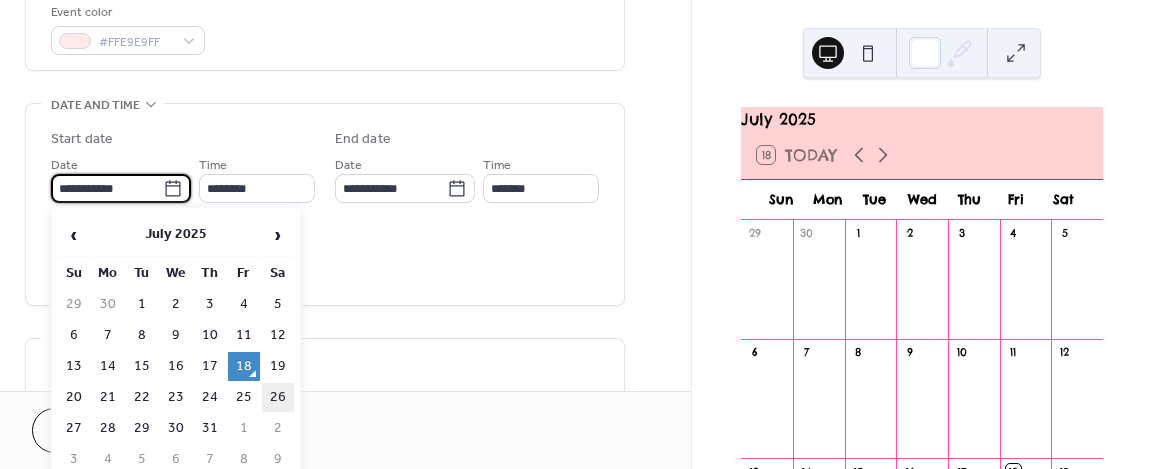 click on "26" at bounding box center [278, 397] 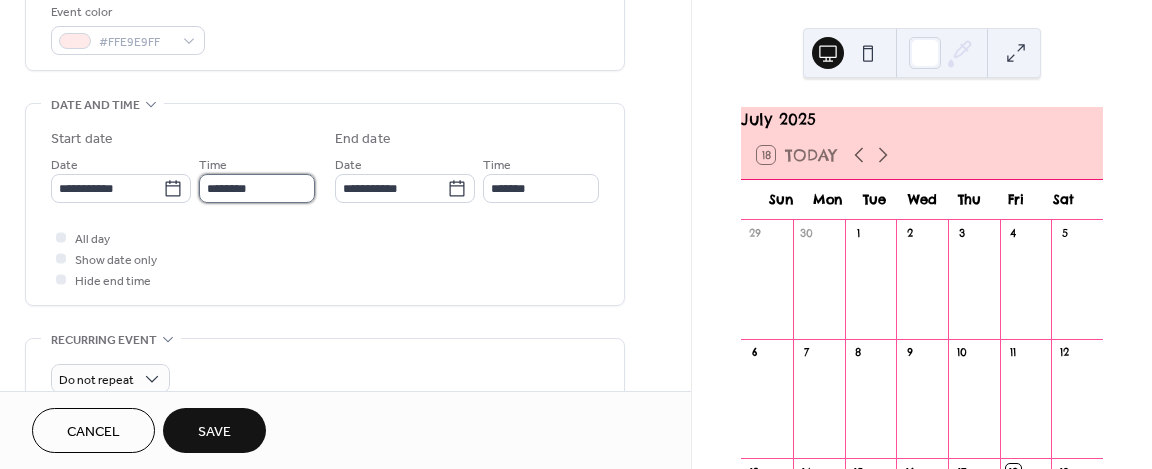 click on "********" at bounding box center (257, 188) 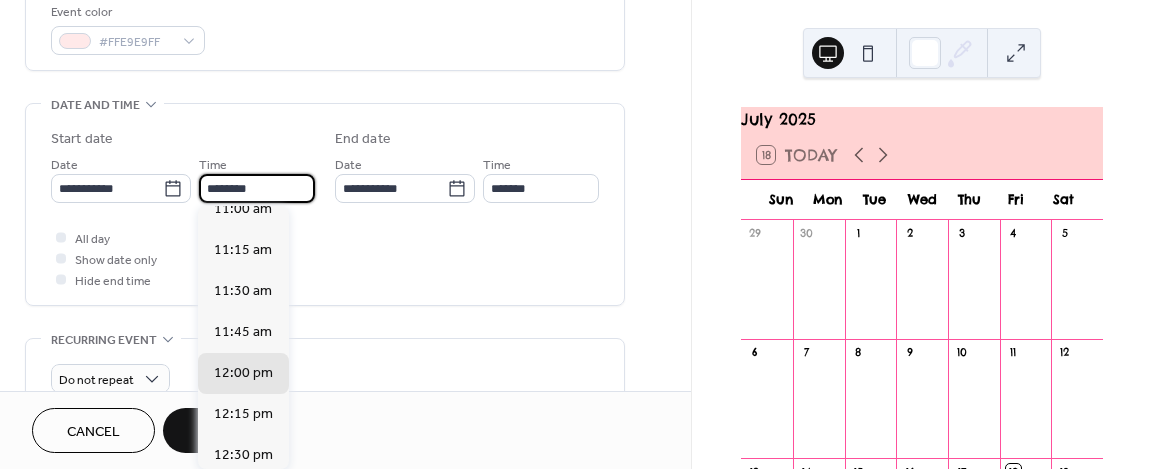scroll, scrollTop: 1820, scrollLeft: 0, axis: vertical 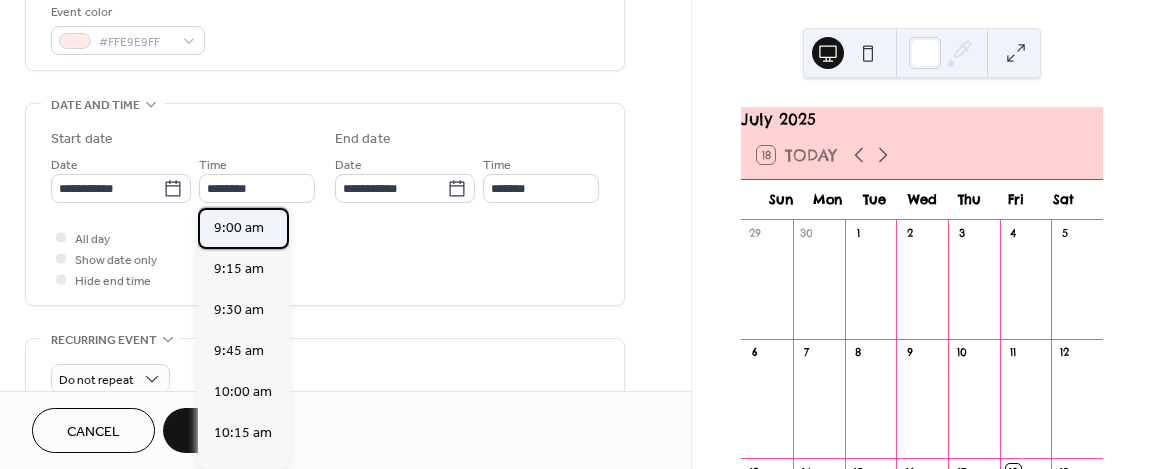 click on "9:00 am" at bounding box center (239, 227) 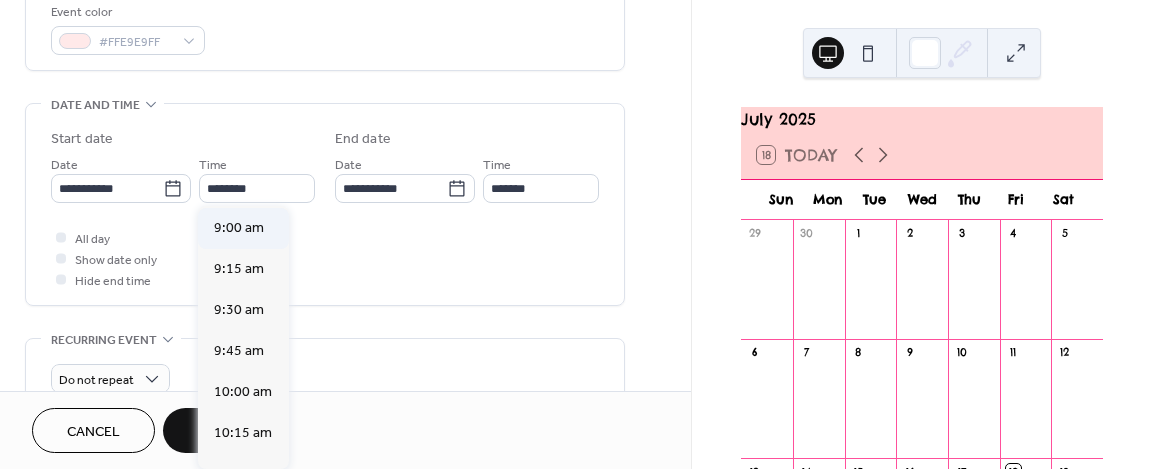 type on "*******" 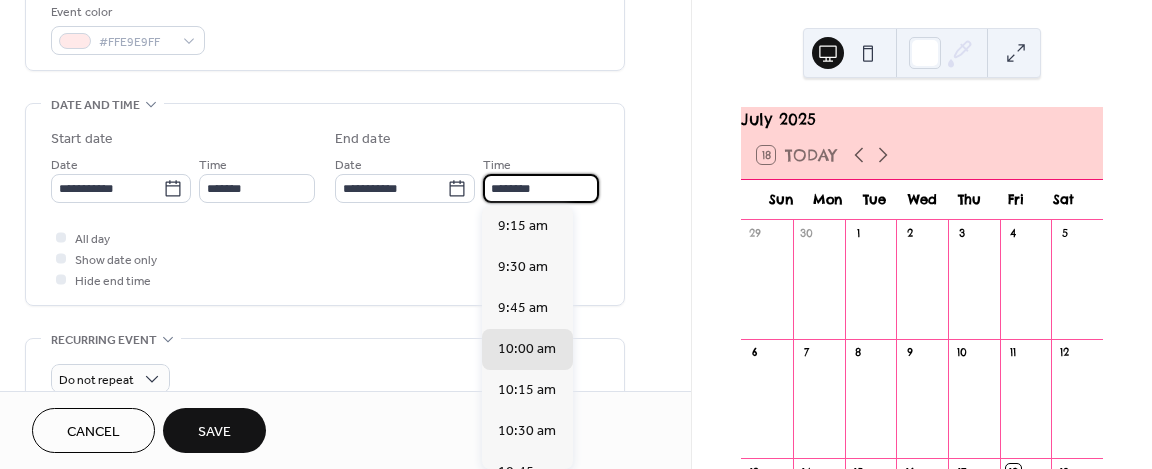 click on "********" at bounding box center (541, 188) 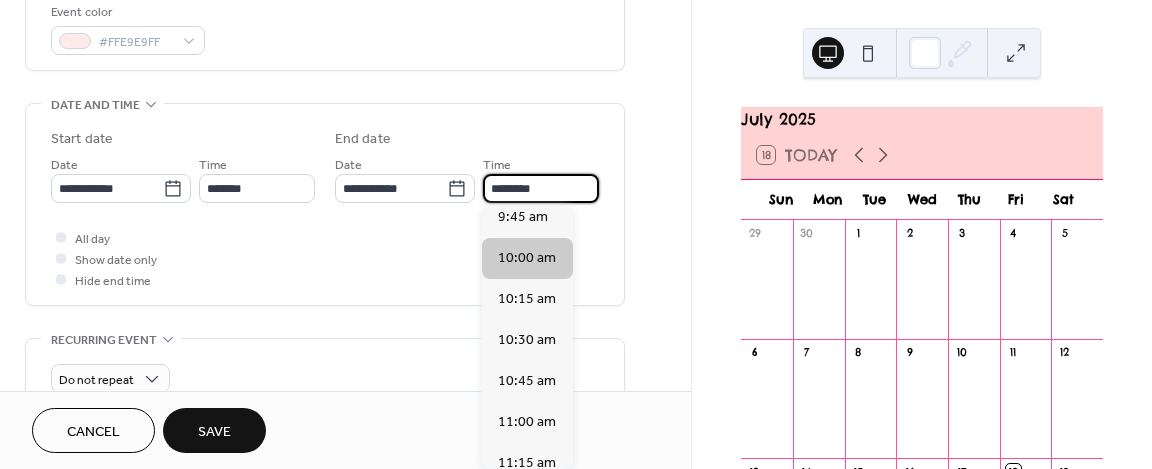 scroll, scrollTop: 93, scrollLeft: 0, axis: vertical 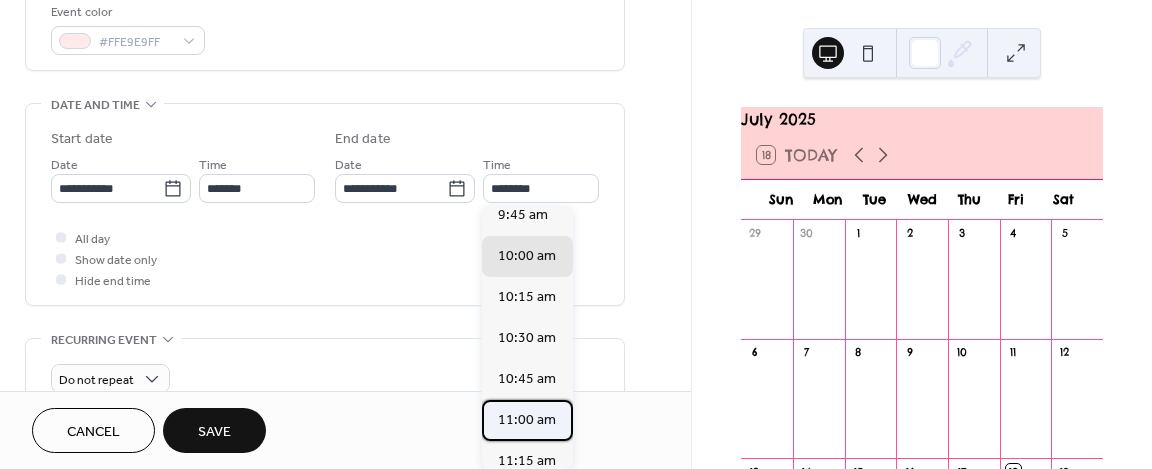 click on "11:00 am" at bounding box center (527, 420) 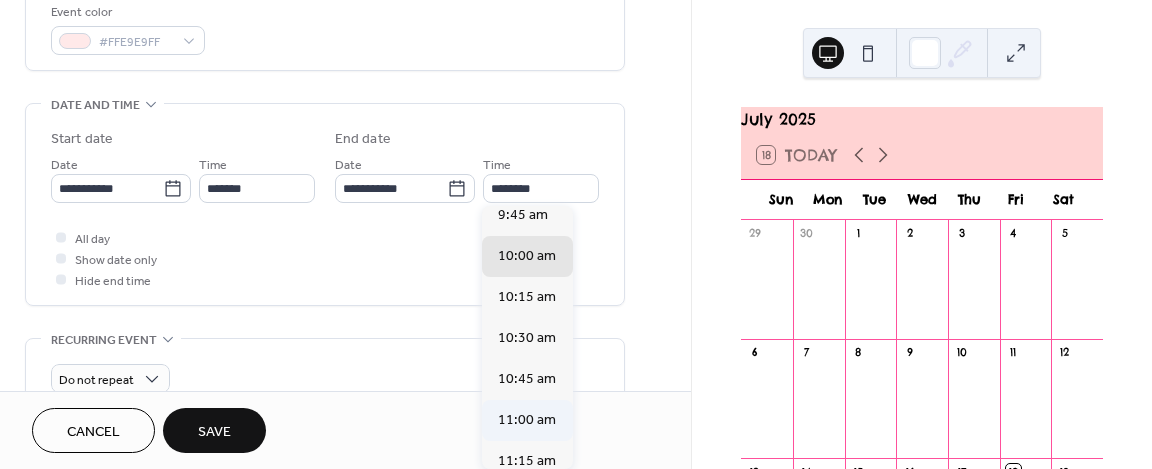 type on "********" 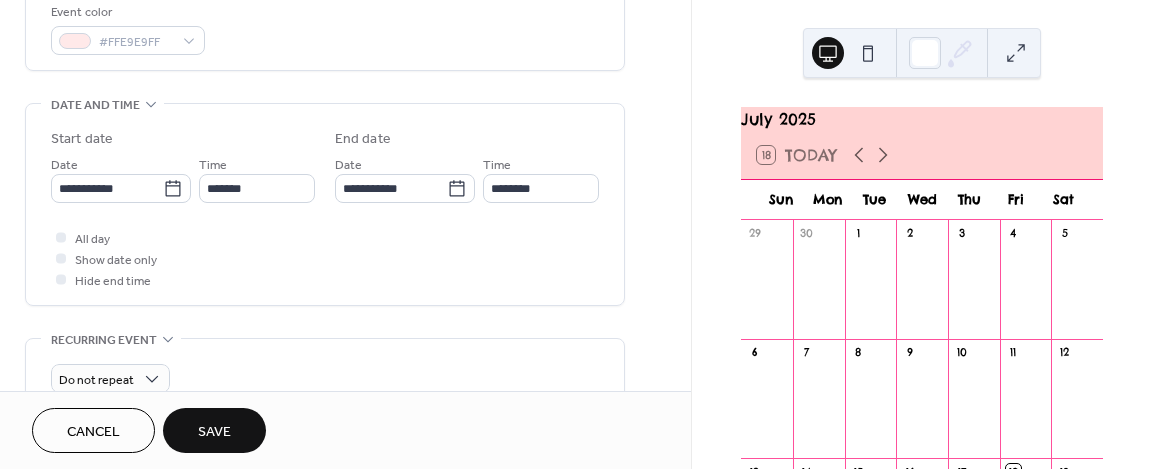 click on "All day Show date only Hide end time" at bounding box center (325, 258) 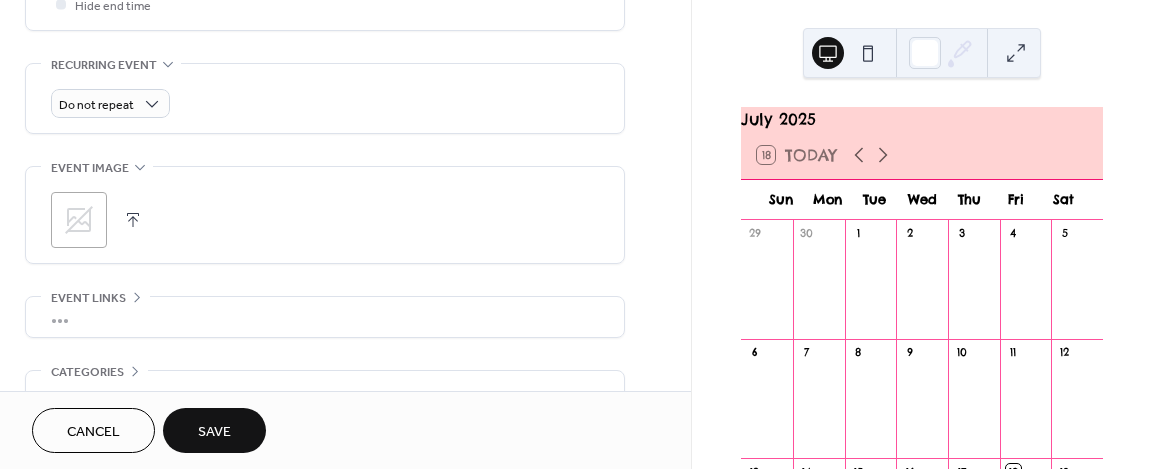 scroll, scrollTop: 825, scrollLeft: 0, axis: vertical 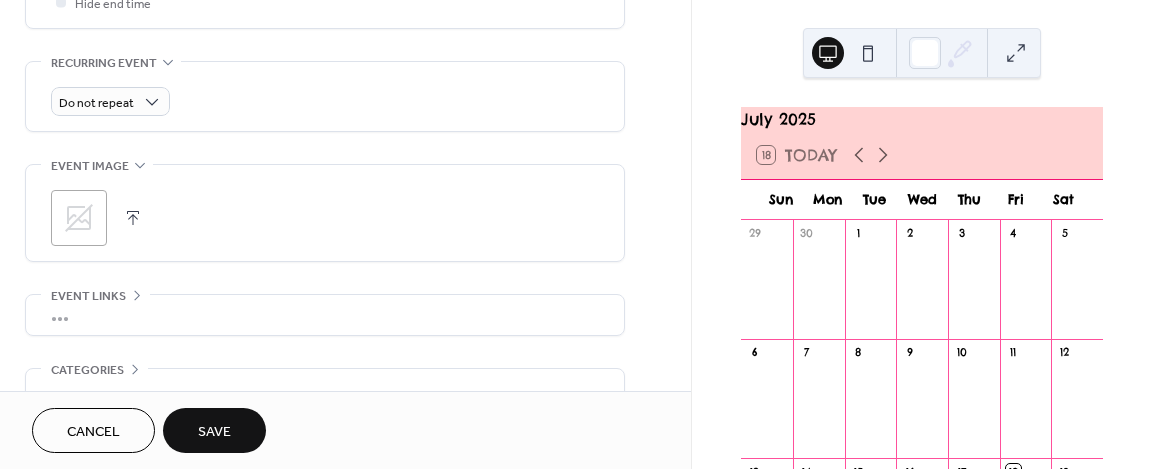 click 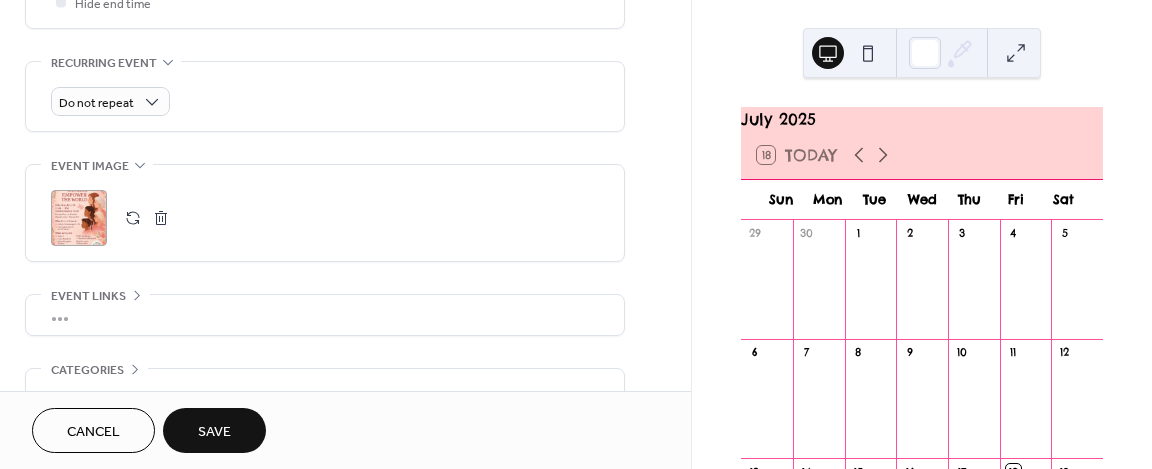 click at bounding box center [1077, 408] 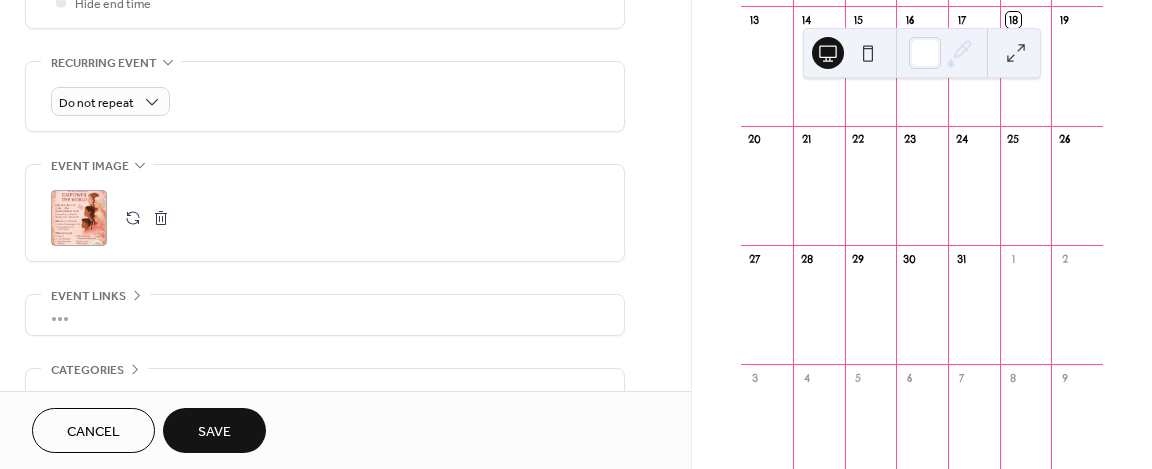 scroll, scrollTop: 400, scrollLeft: 0, axis: vertical 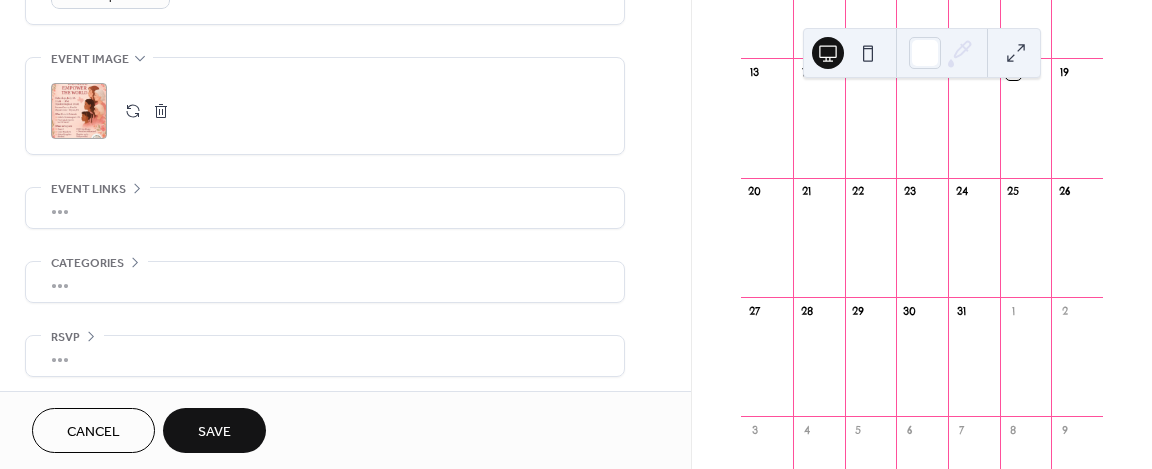 click on "•••" at bounding box center (325, 208) 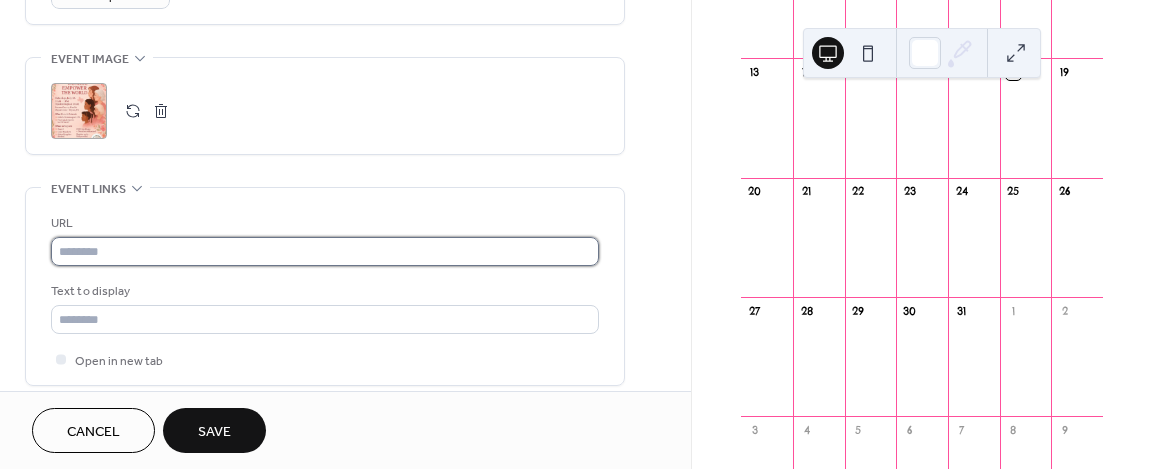 click at bounding box center [325, 251] 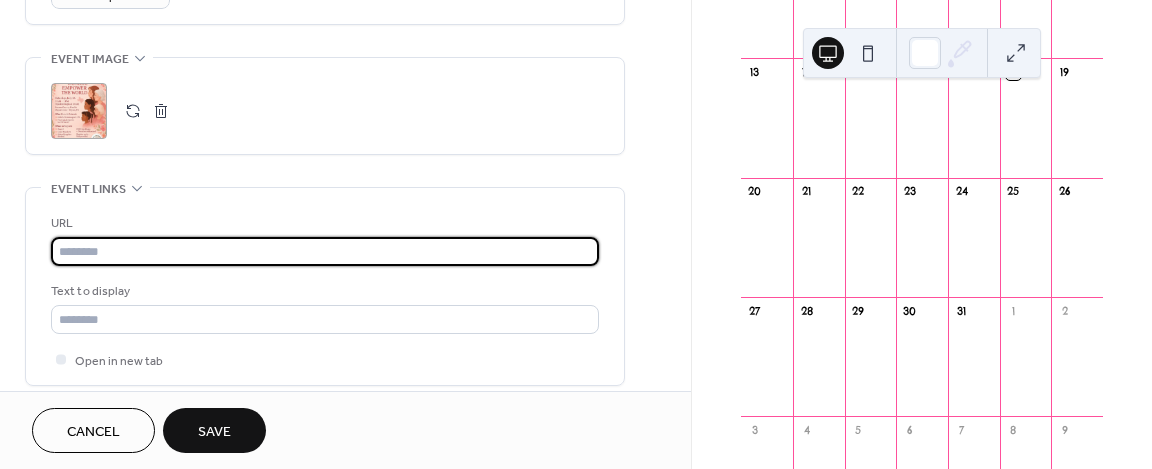 paste on "**********" 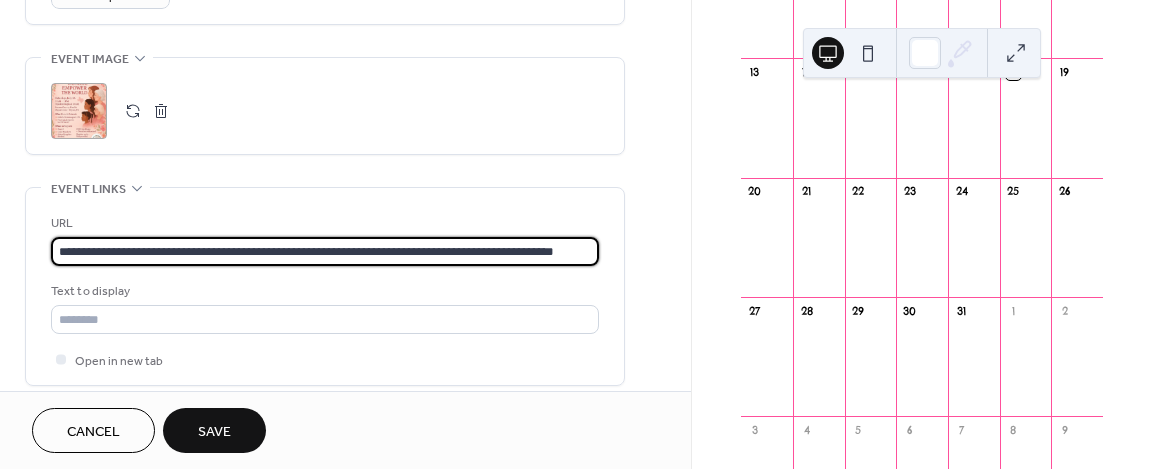scroll, scrollTop: 0, scrollLeft: 89, axis: horizontal 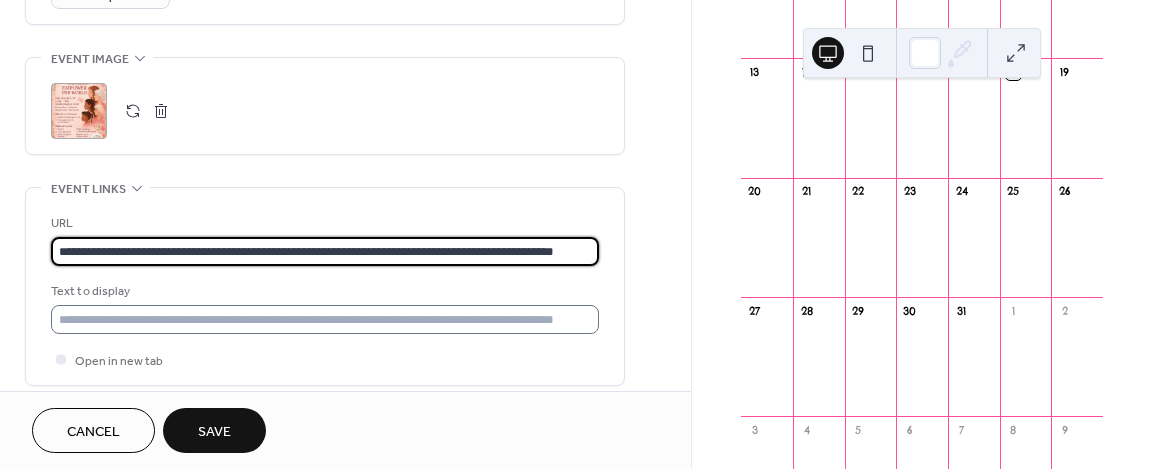 type on "**********" 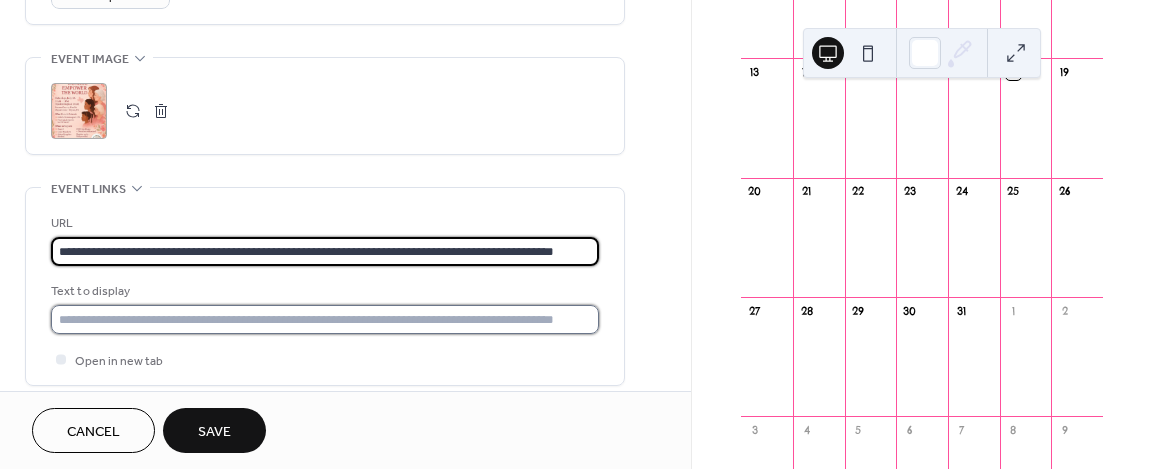 click at bounding box center [325, 319] 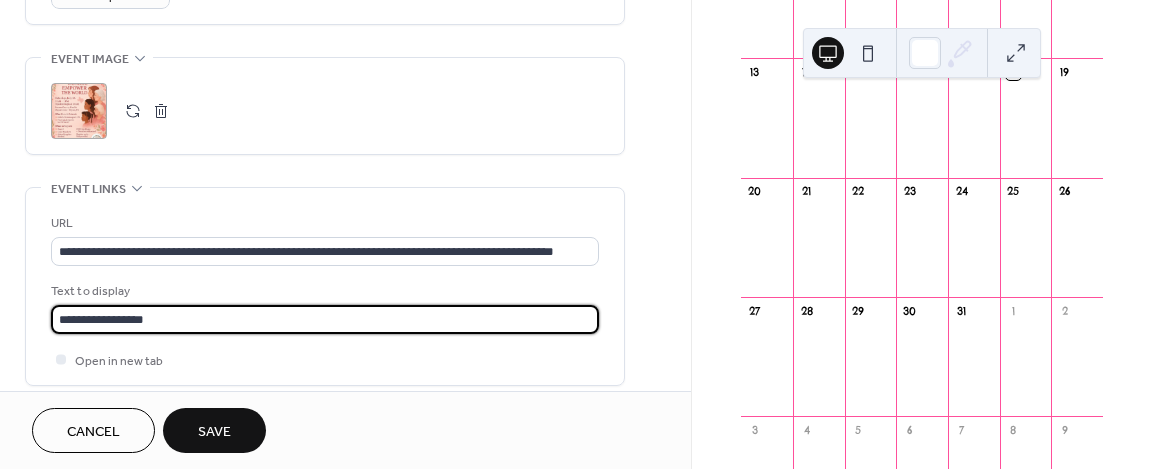 scroll, scrollTop: 0, scrollLeft: 0, axis: both 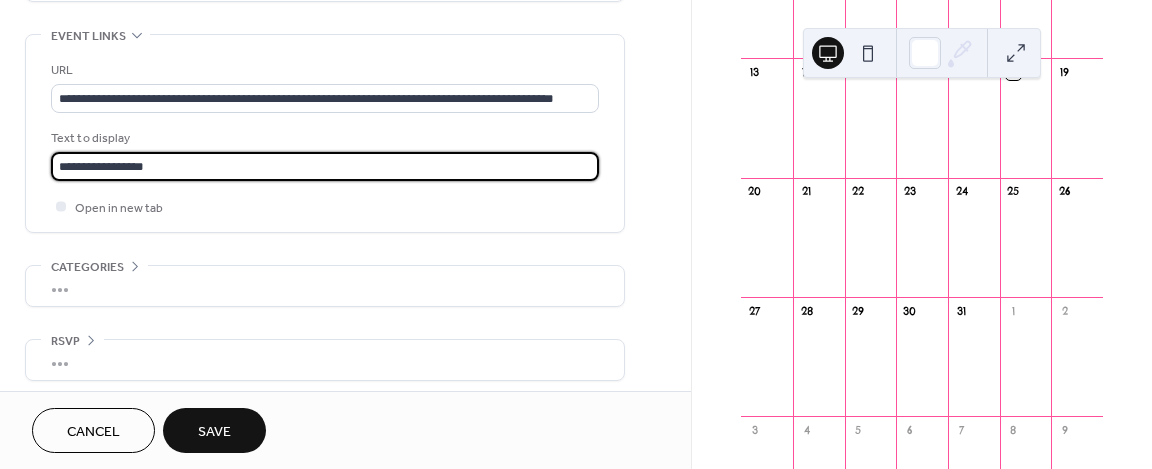 type on "**********" 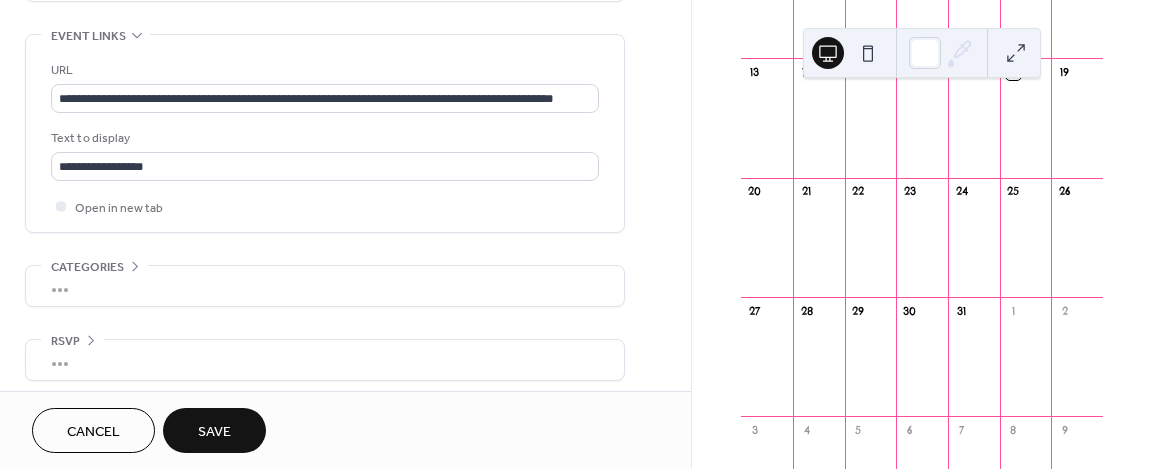 scroll, scrollTop: 0, scrollLeft: 0, axis: both 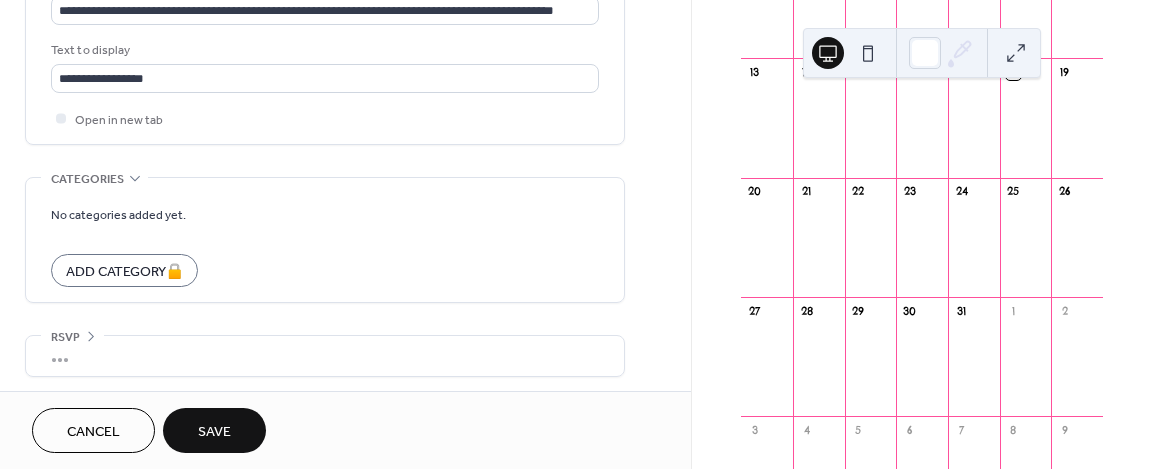 click on "•••" at bounding box center [325, 356] 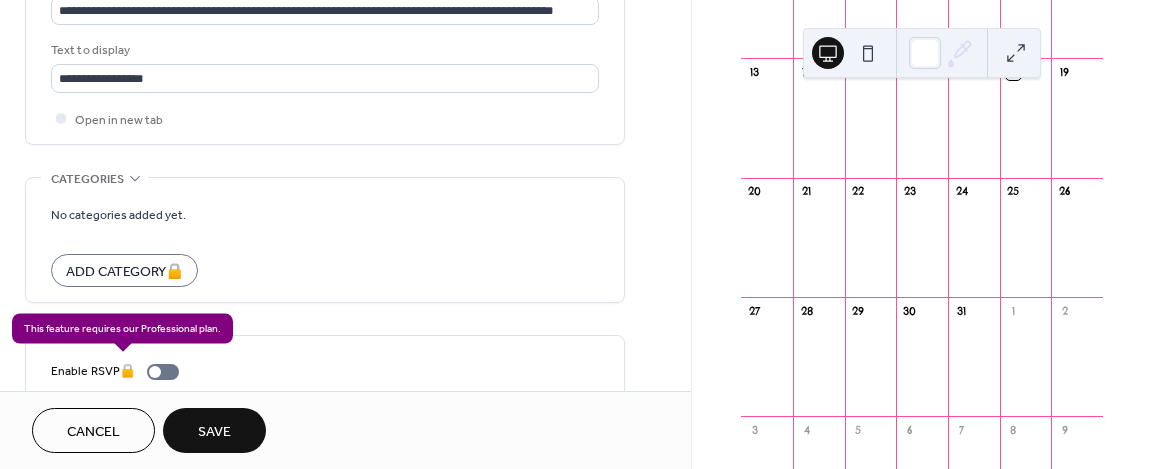 scroll, scrollTop: 1173, scrollLeft: 0, axis: vertical 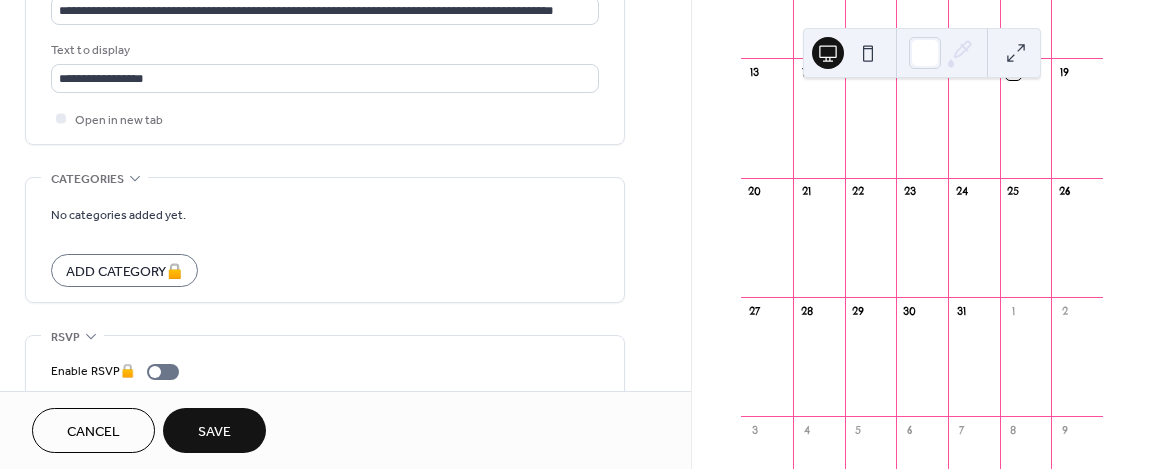 click on "Save" at bounding box center (214, 430) 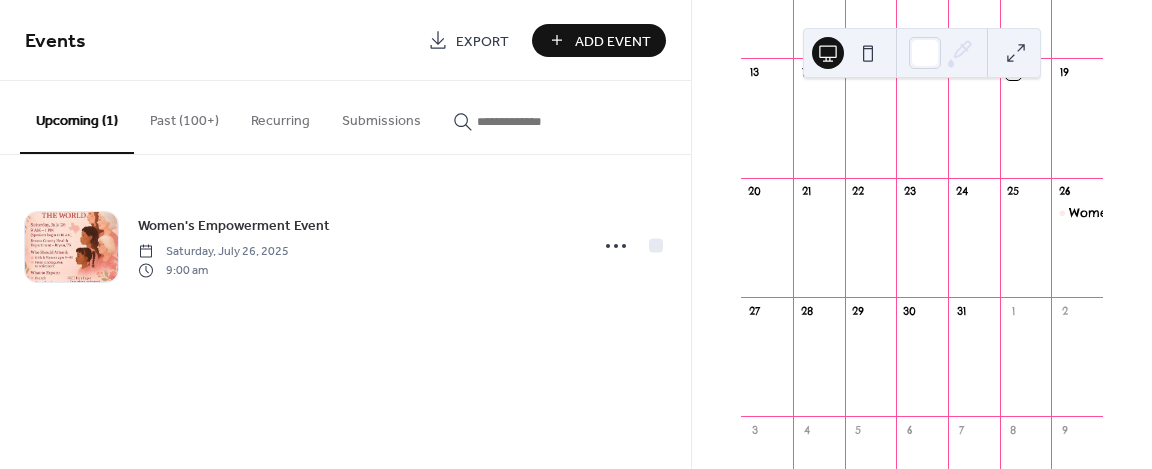 click on "Events Export Add Event" at bounding box center [345, 40] 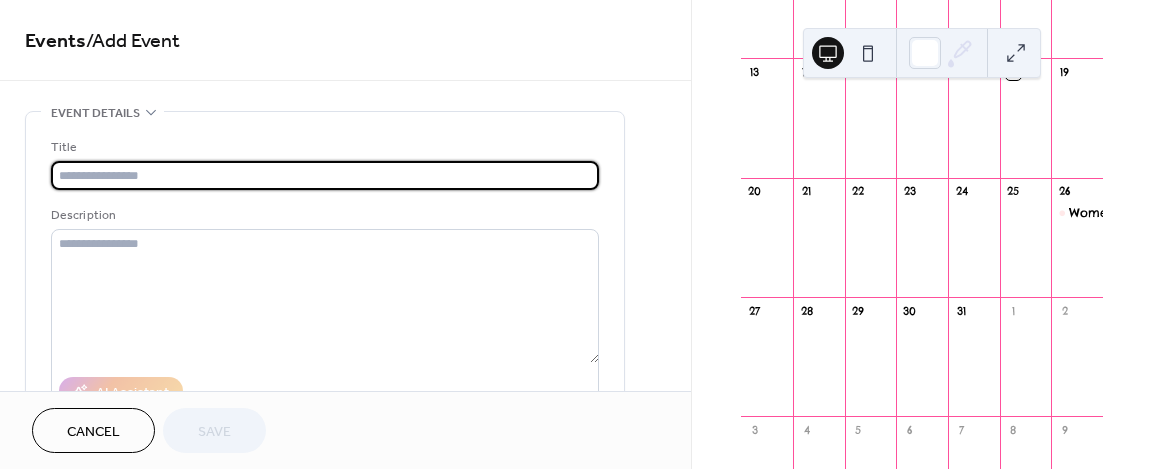 click at bounding box center (325, 175) 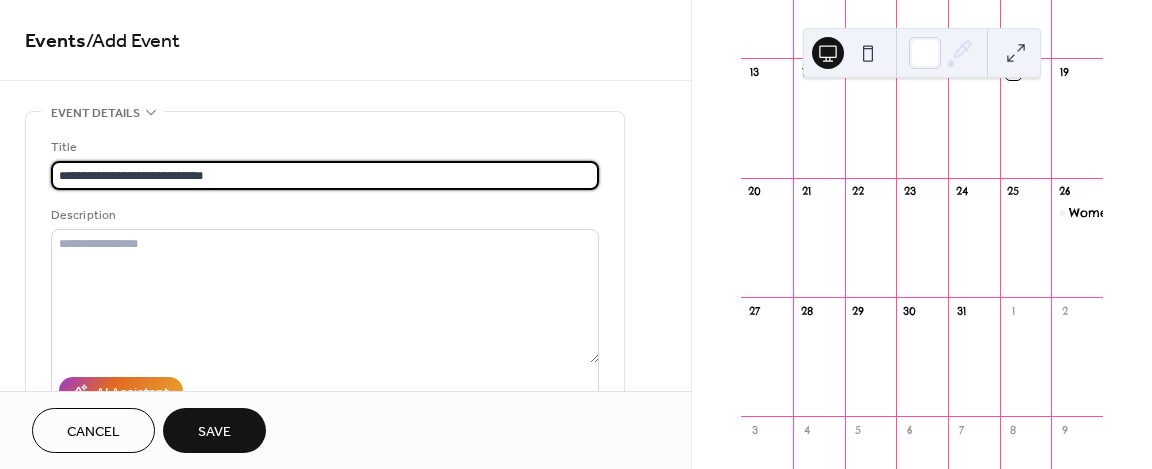 type on "**********" 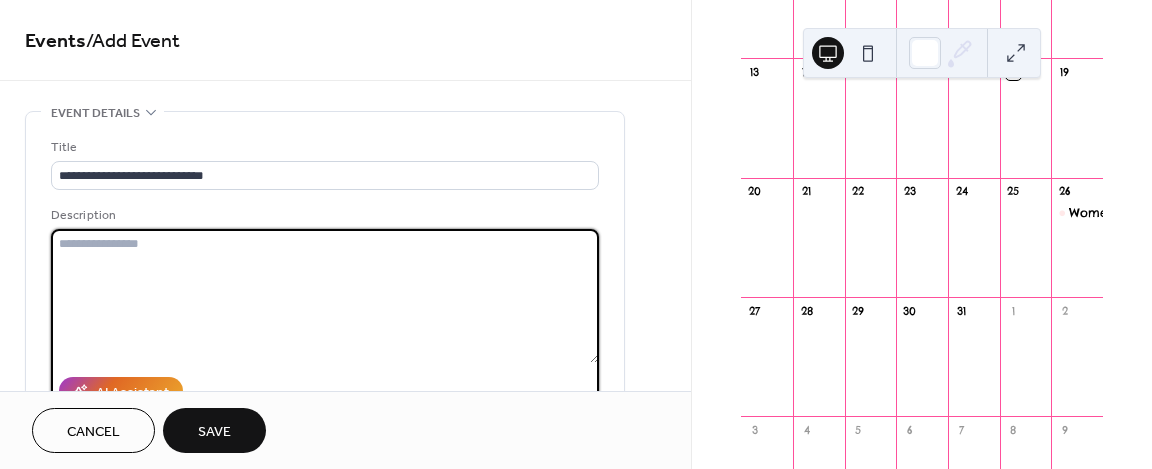 click at bounding box center [325, 296] 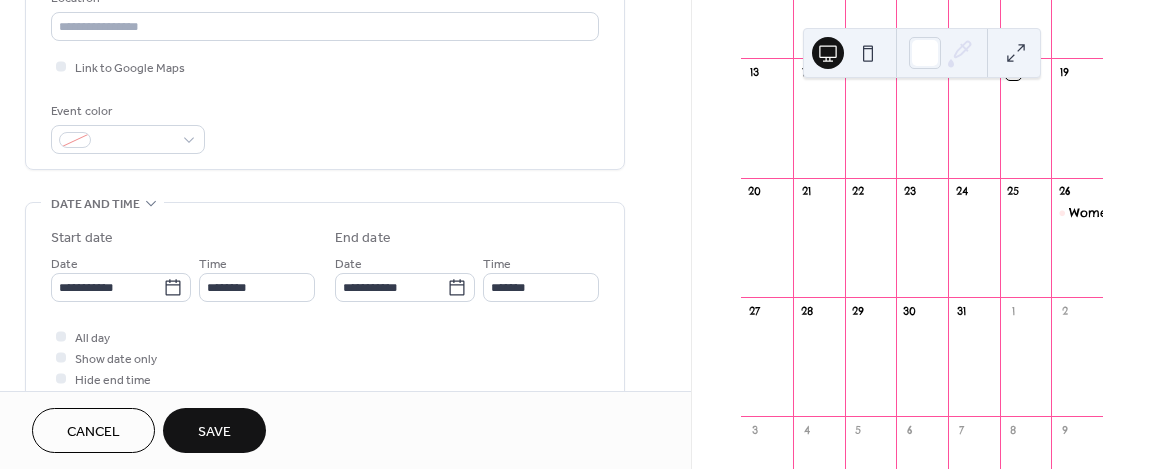 scroll, scrollTop: 450, scrollLeft: 0, axis: vertical 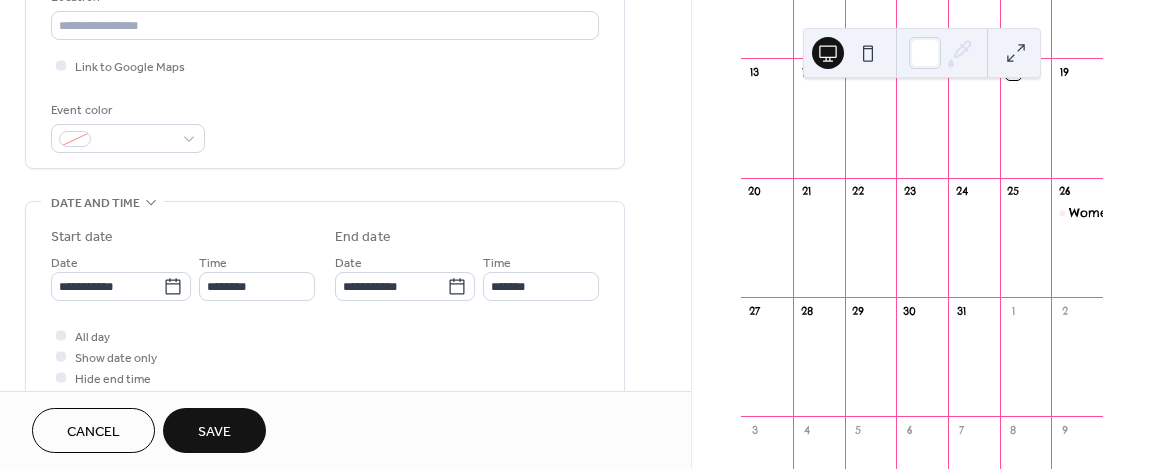 type on "**********" 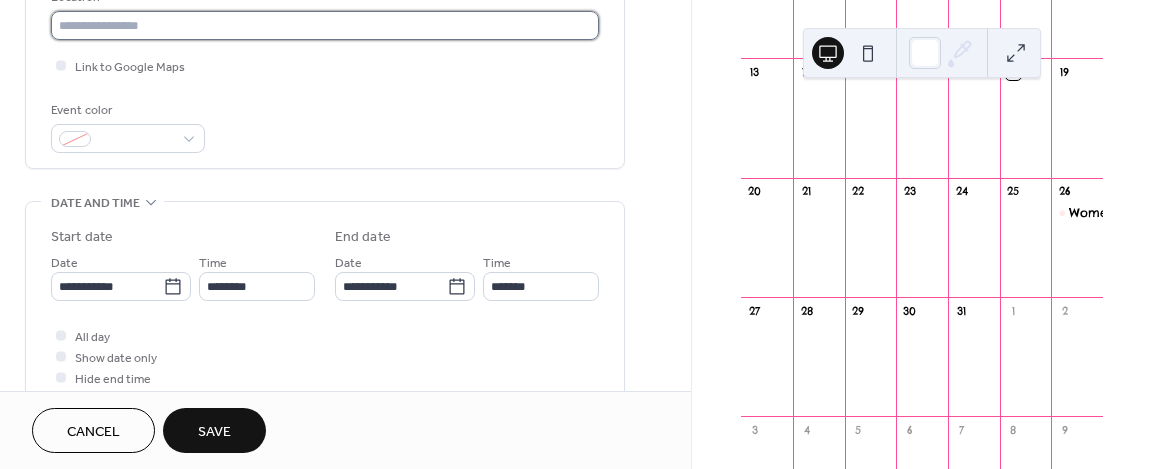 click at bounding box center [325, 25] 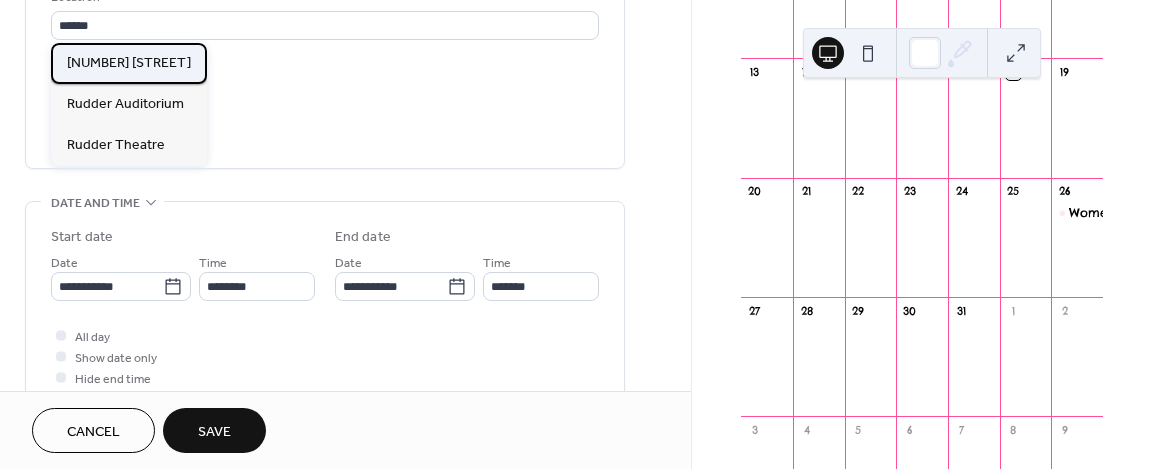 click on "[NUMBER] [STREET]" at bounding box center (129, 63) 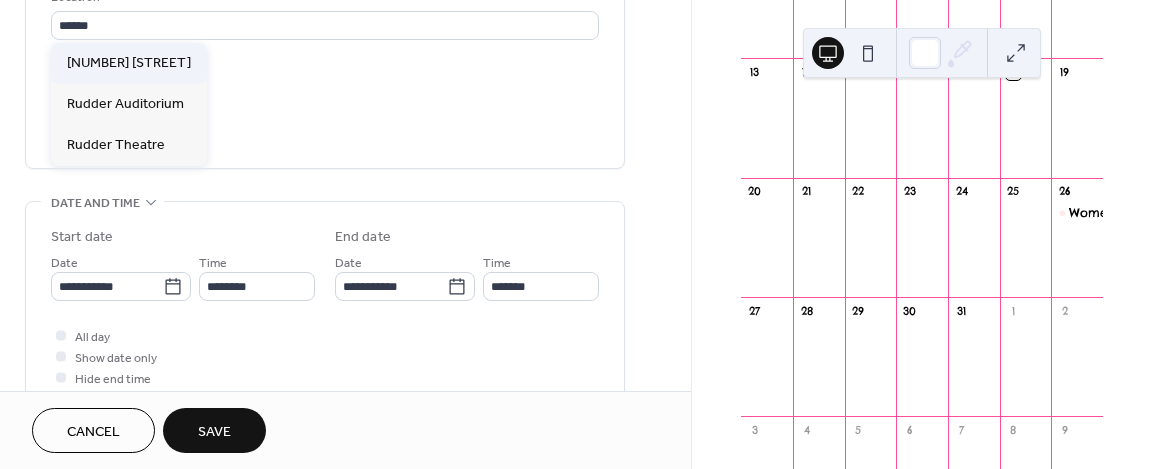 type on "**********" 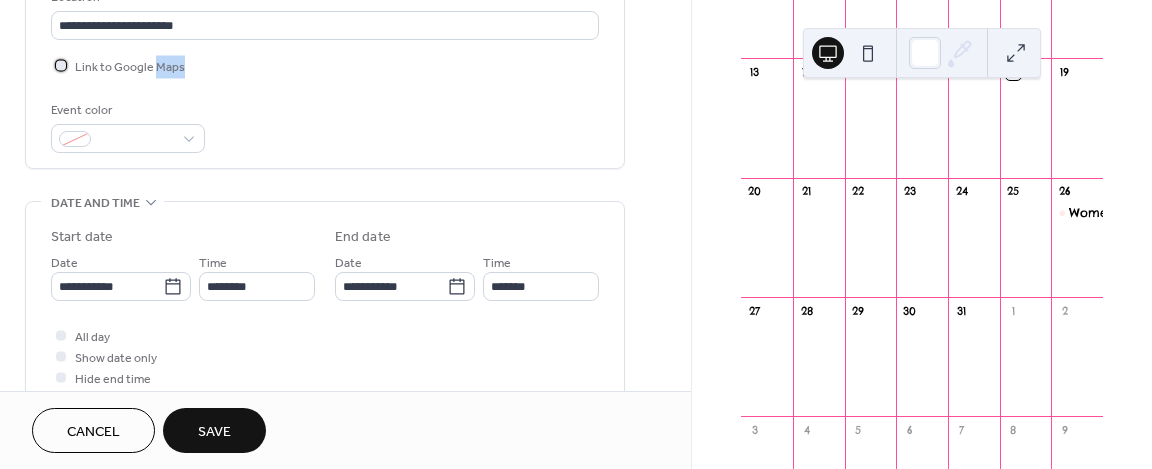 click on "Link to Google Maps" at bounding box center (130, 67) 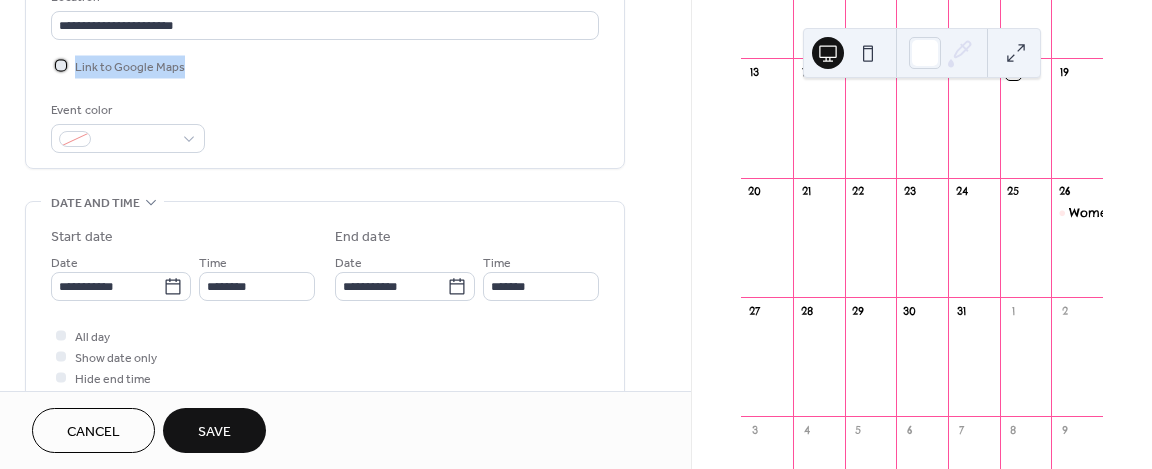 click on "Link to Google Maps" at bounding box center (130, 67) 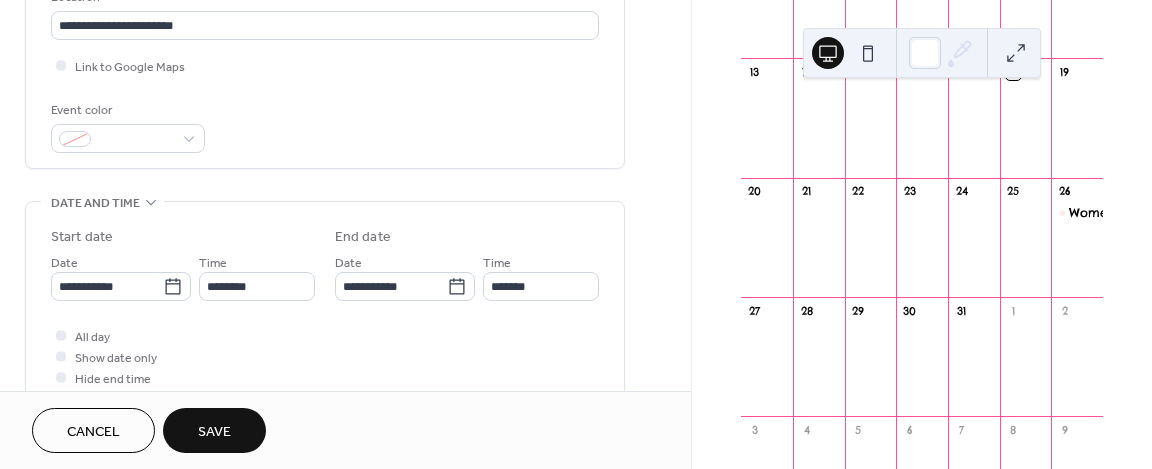 click on "Event color" at bounding box center [325, 126] 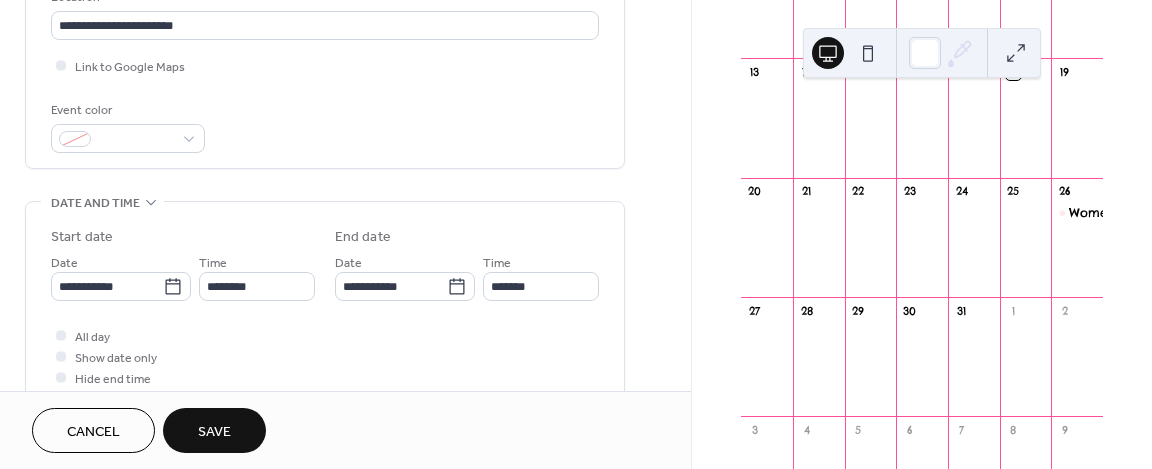 scroll, scrollTop: 516, scrollLeft: 0, axis: vertical 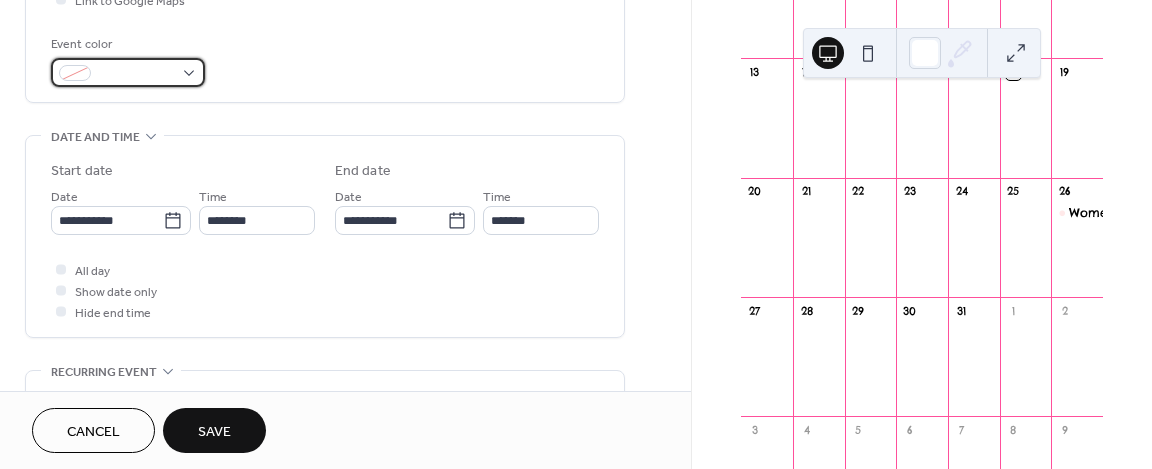 click at bounding box center (136, 74) 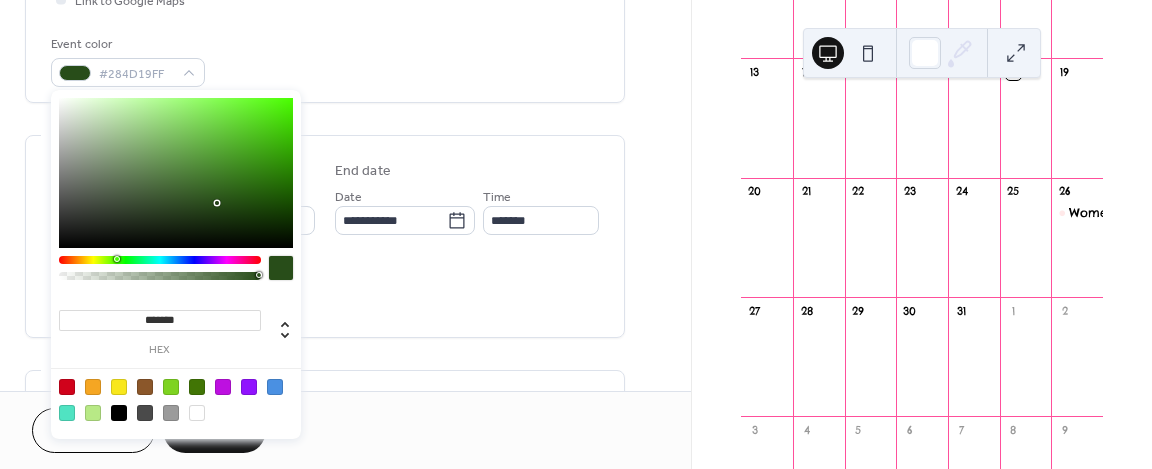 drag, startPoint x: 140, startPoint y: 263, endPoint x: 116, endPoint y: 251, distance: 26.832815 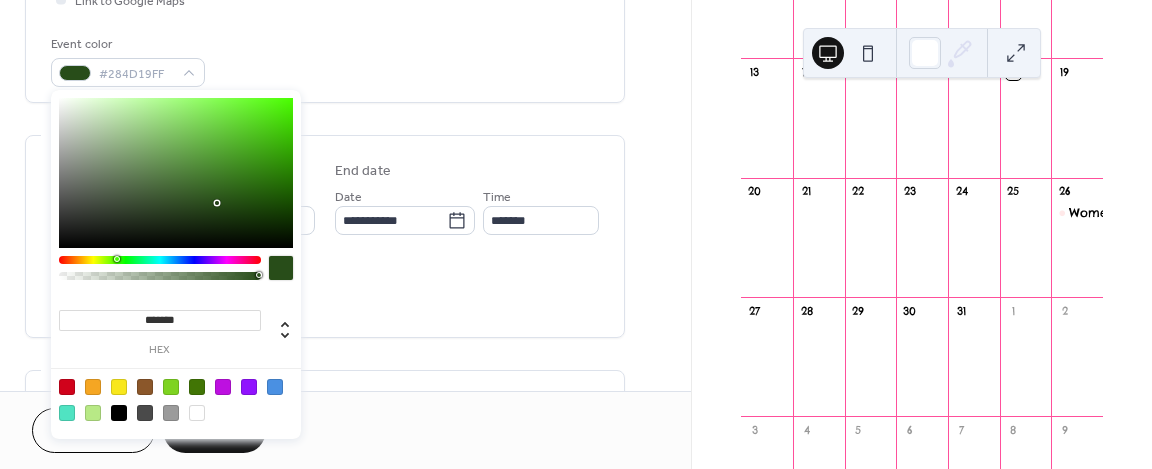 click on "******* hex" at bounding box center (176, 264) 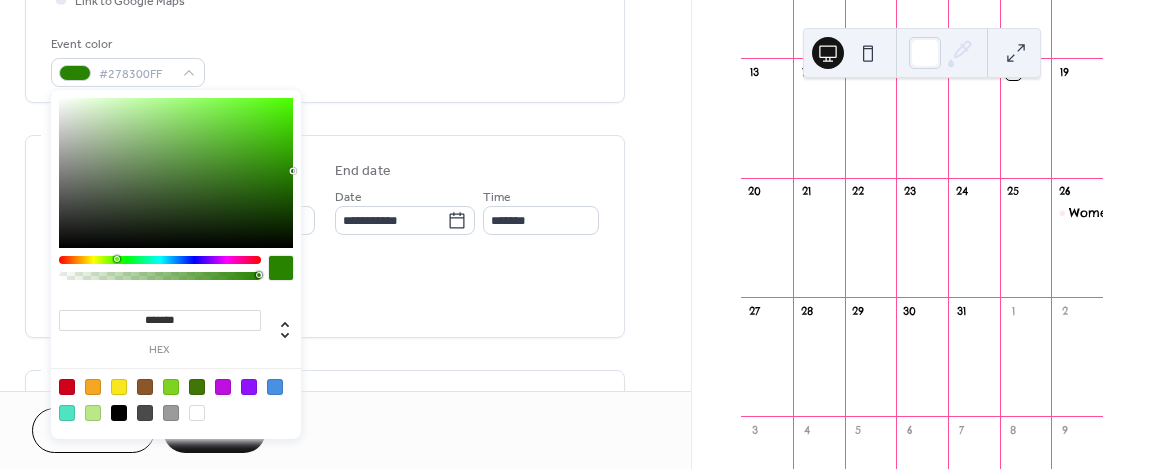 drag, startPoint x: 240, startPoint y: 181, endPoint x: 322, endPoint y: 173, distance: 82.38932 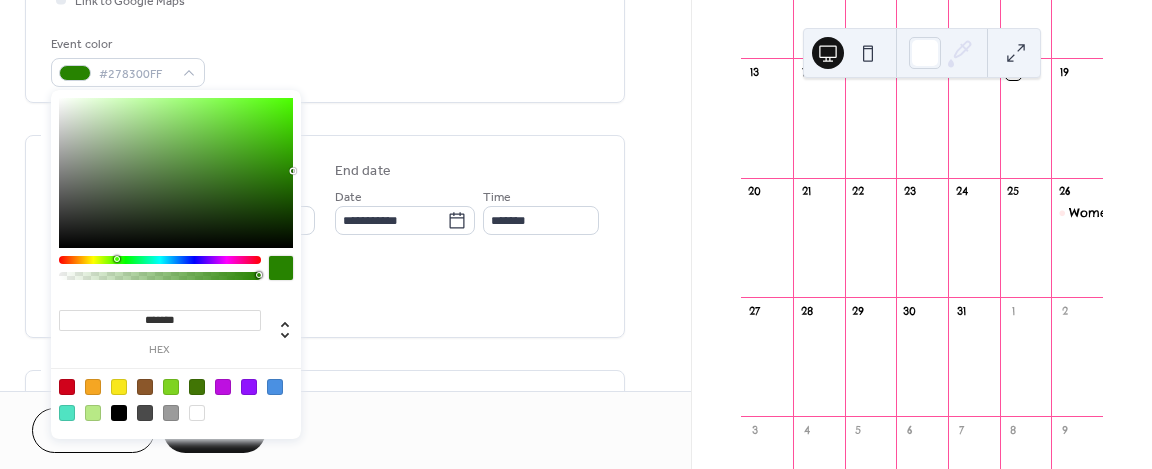 click on "**********" at bounding box center [576, 234] 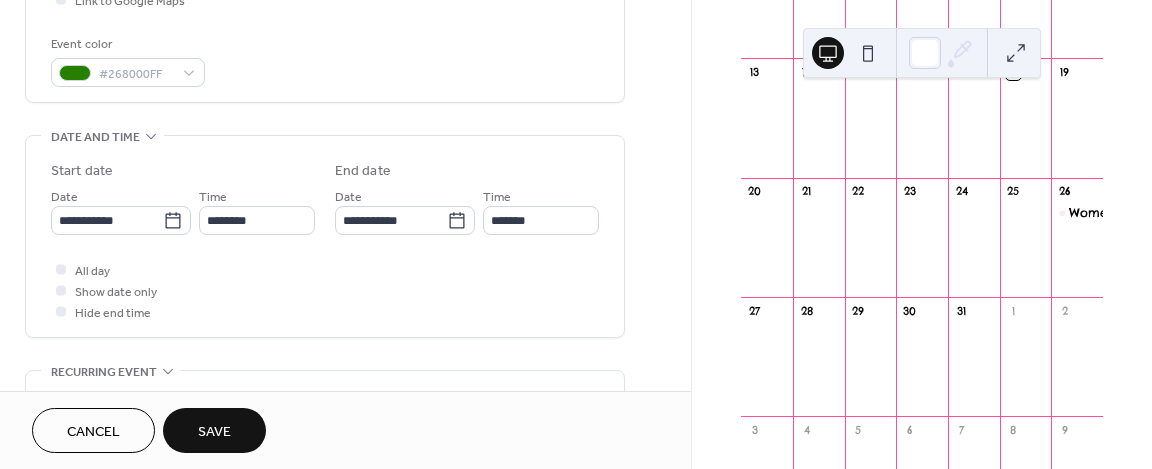 drag, startPoint x: 322, startPoint y: 172, endPoint x: 257, endPoint y: 68, distance: 122.641754 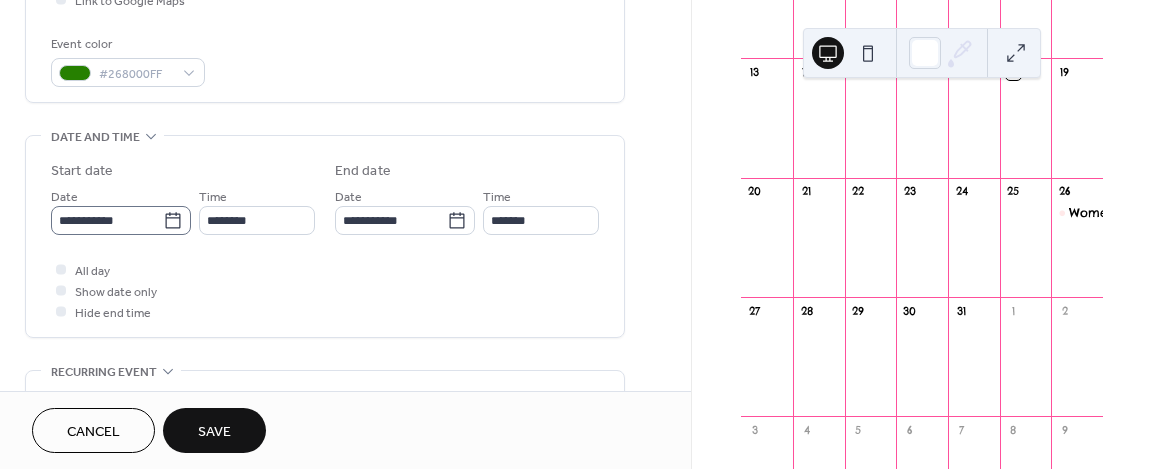 click 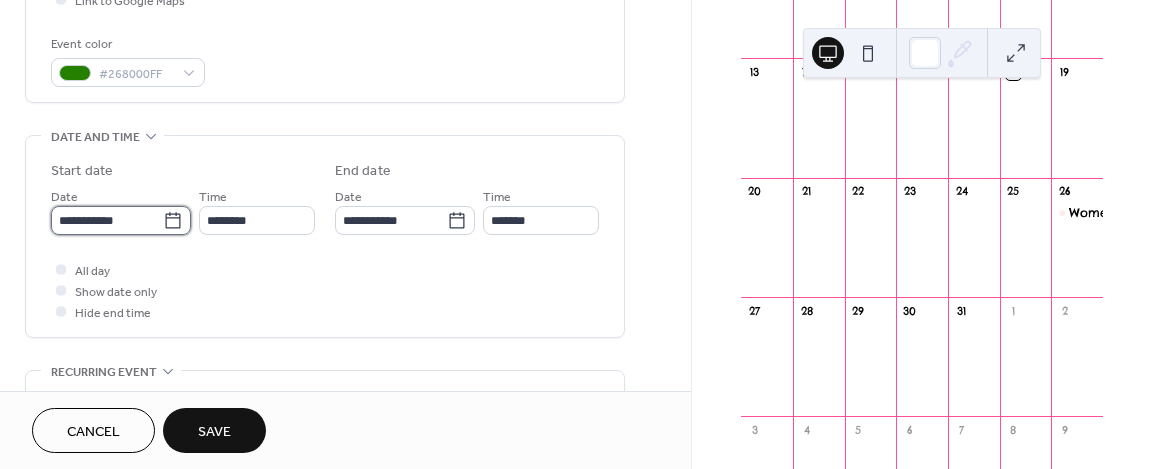 click on "**********" at bounding box center (107, 220) 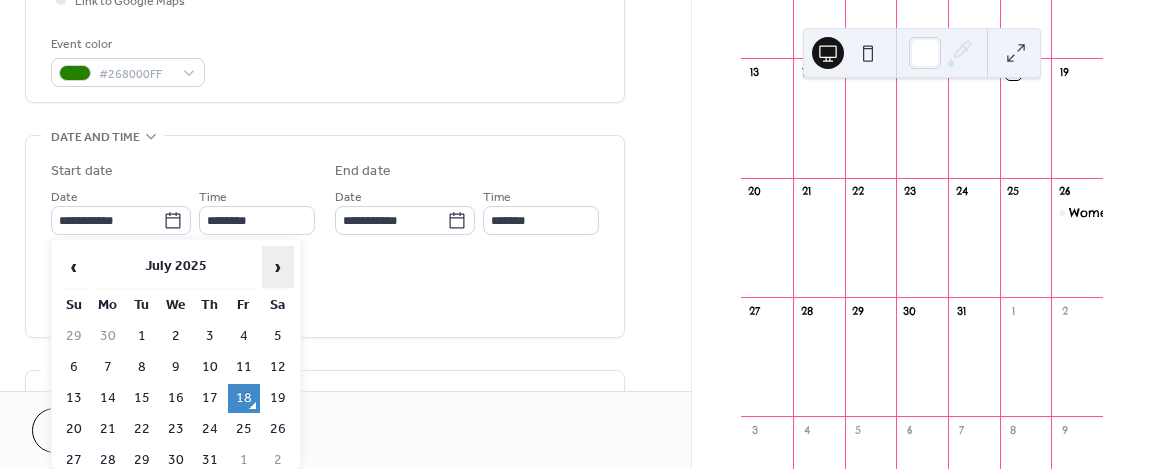 click on "›" at bounding box center [278, 267] 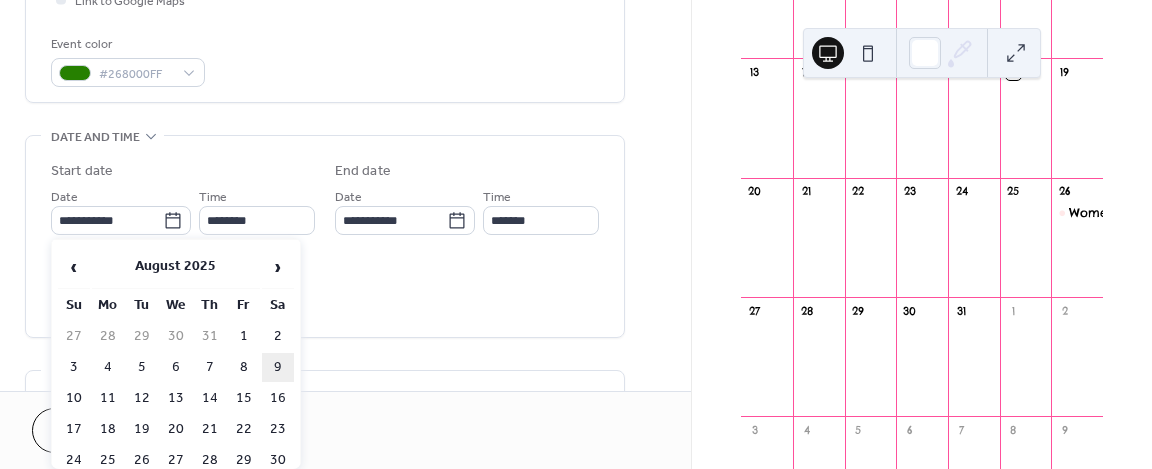 click on "9" at bounding box center (278, 367) 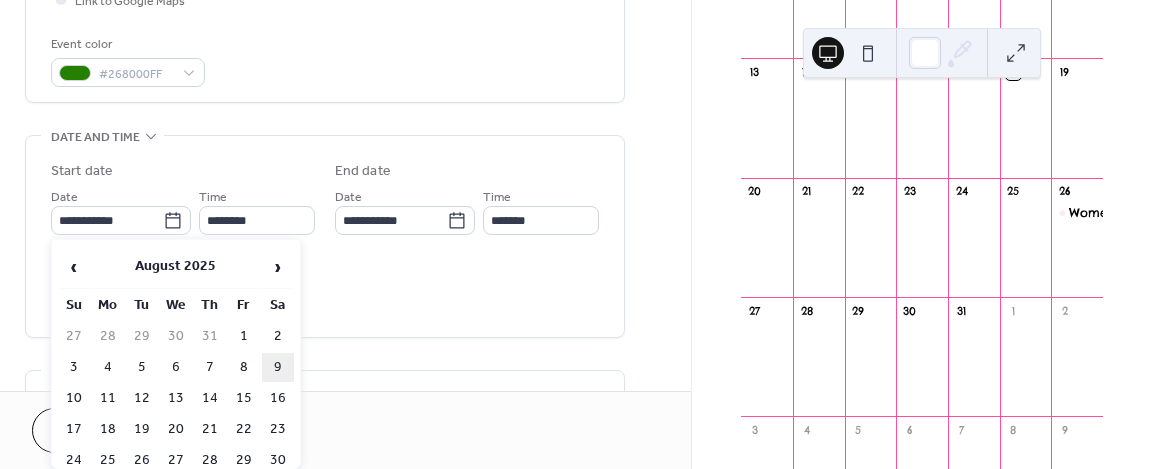 type on "**********" 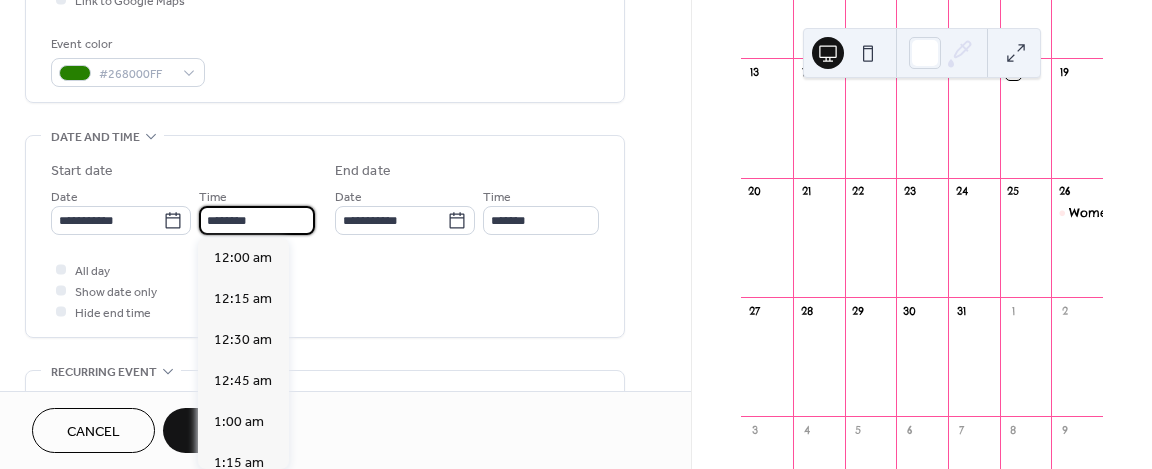 click on "********" at bounding box center (257, 220) 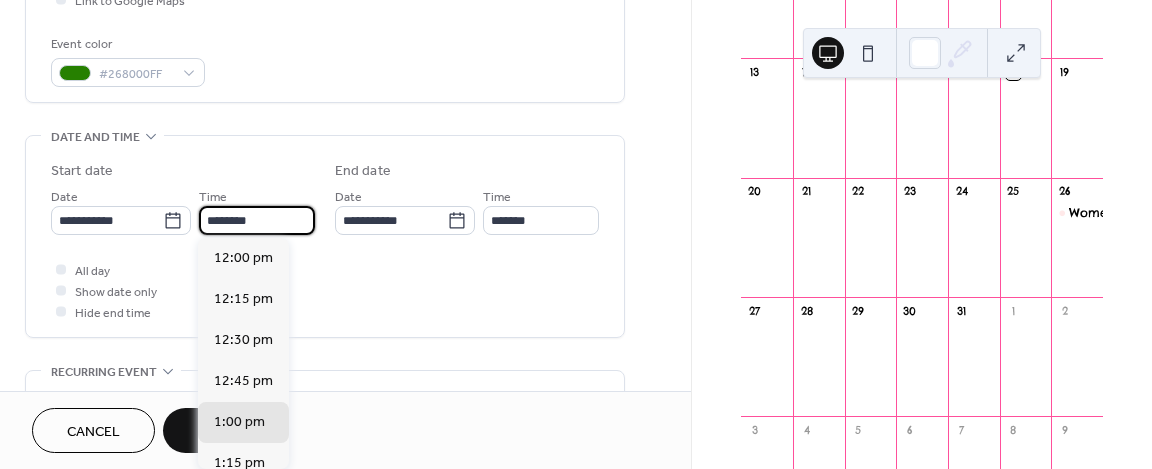 scroll, scrollTop: 3705, scrollLeft: 0, axis: vertical 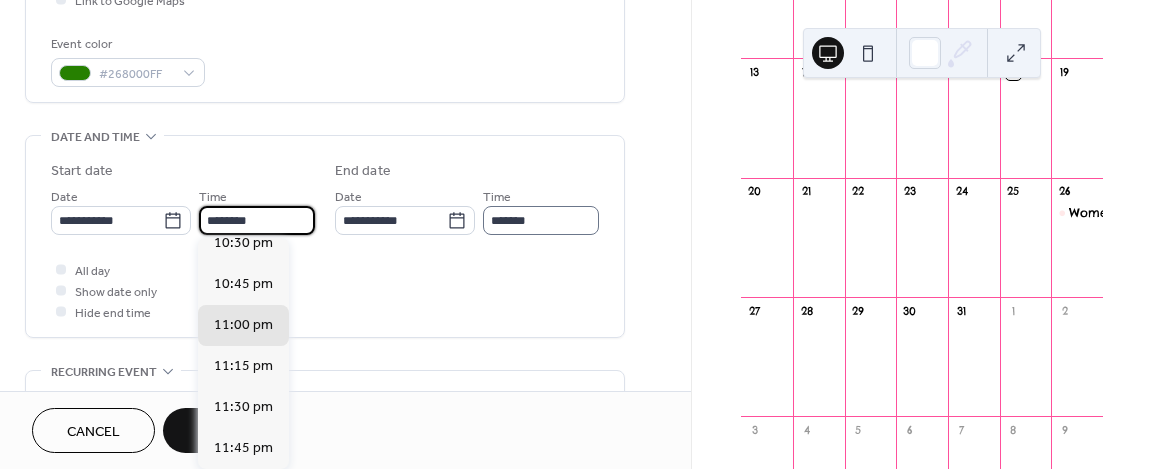 type on "********" 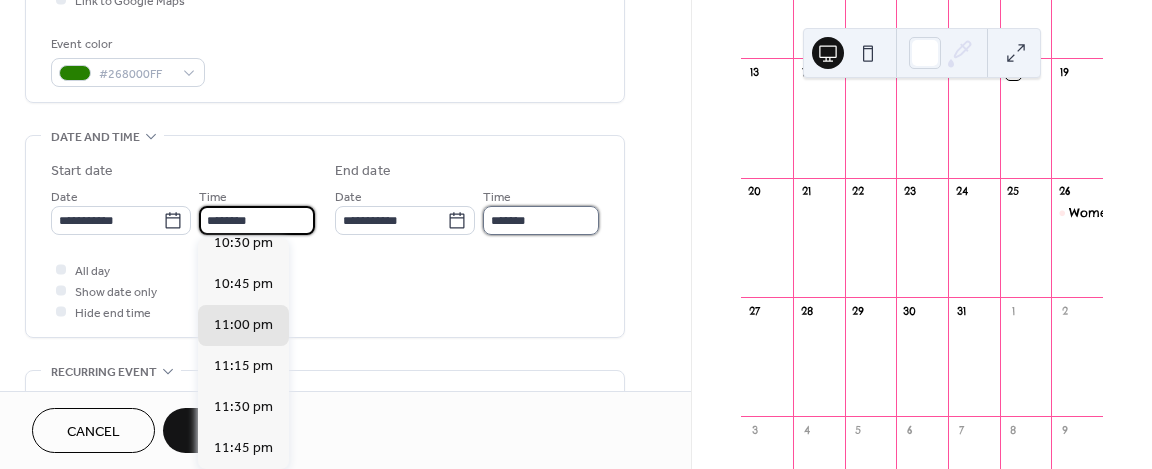 click on "*******" at bounding box center [541, 220] 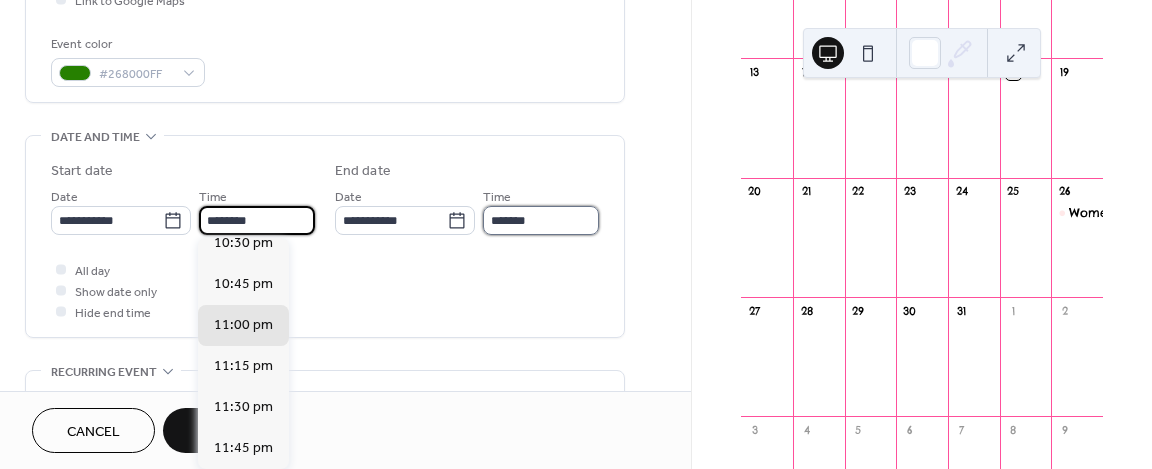 type on "**********" 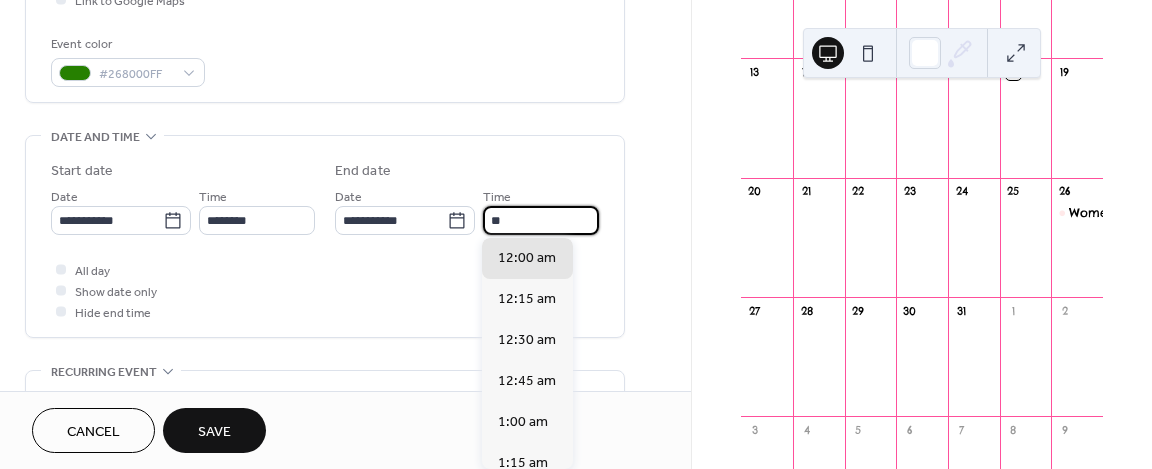 type on "*" 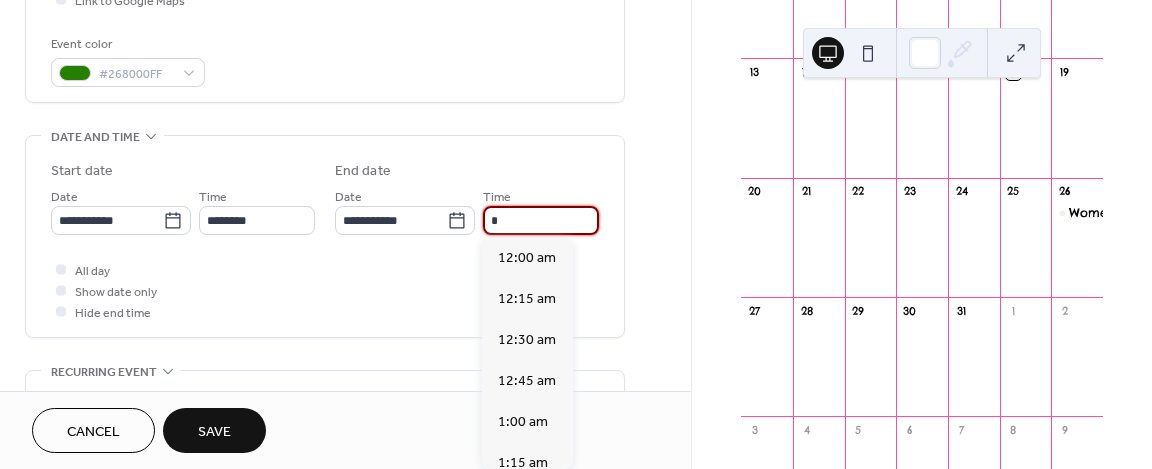 scroll, scrollTop: 820, scrollLeft: 0, axis: vertical 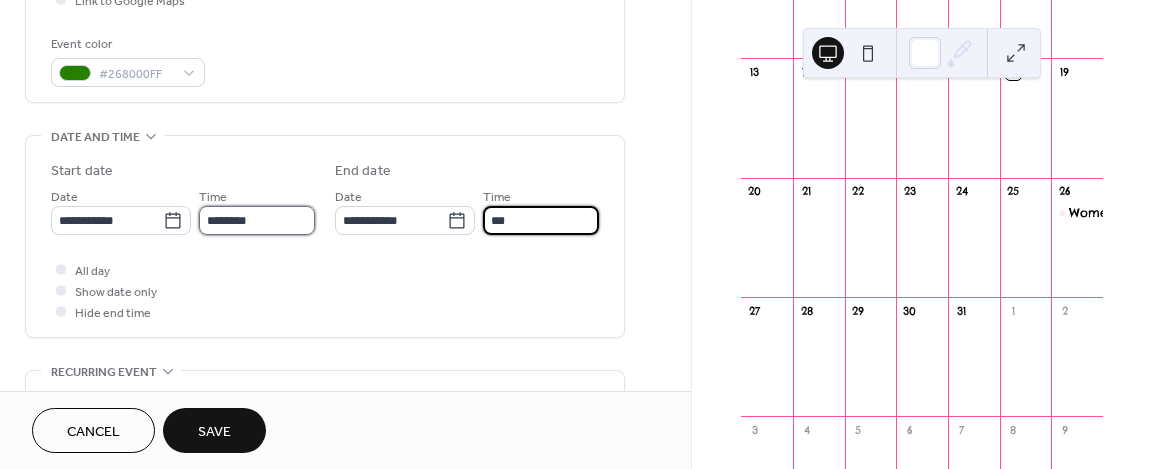 type on "*******" 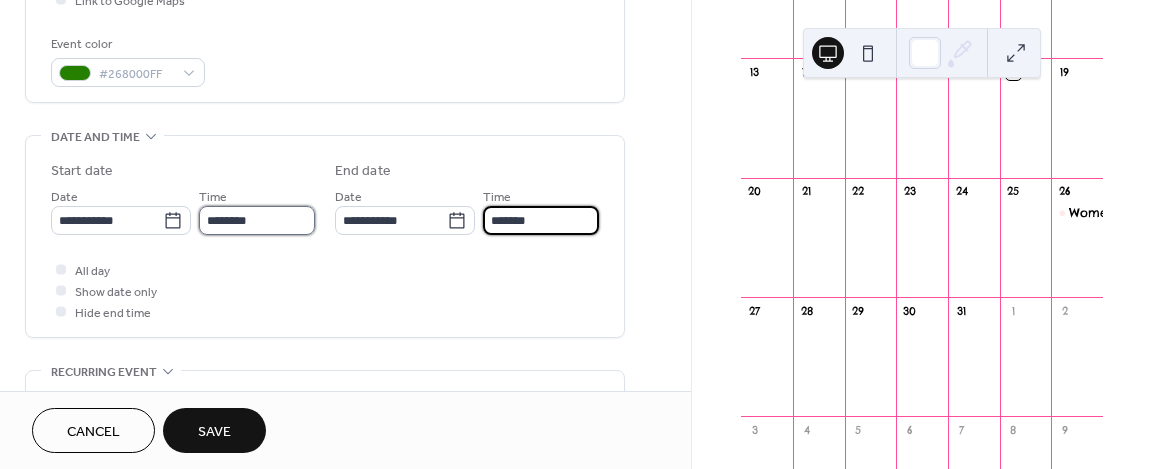 click on "********" at bounding box center [257, 220] 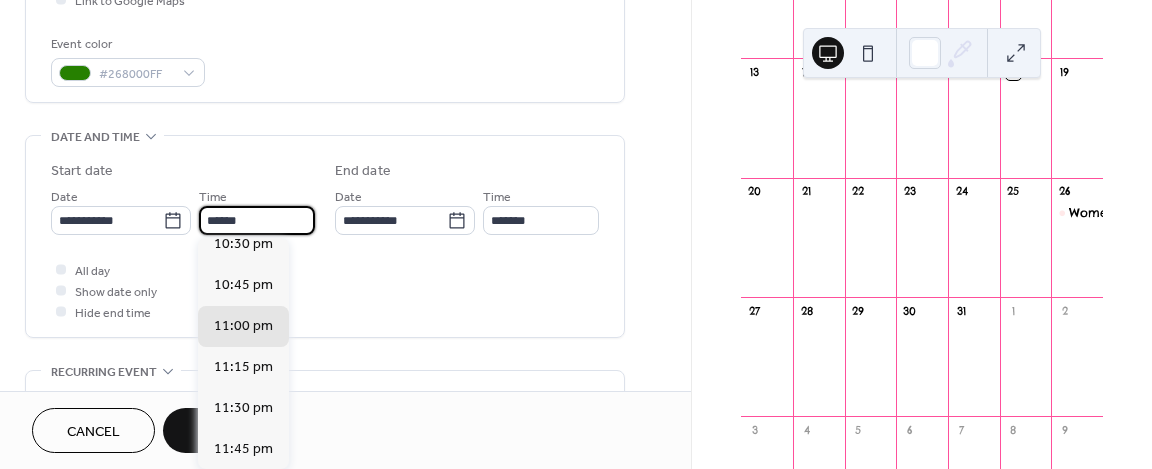 scroll, scrollTop: 1804, scrollLeft: 0, axis: vertical 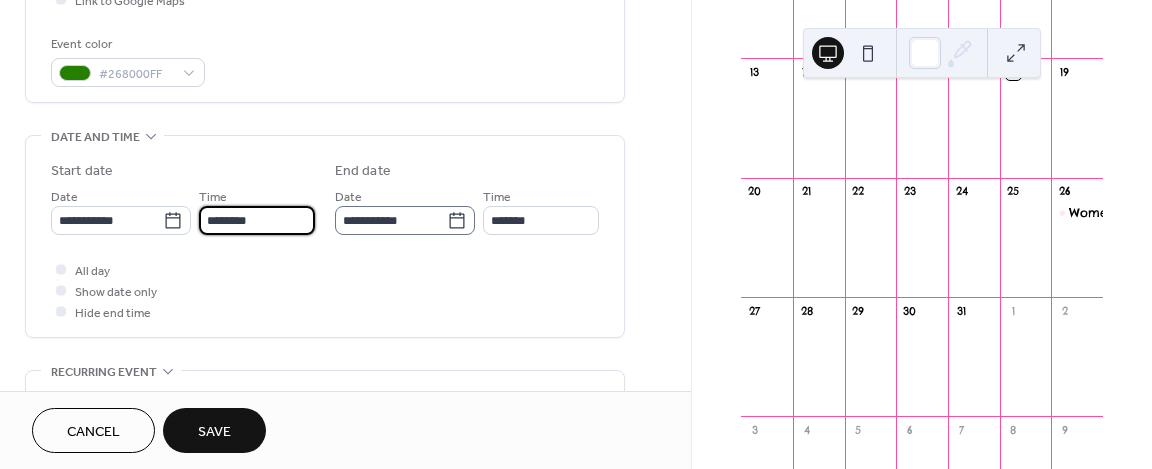 type on "********" 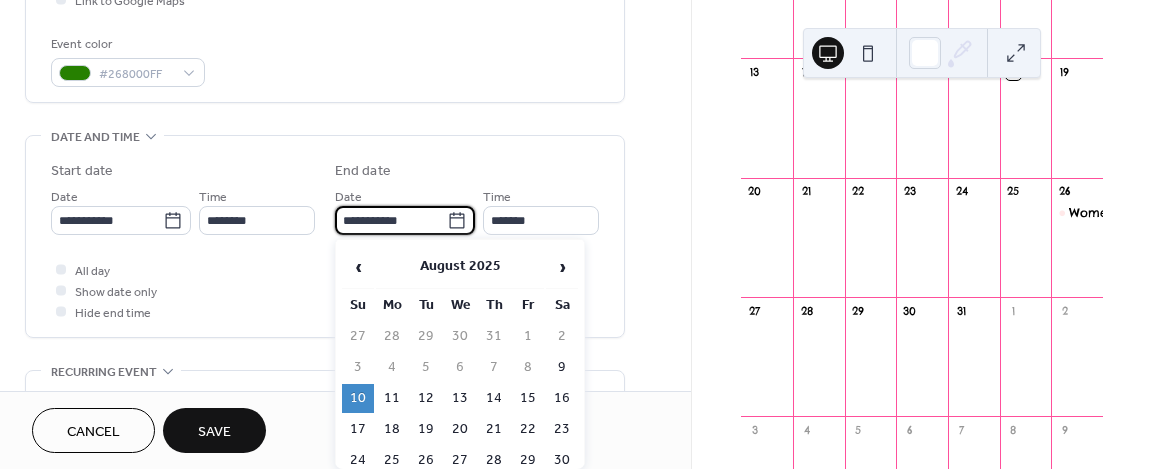 type on "*******" 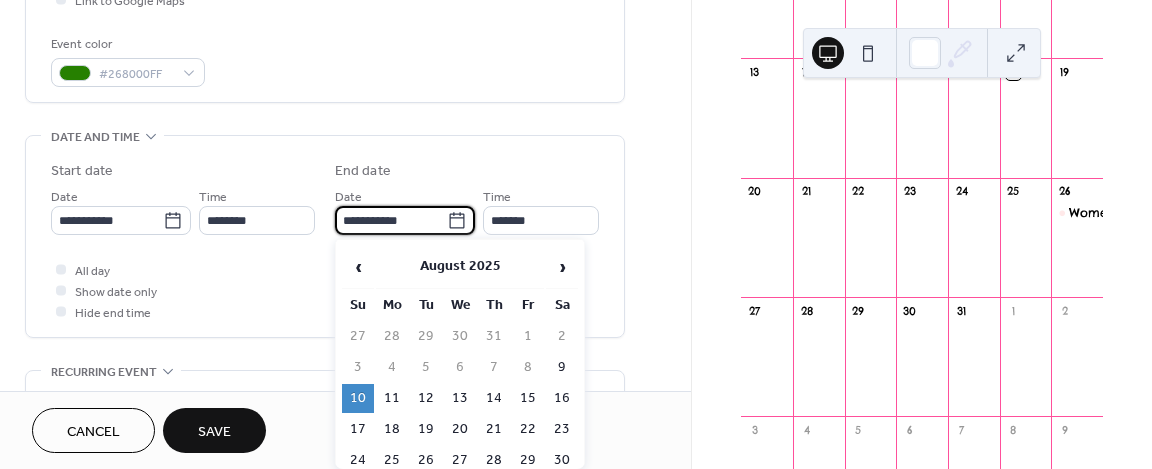 click on "**********" at bounding box center [391, 220] 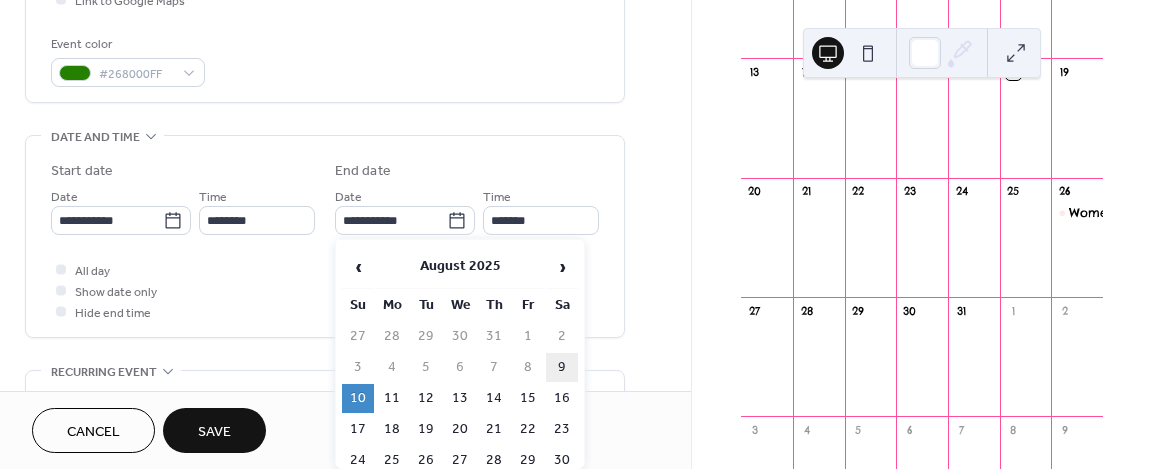 click on "9" at bounding box center [562, 367] 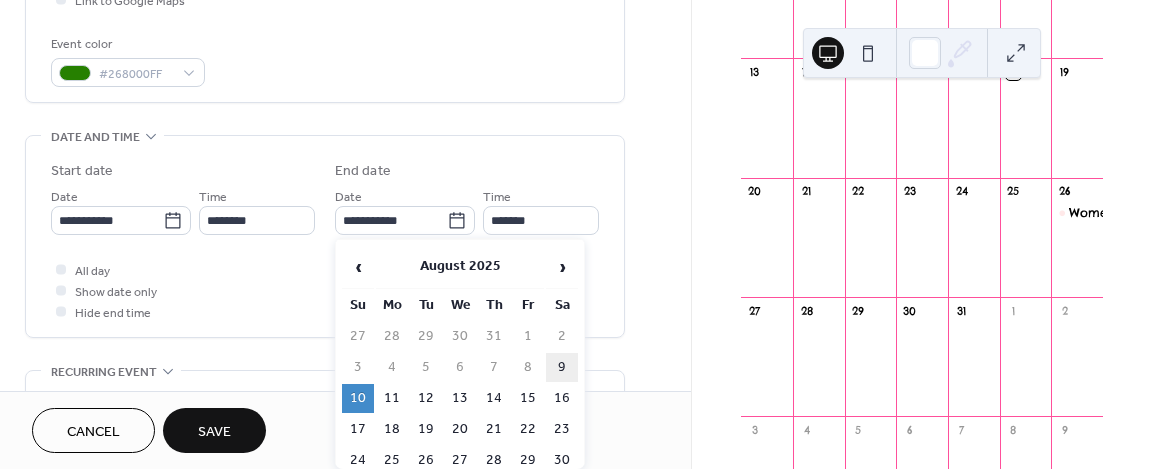 type on "**********" 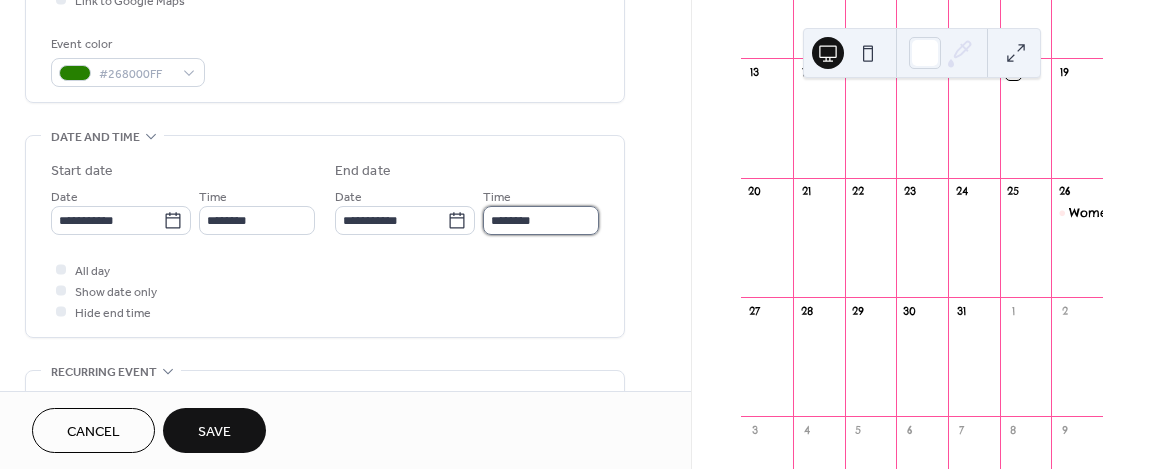 click on "********" at bounding box center [541, 220] 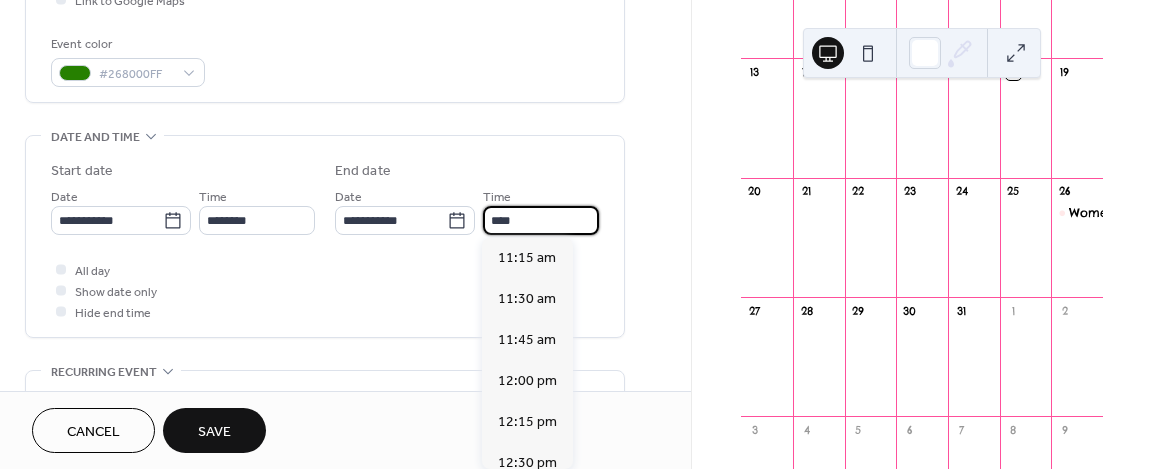 scroll, scrollTop: 0, scrollLeft: 0, axis: both 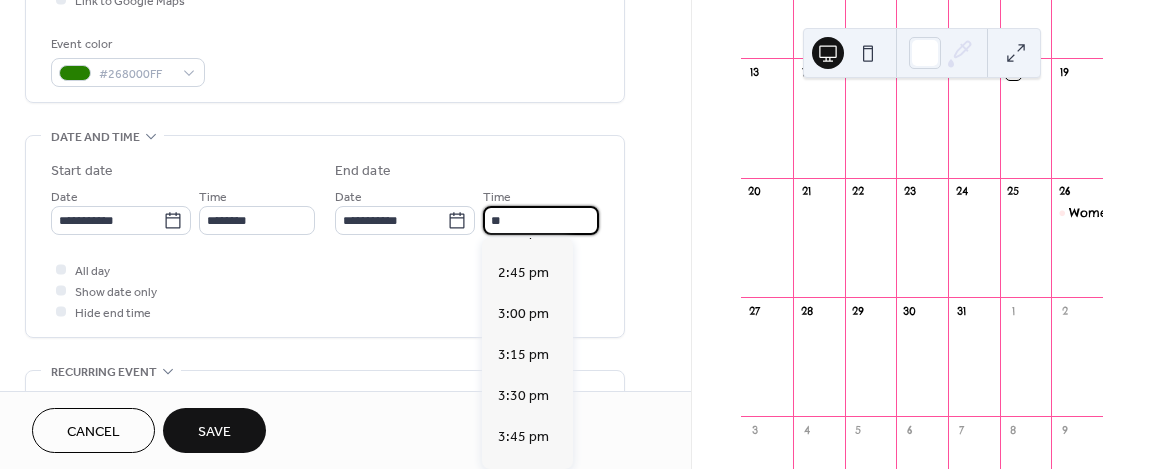 type on "*" 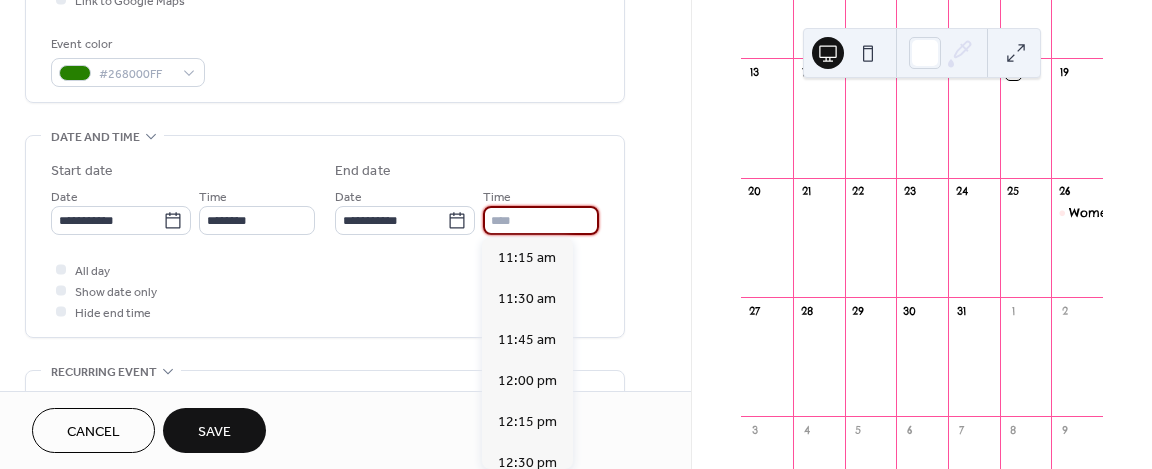 type on "*" 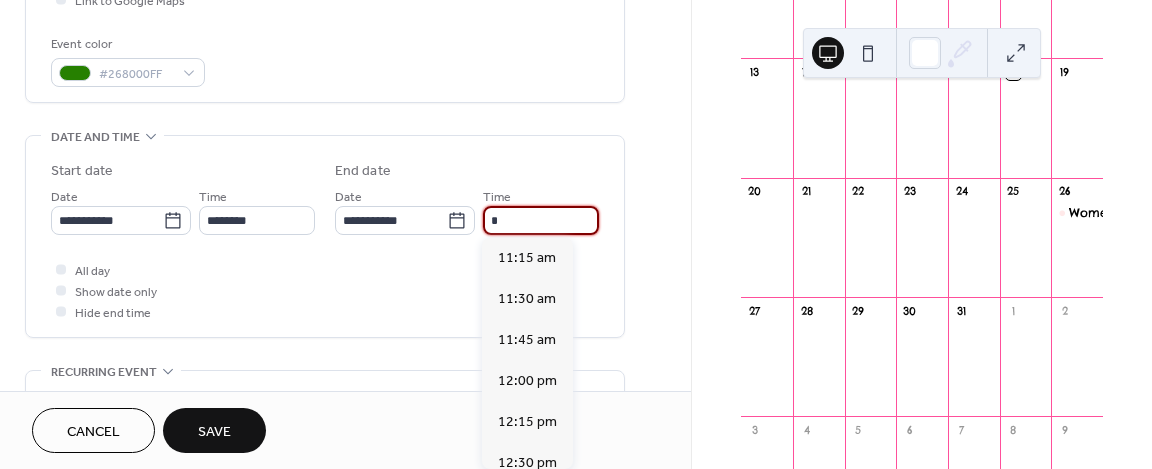 scroll, scrollTop: 615, scrollLeft: 0, axis: vertical 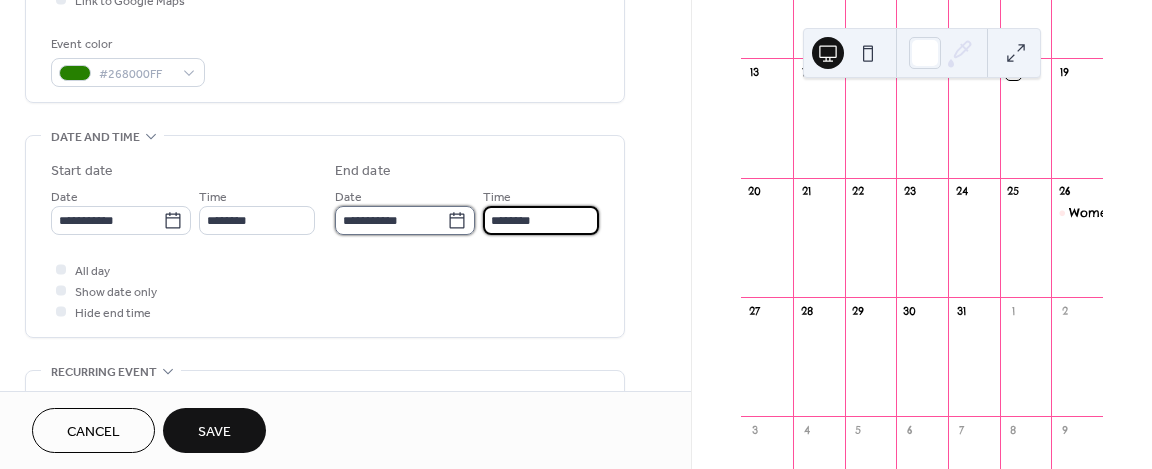 click on "**********" at bounding box center [391, 220] 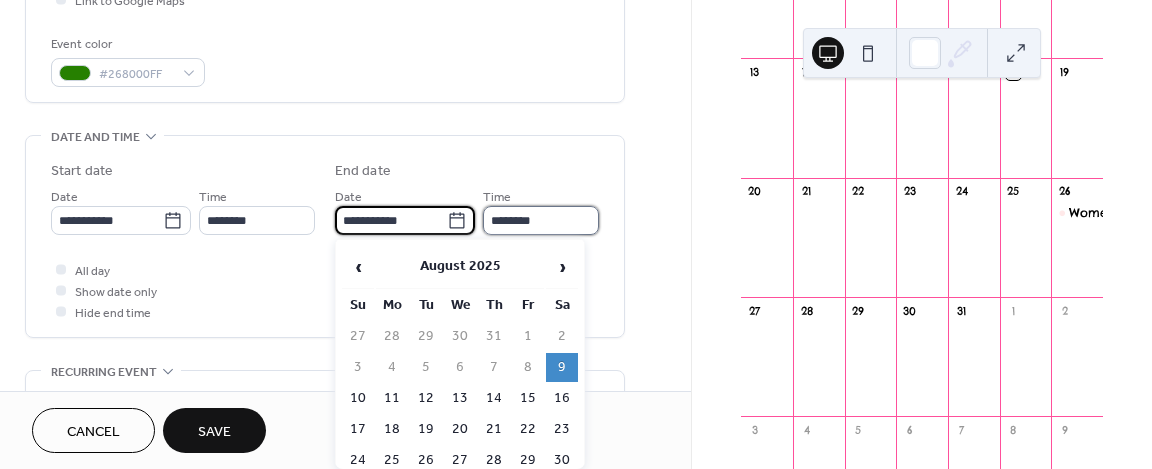 click on "********" at bounding box center [541, 220] 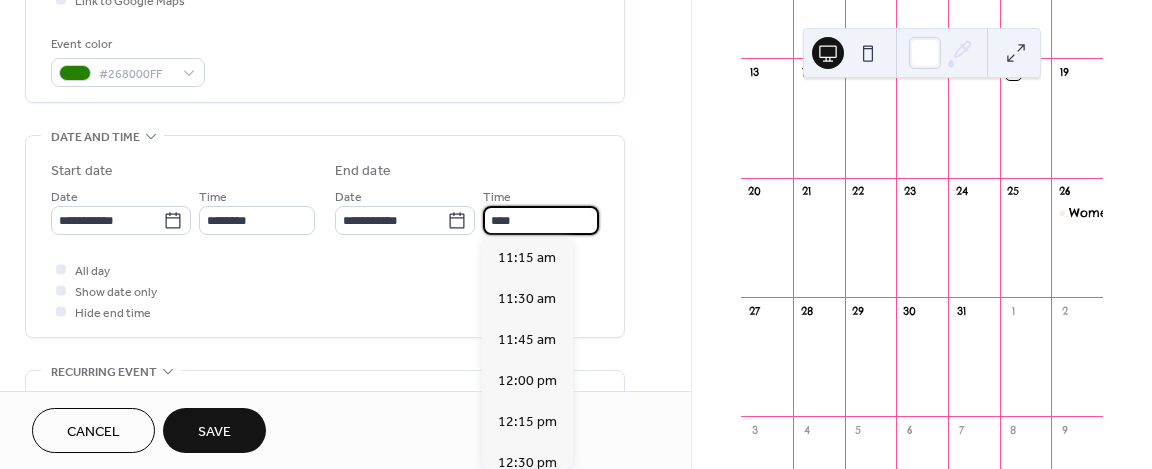 scroll, scrollTop: 0, scrollLeft: 0, axis: both 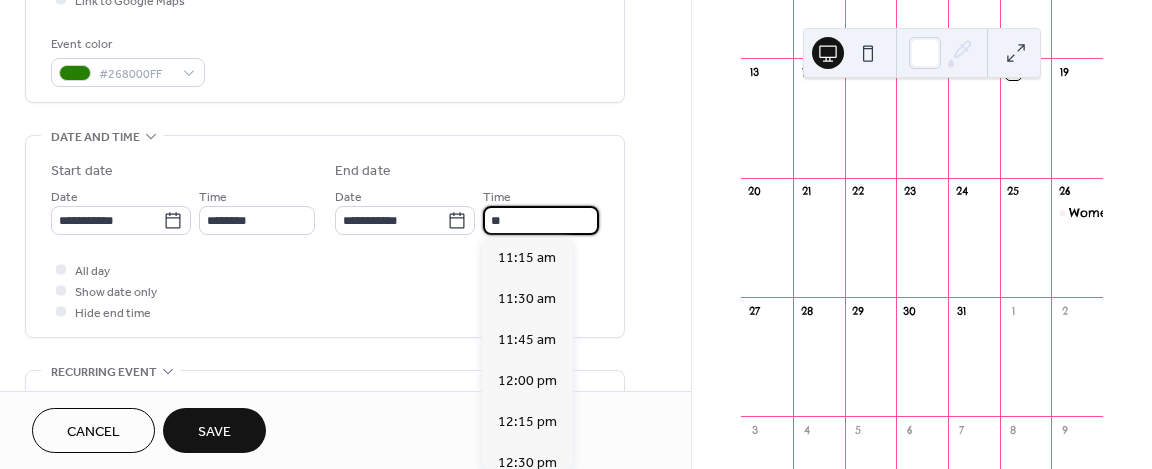 type on "*" 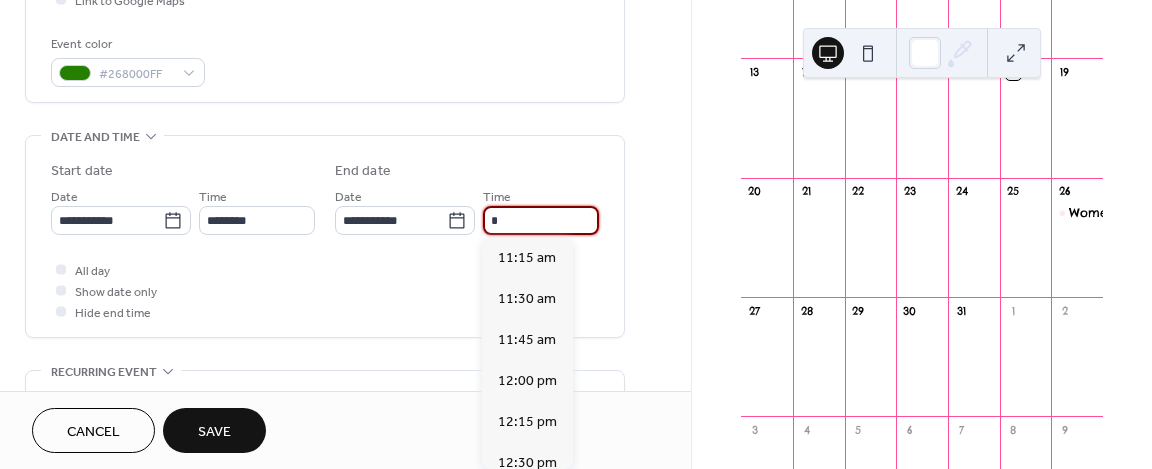 scroll, scrollTop: 779, scrollLeft: 0, axis: vertical 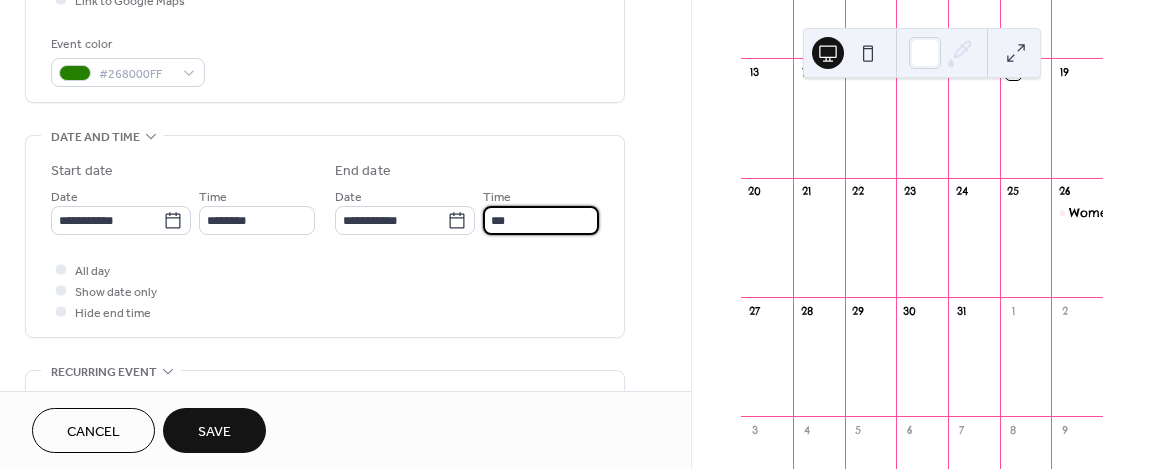 type on "*******" 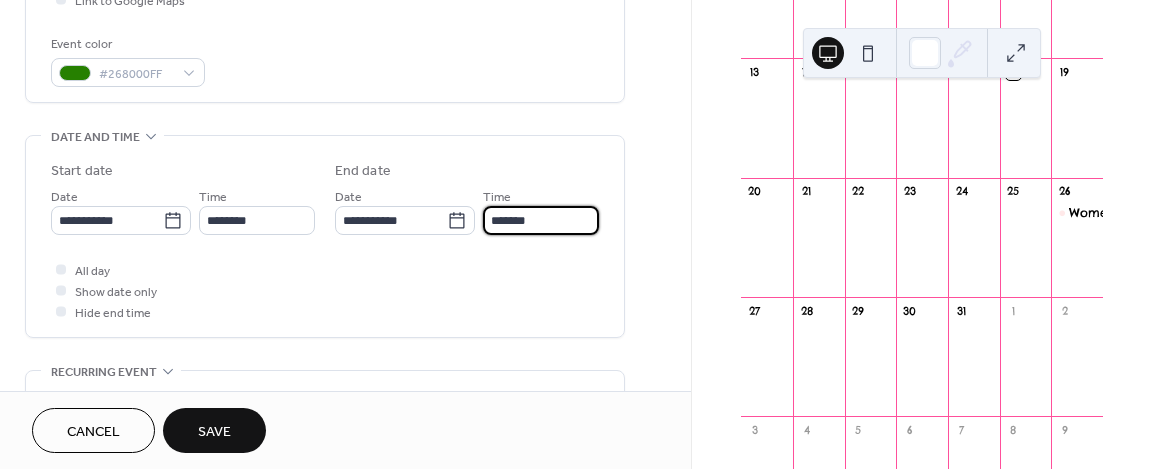 click on "**********" at bounding box center (325, 241) 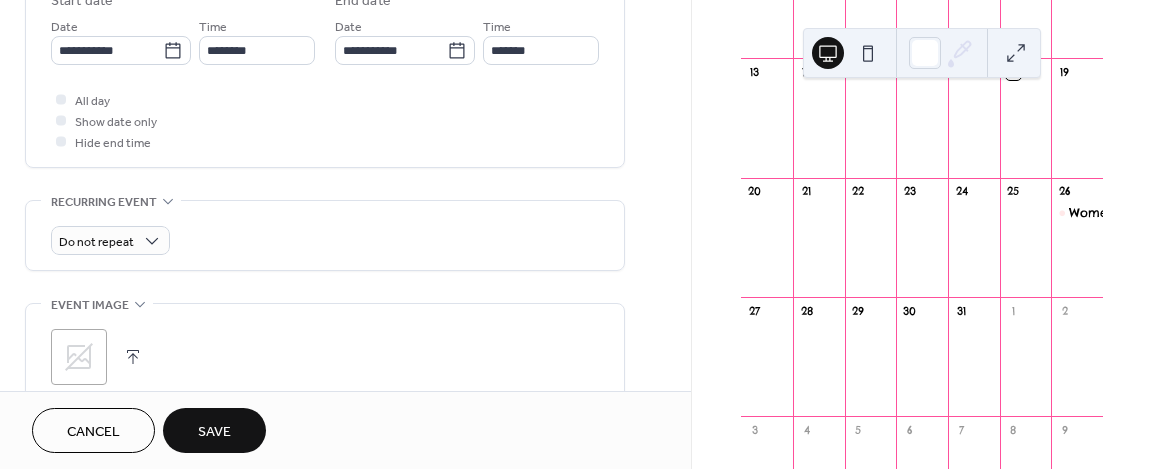 scroll, scrollTop: 687, scrollLeft: 0, axis: vertical 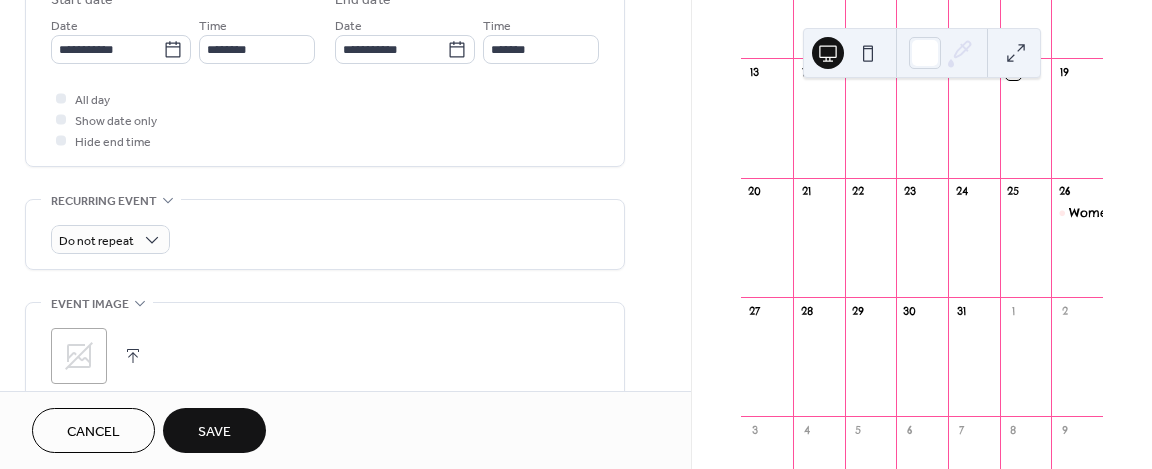 click 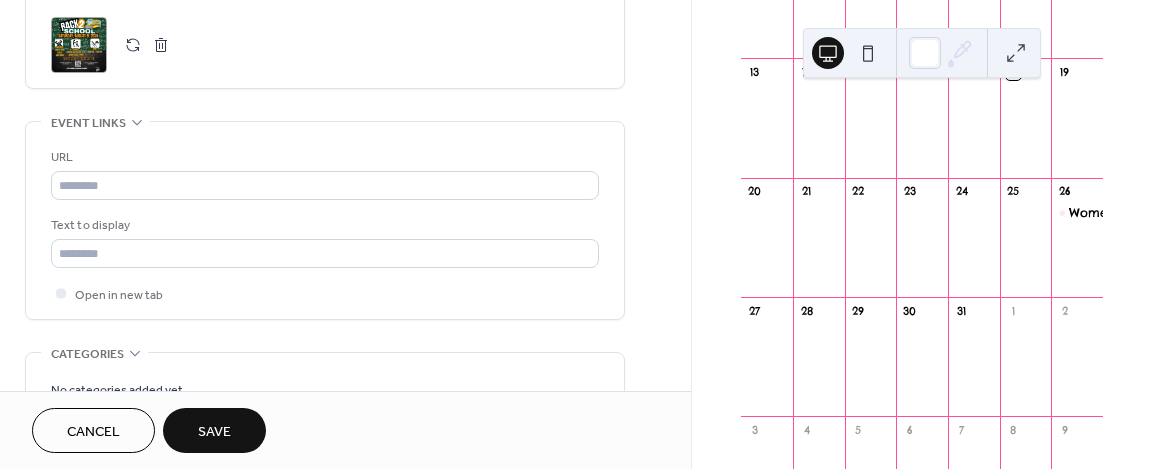 scroll, scrollTop: 1020, scrollLeft: 0, axis: vertical 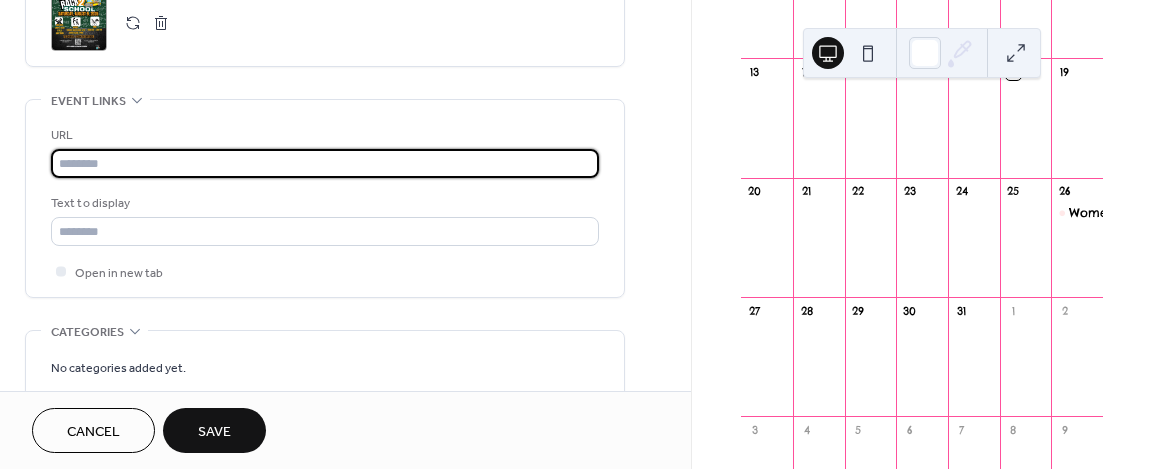 click at bounding box center [325, 163] 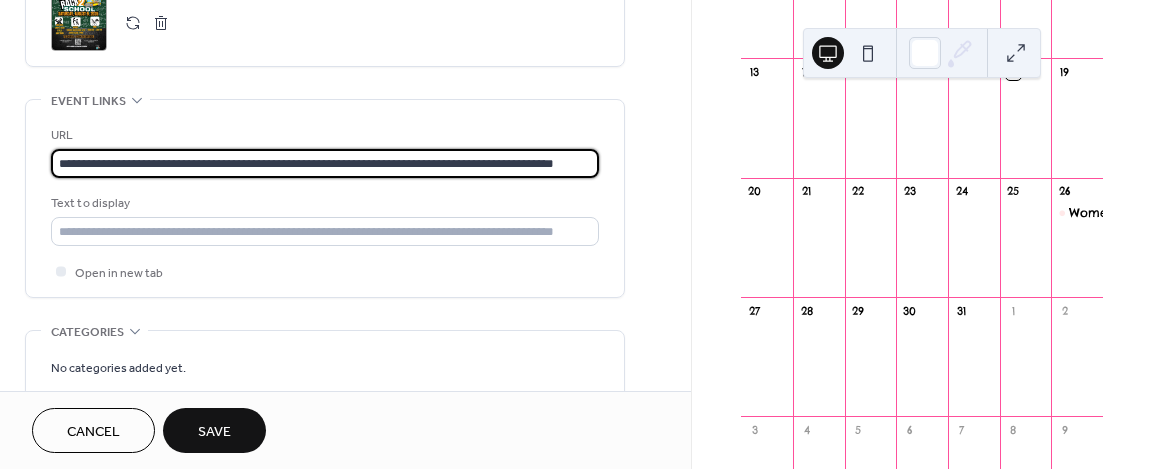 scroll, scrollTop: 0, scrollLeft: 86, axis: horizontal 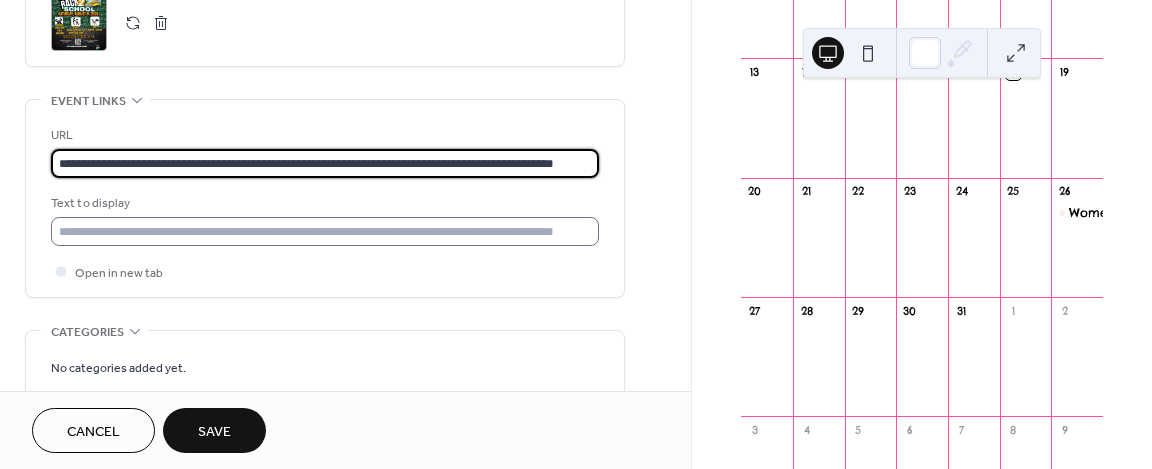 type on "**********" 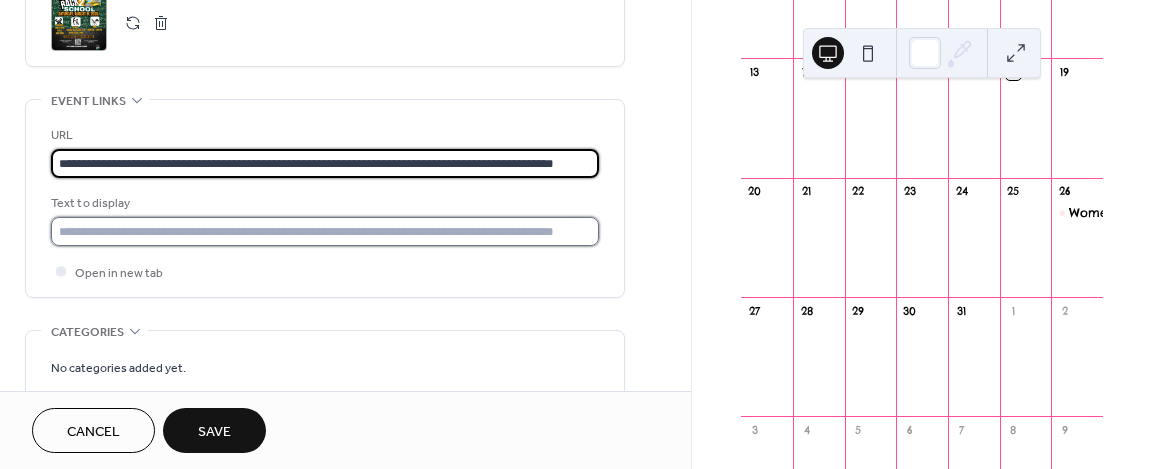 click at bounding box center (325, 231) 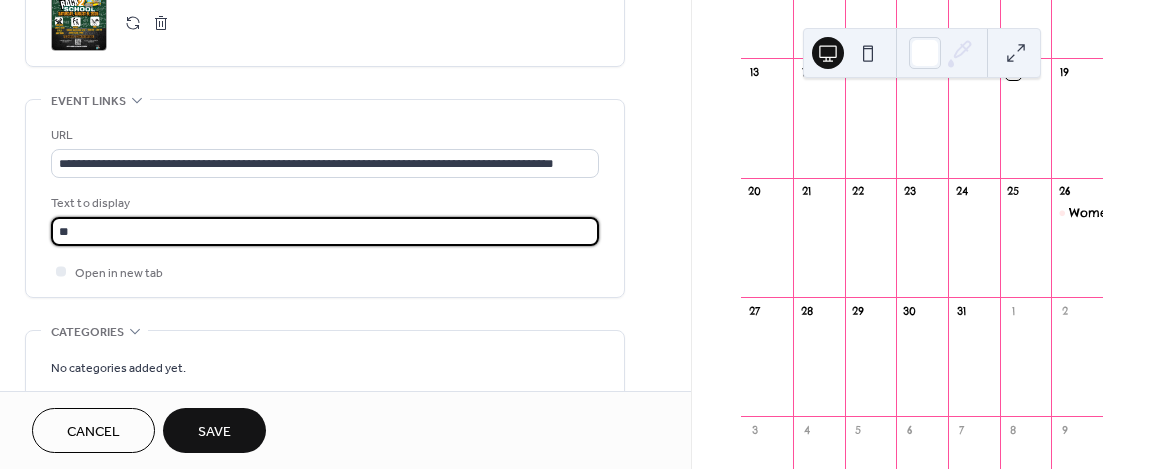 type on "**********" 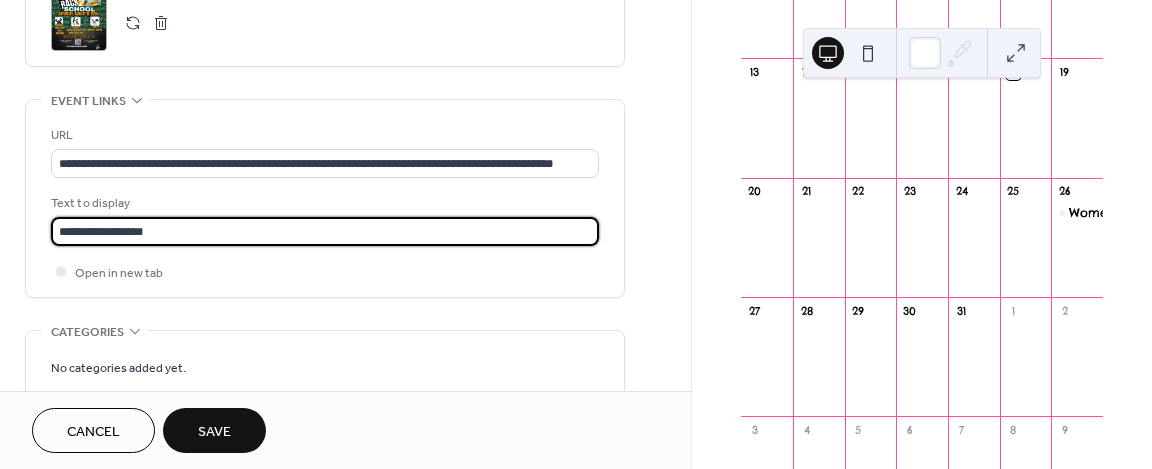 scroll, scrollTop: 1239, scrollLeft: 0, axis: vertical 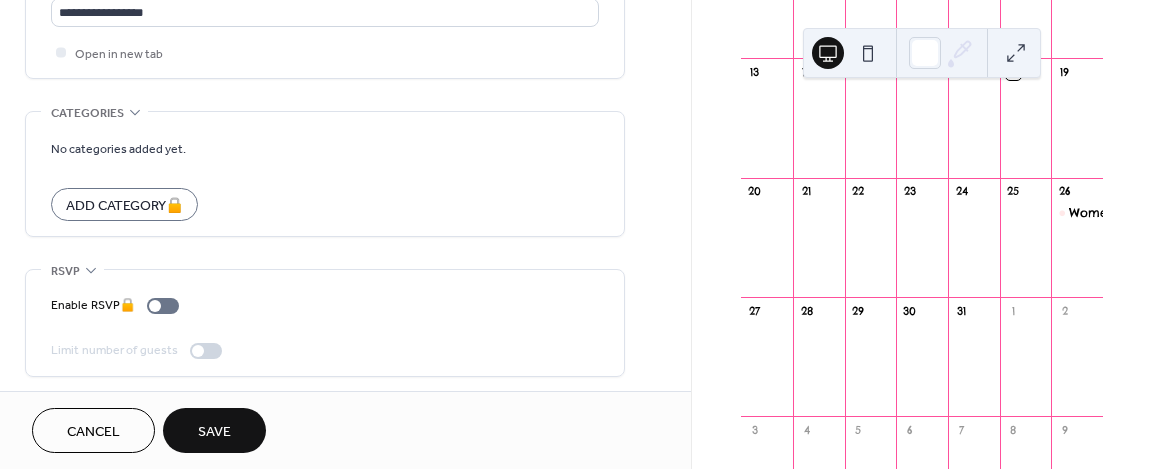click on "Save" at bounding box center (214, 430) 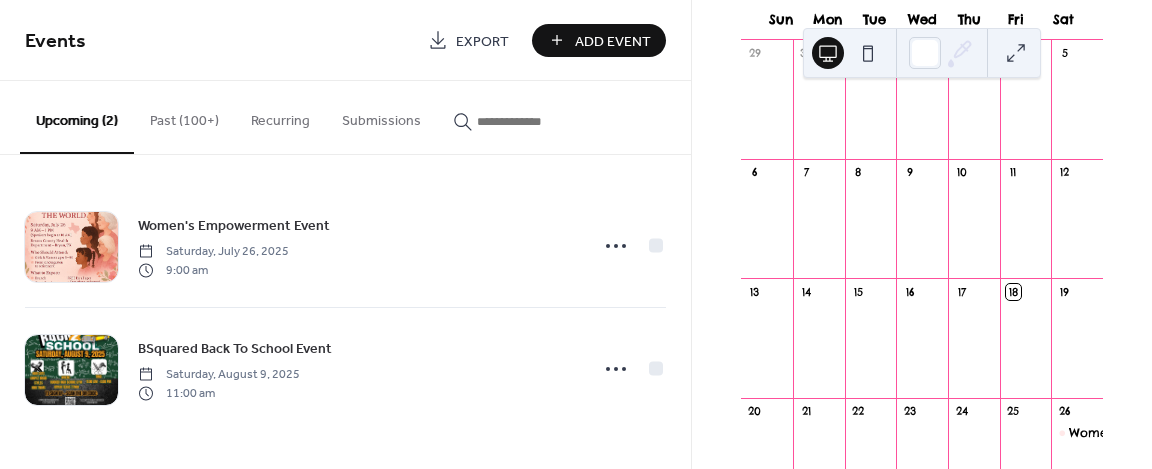 scroll, scrollTop: 0, scrollLeft: 0, axis: both 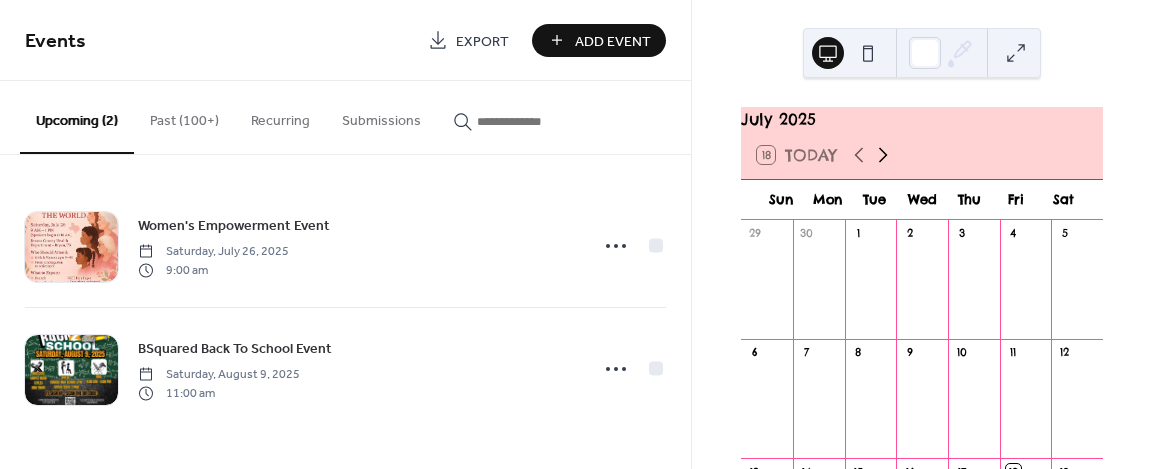 click 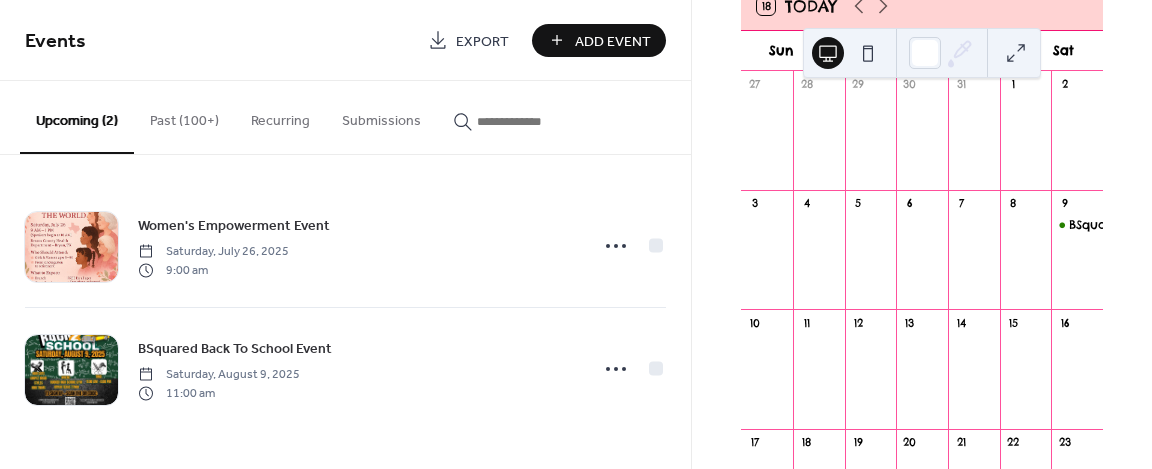 scroll, scrollTop: 150, scrollLeft: 0, axis: vertical 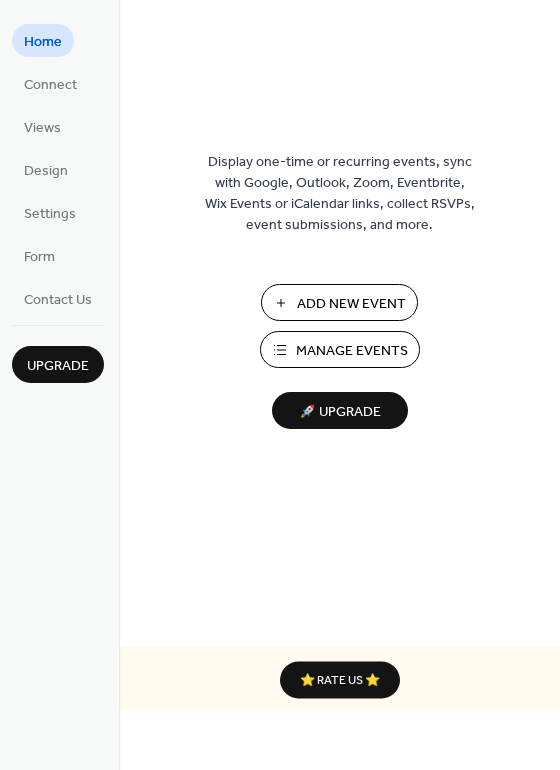 click on "Add New Event" at bounding box center (339, 302) 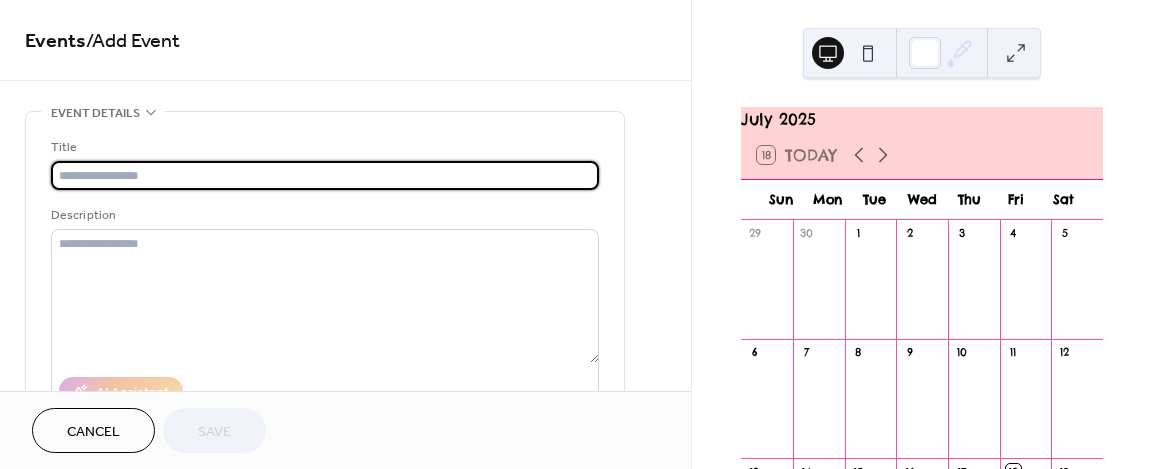 scroll, scrollTop: 0, scrollLeft: 0, axis: both 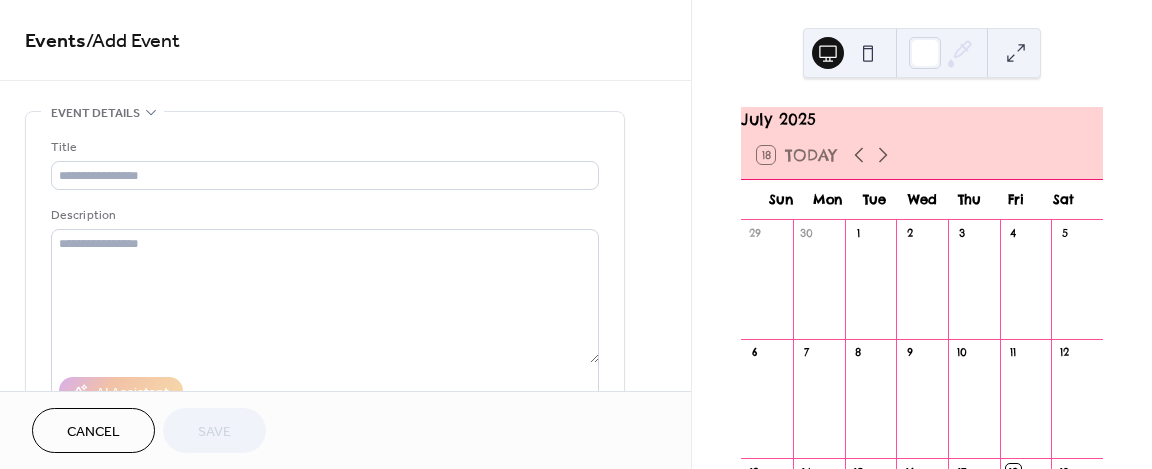 click on "[MONTH] [YEAR] [DAY] Today Sun Mon Tue Wed Thu Fri Sat 29 30 1 2 3 4 5 6 7 8 9 10 11 12 13 14 15 16 17 18 19 20 21 22 23 24 25 26 Women's Empowerment Event  27 28 29 30 31 1 2 3 4 5 6 7 8 9 BSquared Back To School Event" at bounding box center (922, 234) 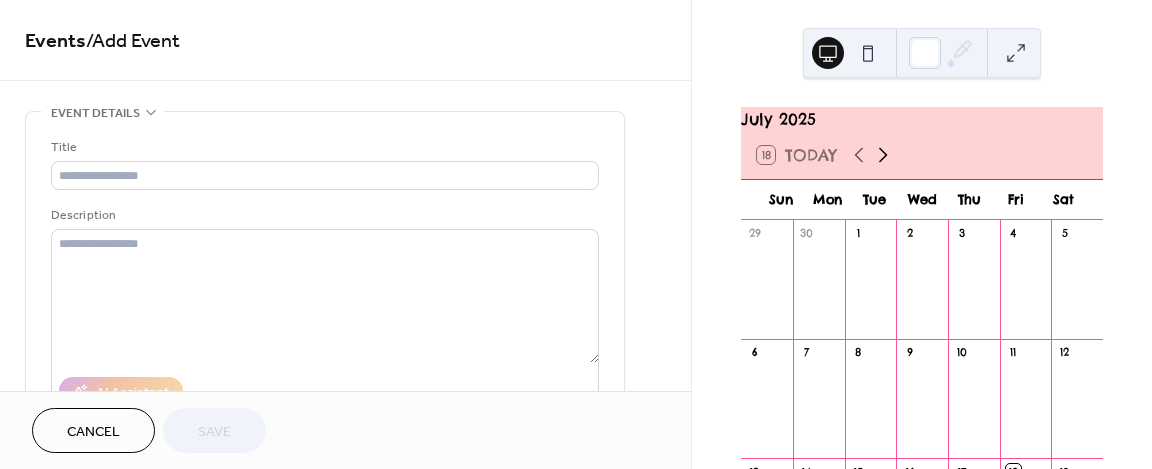 click 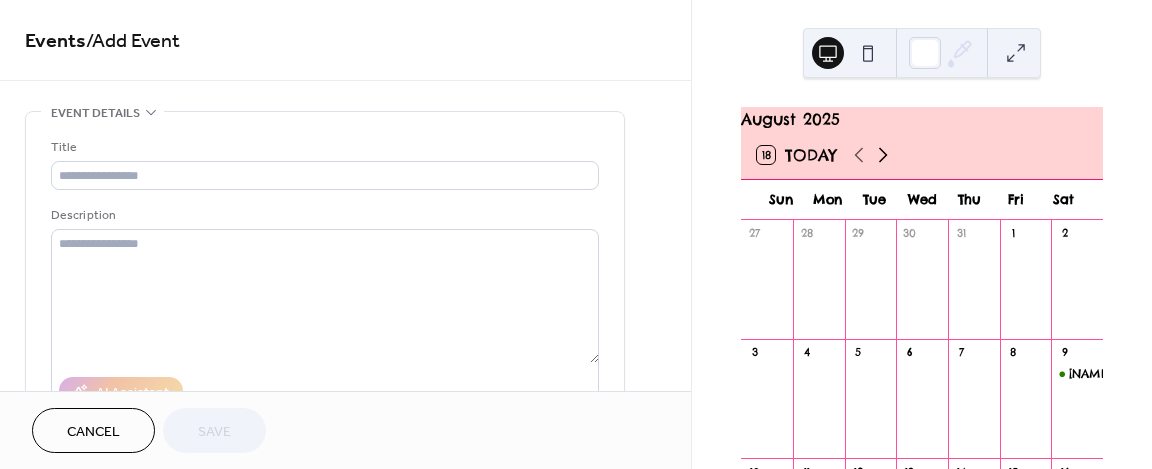 click 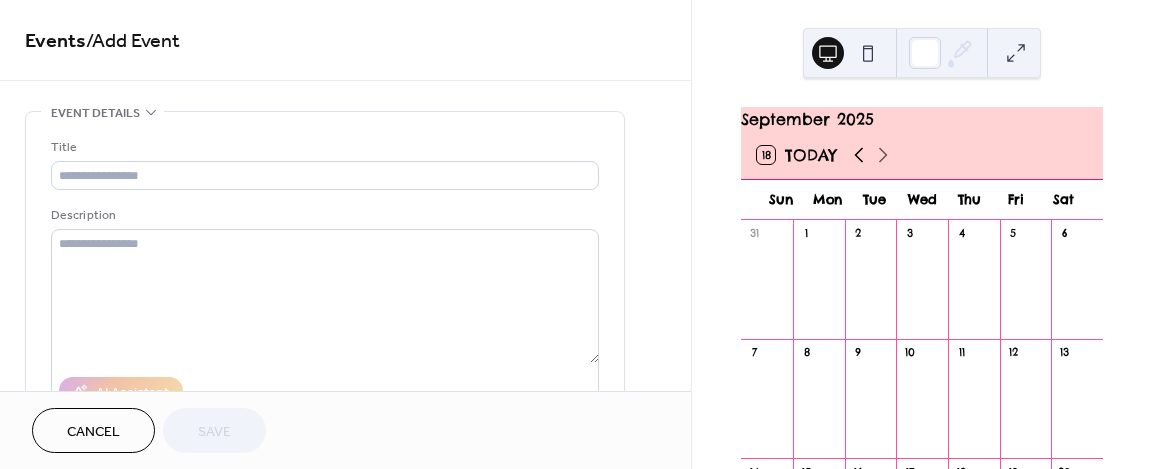 click 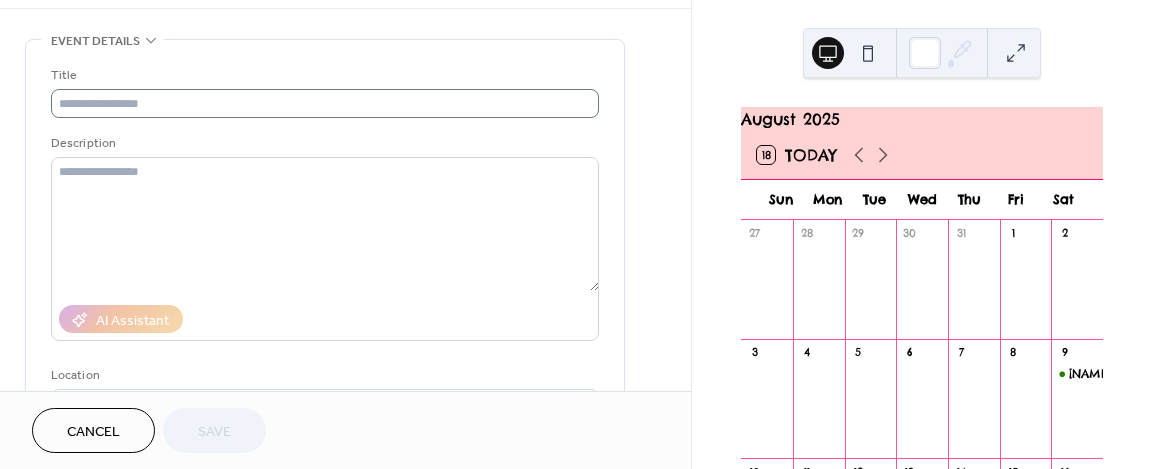 scroll, scrollTop: 74, scrollLeft: 0, axis: vertical 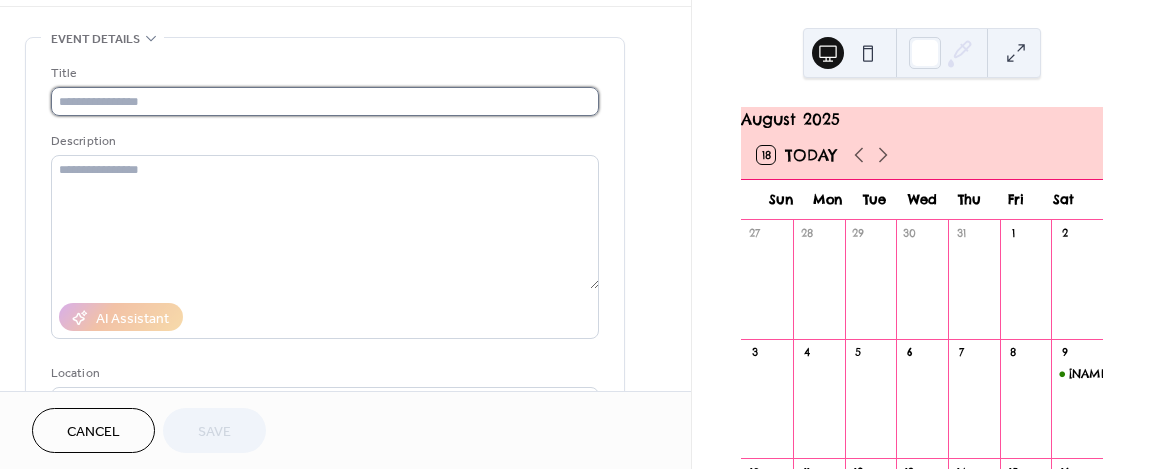 click at bounding box center [325, 101] 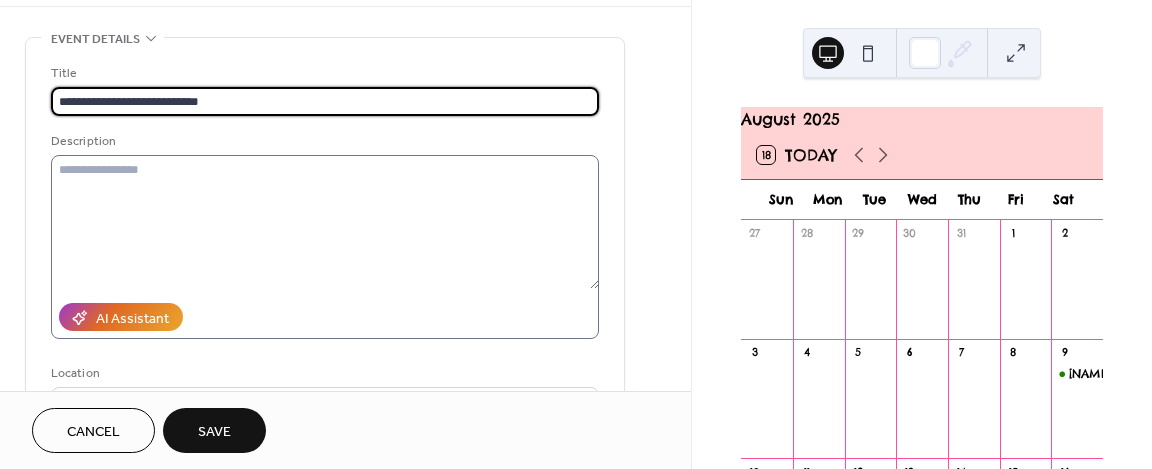 type on "**********" 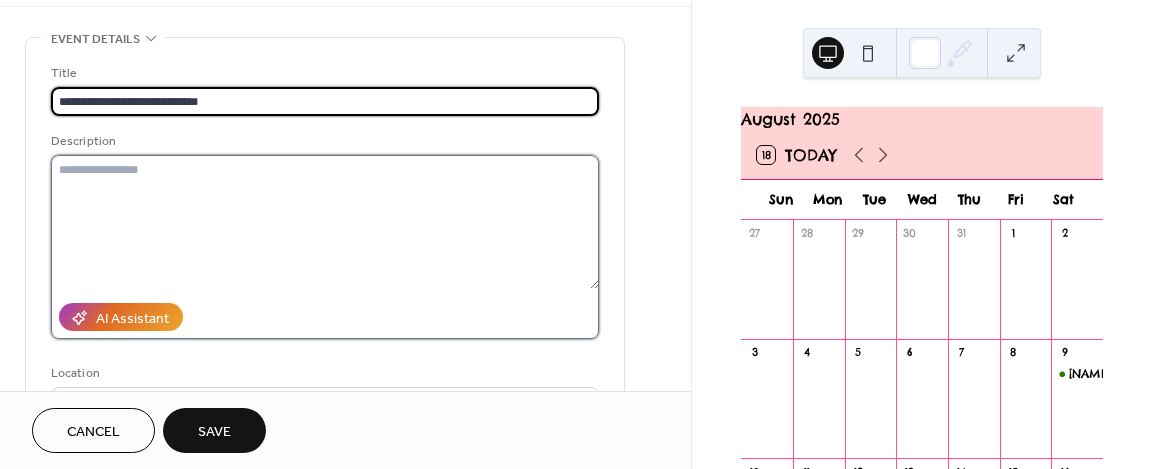 click at bounding box center (325, 222) 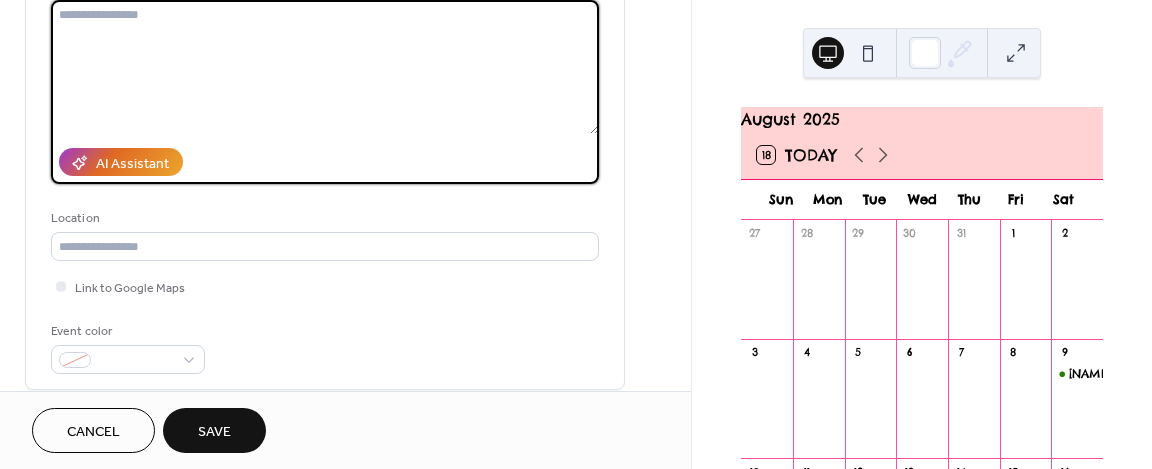 scroll, scrollTop: 236, scrollLeft: 0, axis: vertical 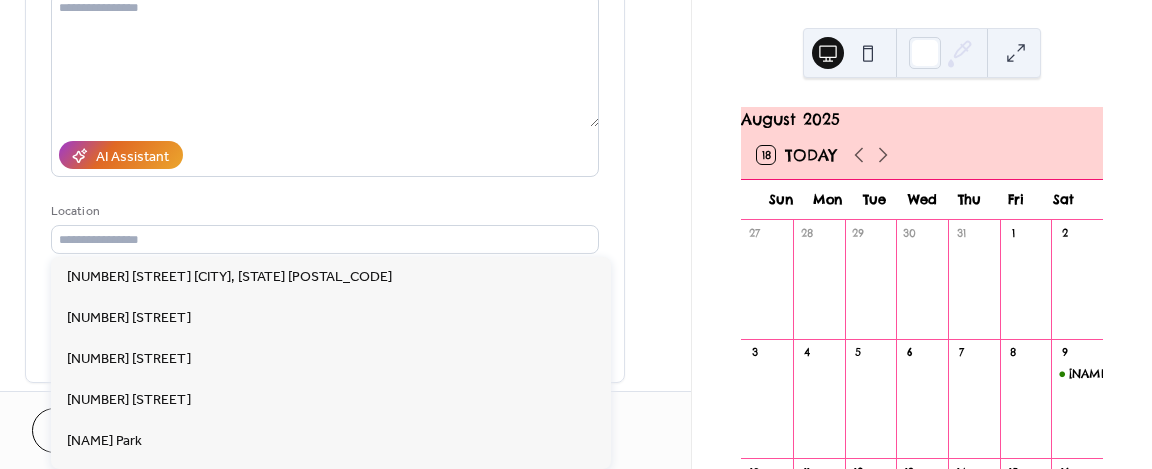 click on "Location" at bounding box center [323, 211] 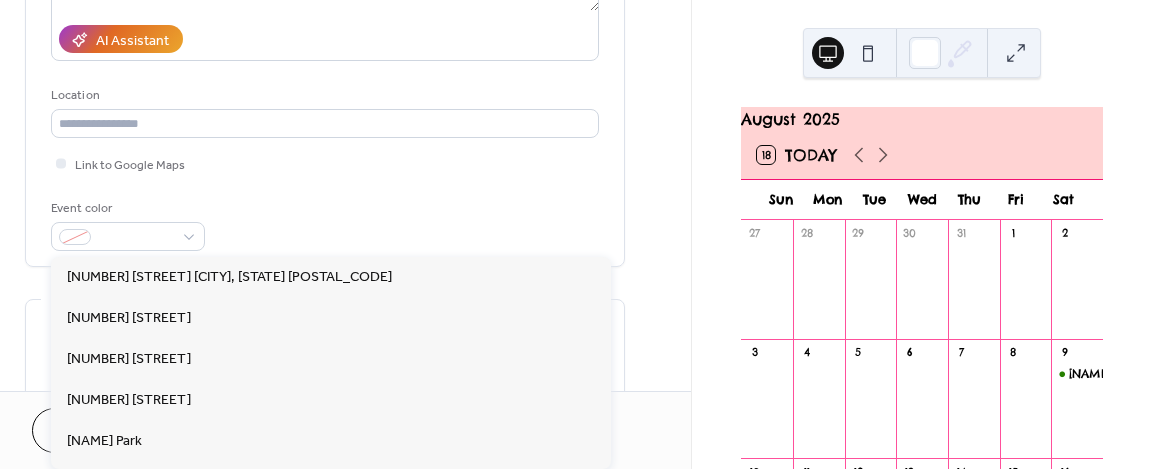 scroll, scrollTop: 388, scrollLeft: 0, axis: vertical 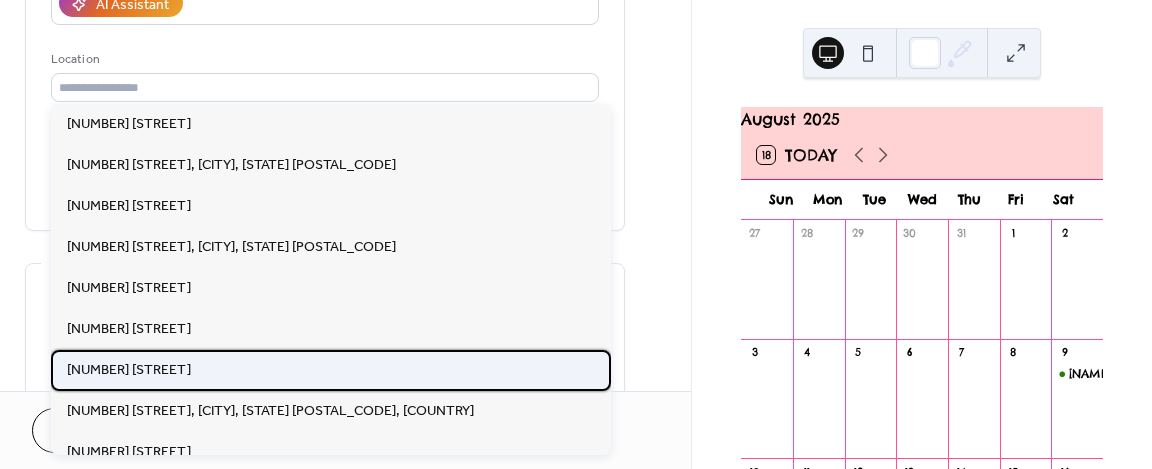 click on "[NUMBER] [STREET]" at bounding box center [331, 370] 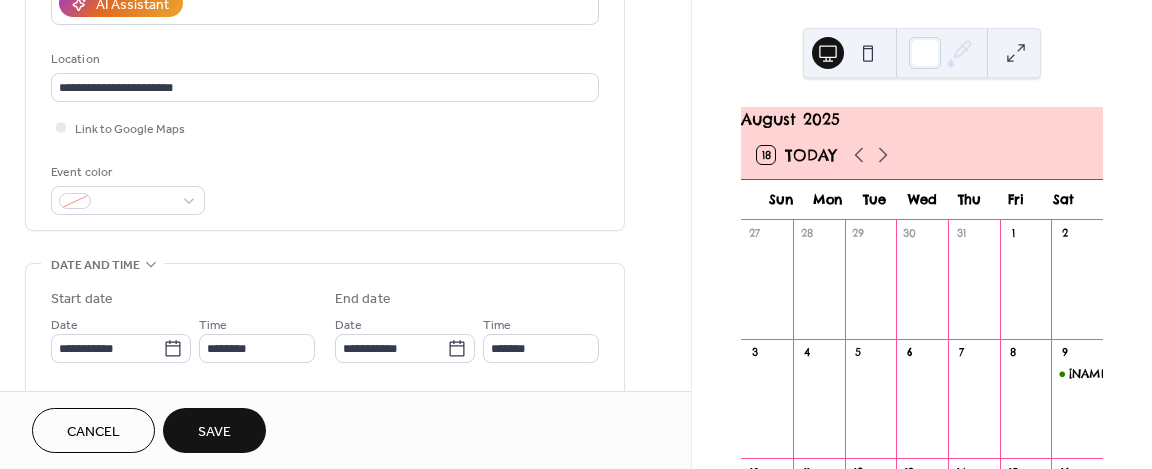 scroll, scrollTop: 356, scrollLeft: 0, axis: vertical 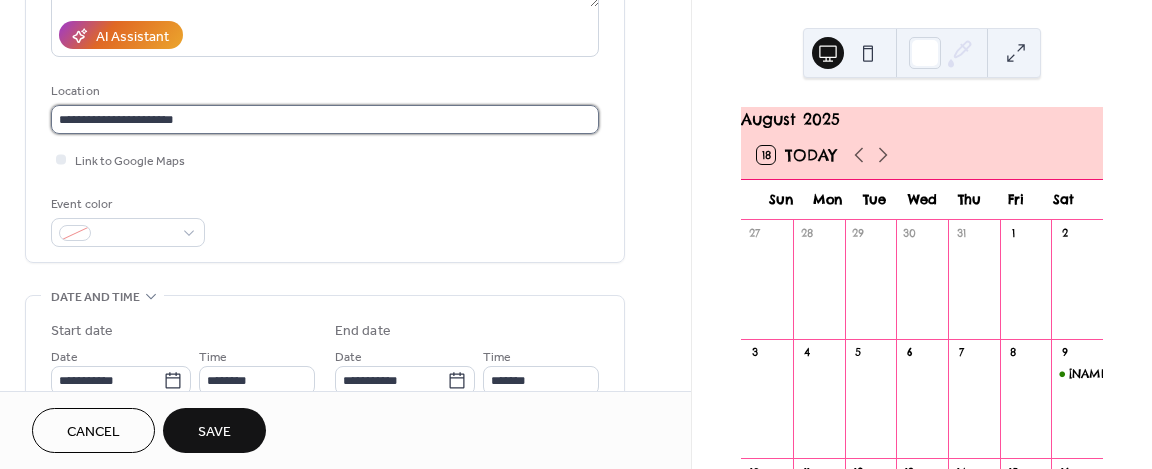 click on "**********" at bounding box center (325, 119) 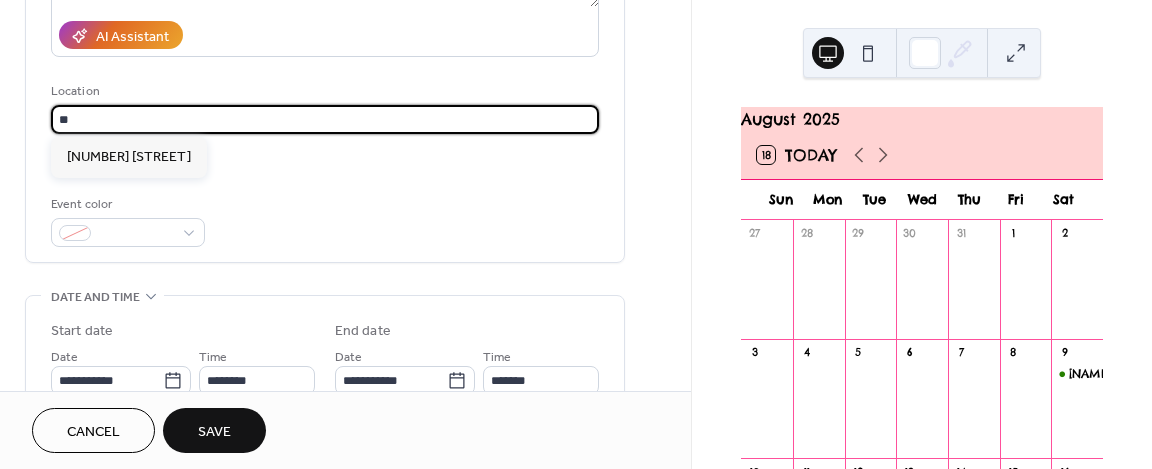 type on "*" 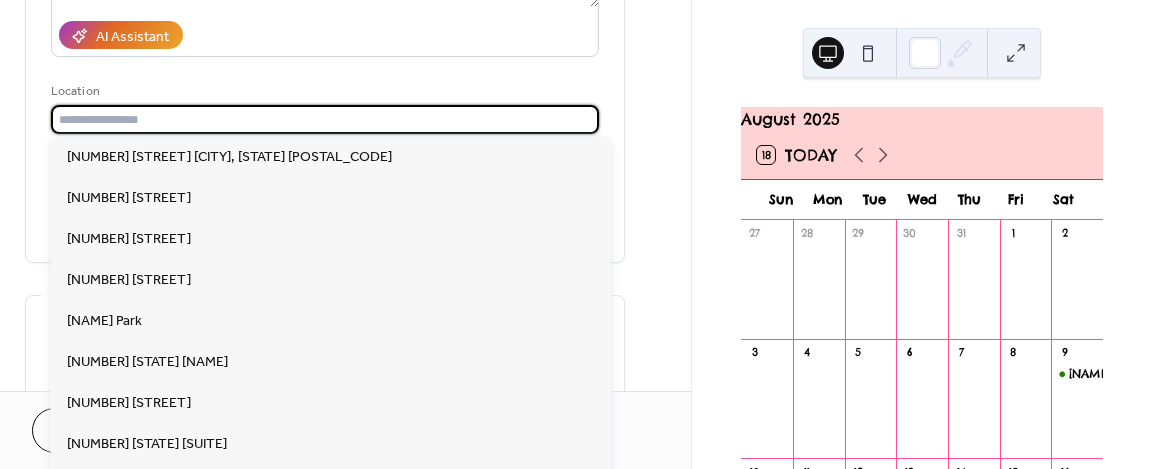 type 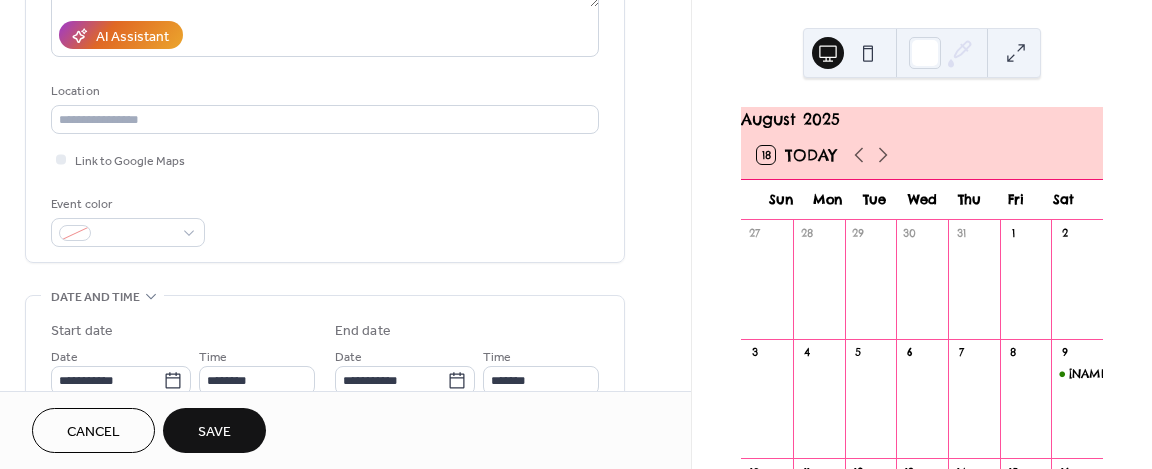 click on "**********" at bounding box center [325, 14] 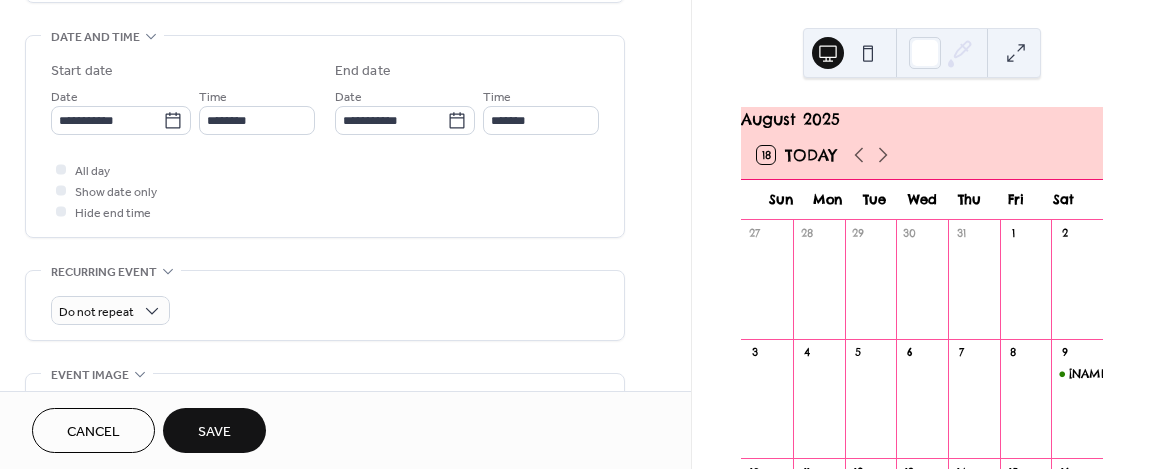 scroll, scrollTop: 618, scrollLeft: 0, axis: vertical 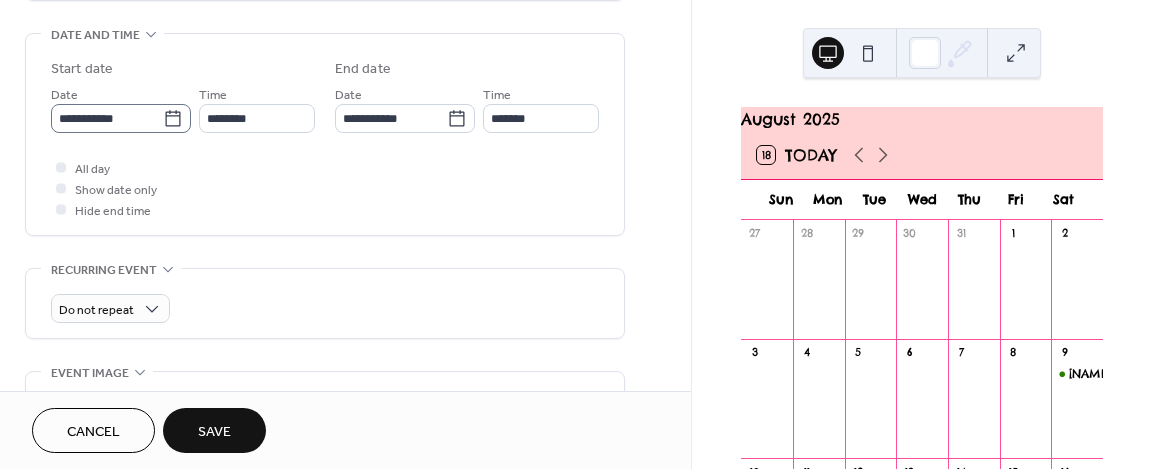 click 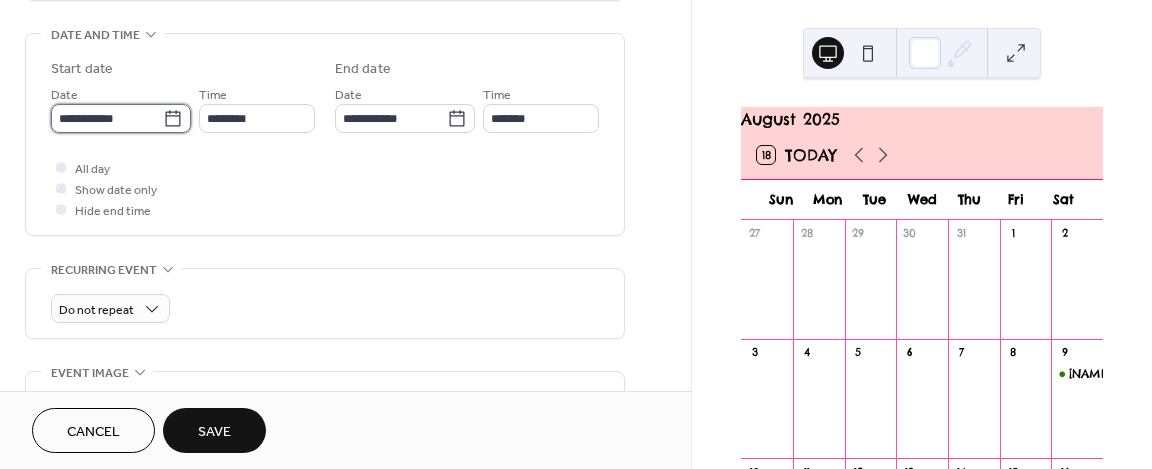 click on "**********" at bounding box center (107, 118) 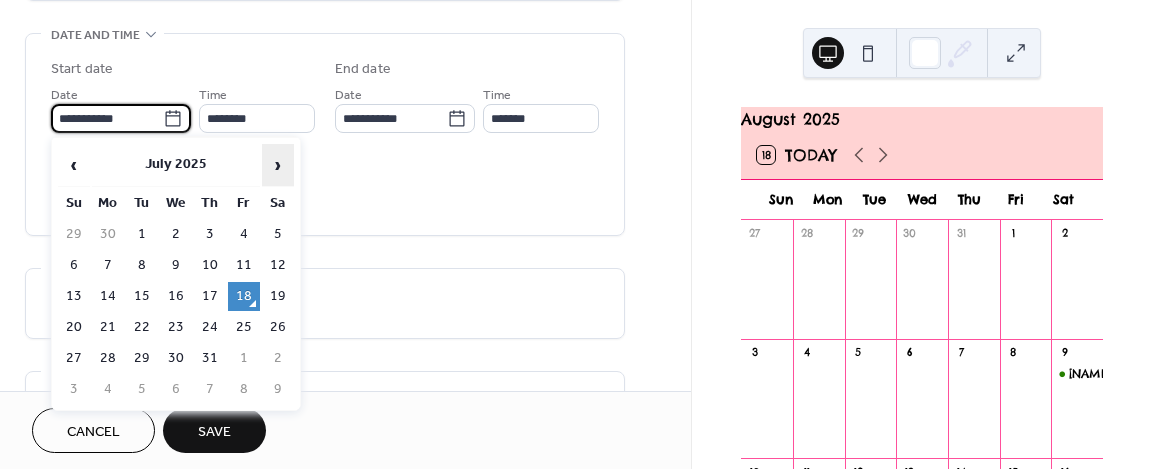 click on "›" at bounding box center (278, 165) 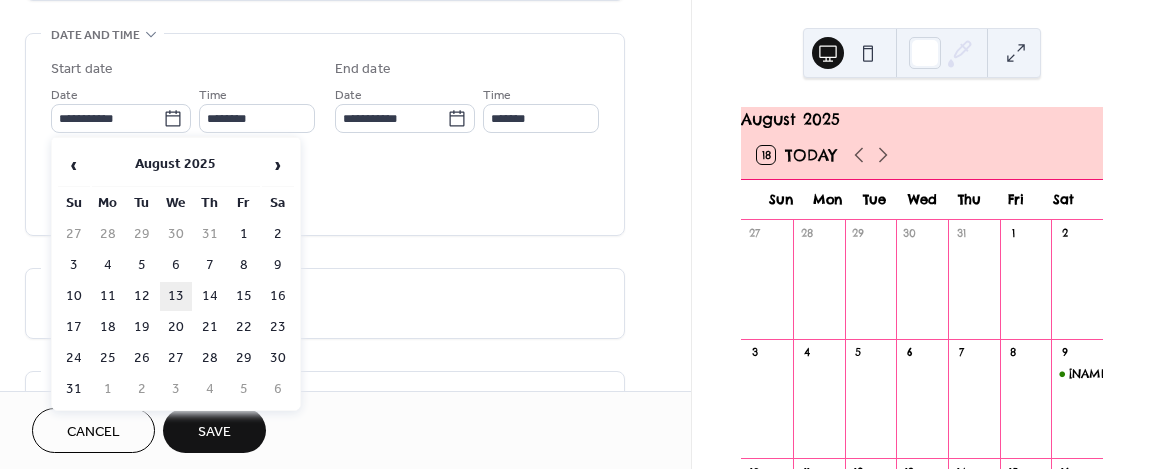 click on "13" at bounding box center (176, 296) 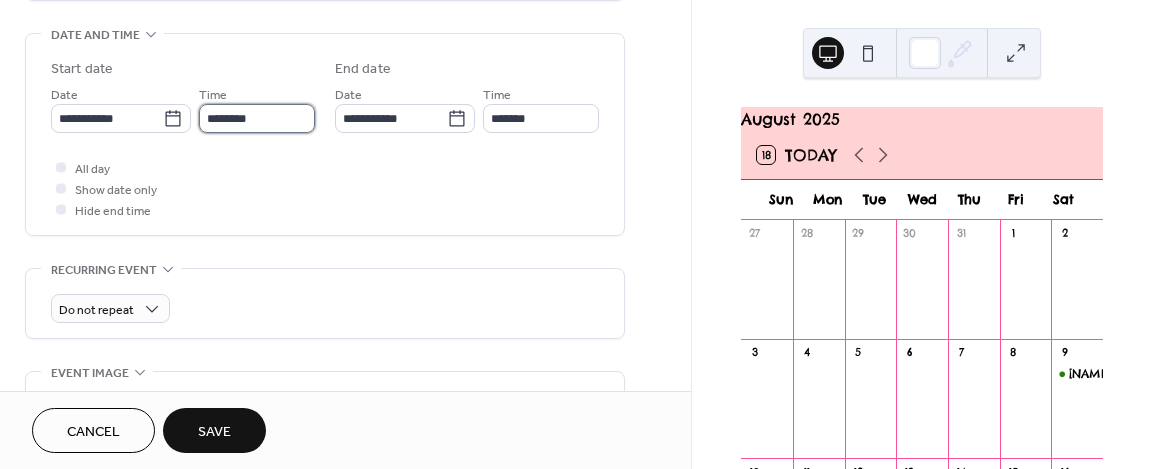 click on "********" at bounding box center (257, 118) 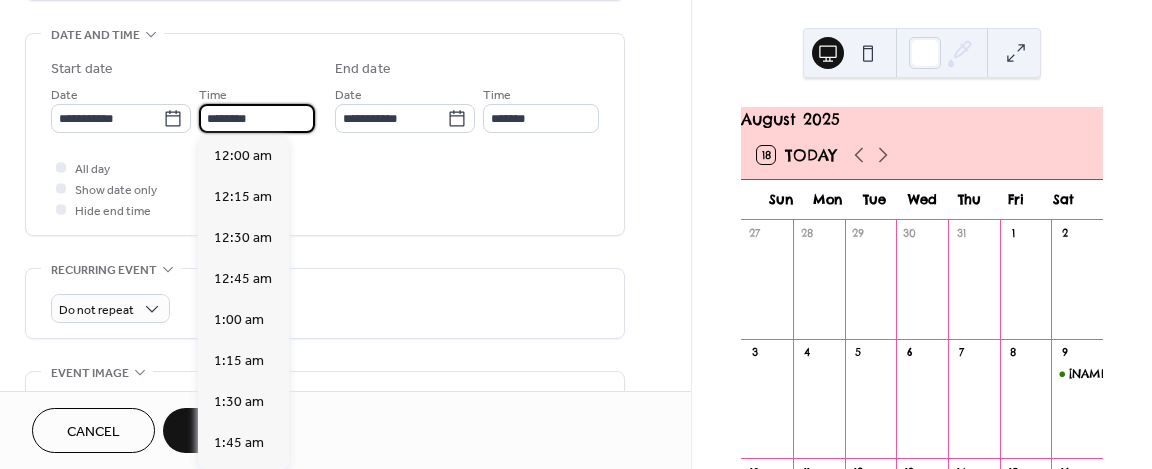 scroll, scrollTop: 1968, scrollLeft: 0, axis: vertical 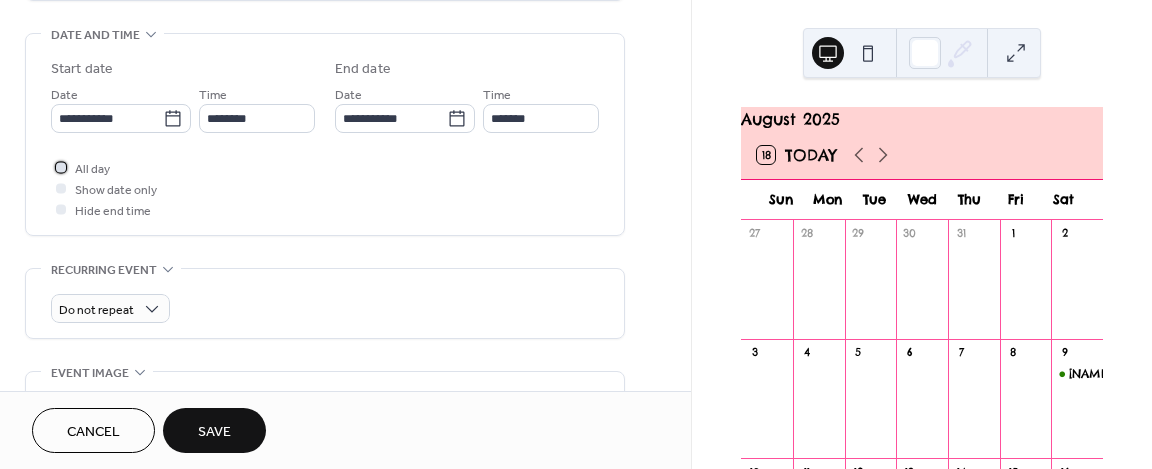click on "All day" at bounding box center (92, 169) 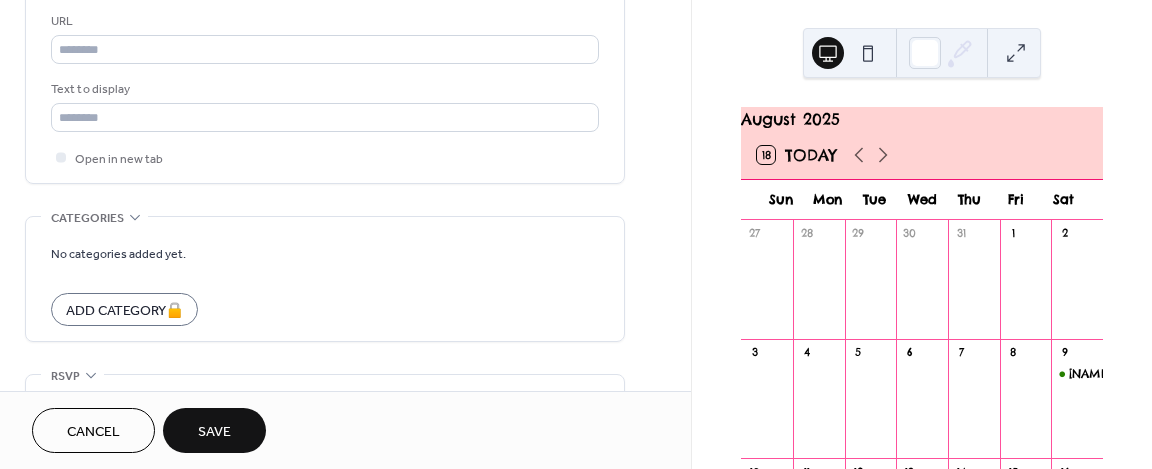 scroll, scrollTop: 1239, scrollLeft: 0, axis: vertical 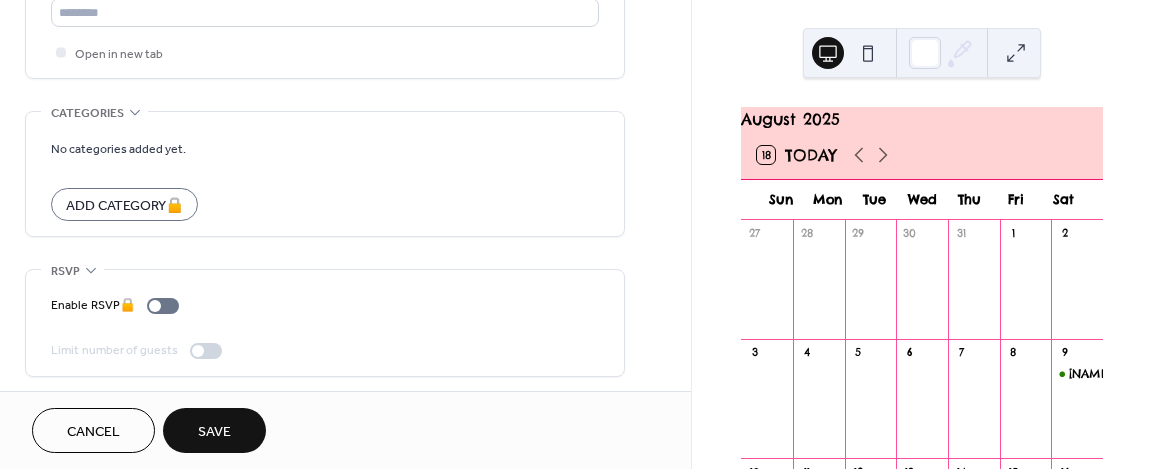 click on "Save" at bounding box center [214, 430] 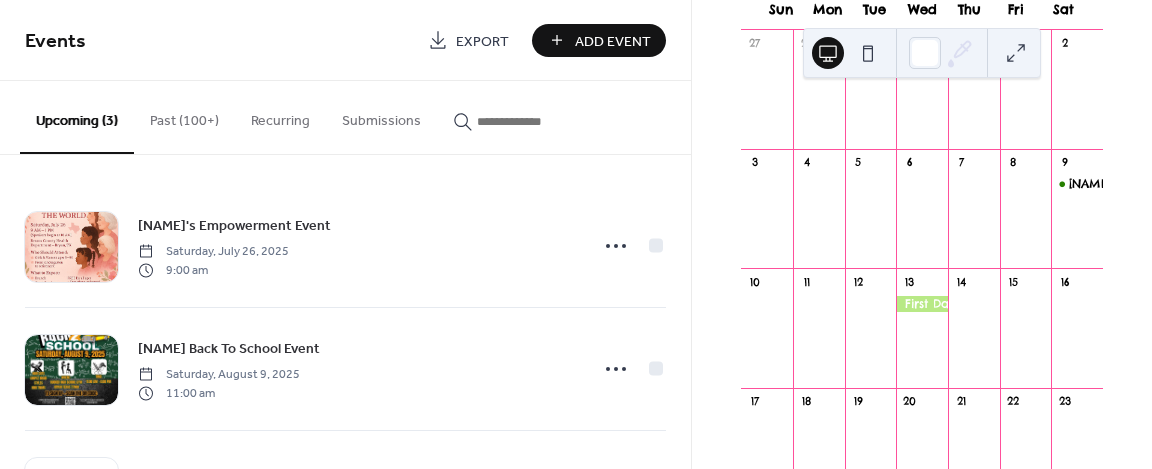 scroll, scrollTop: 191, scrollLeft: 0, axis: vertical 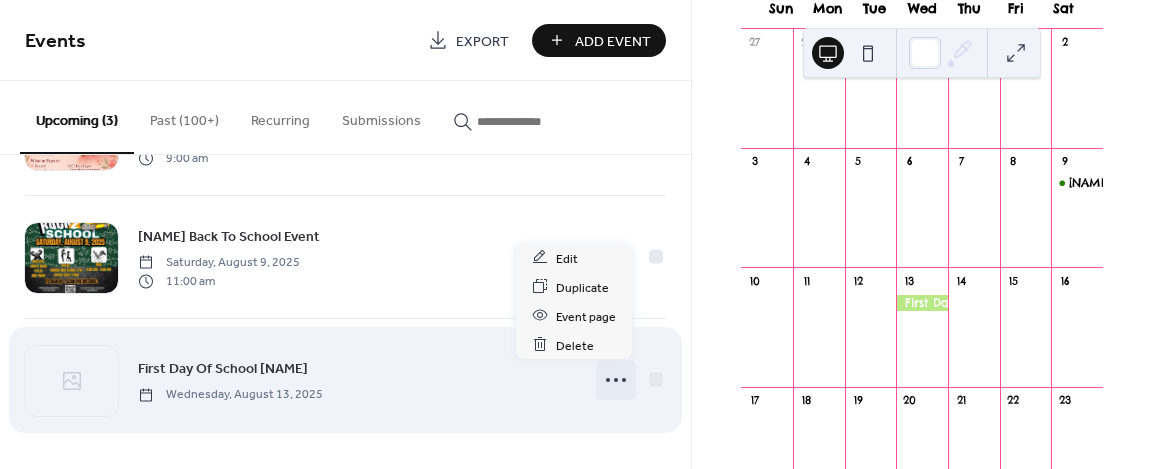 click 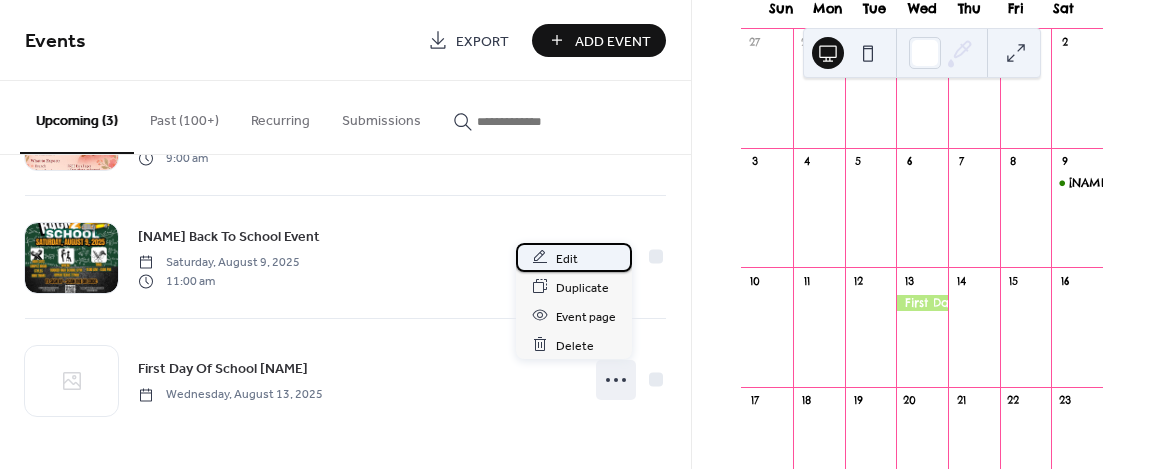 click on "Edit" at bounding box center [574, 257] 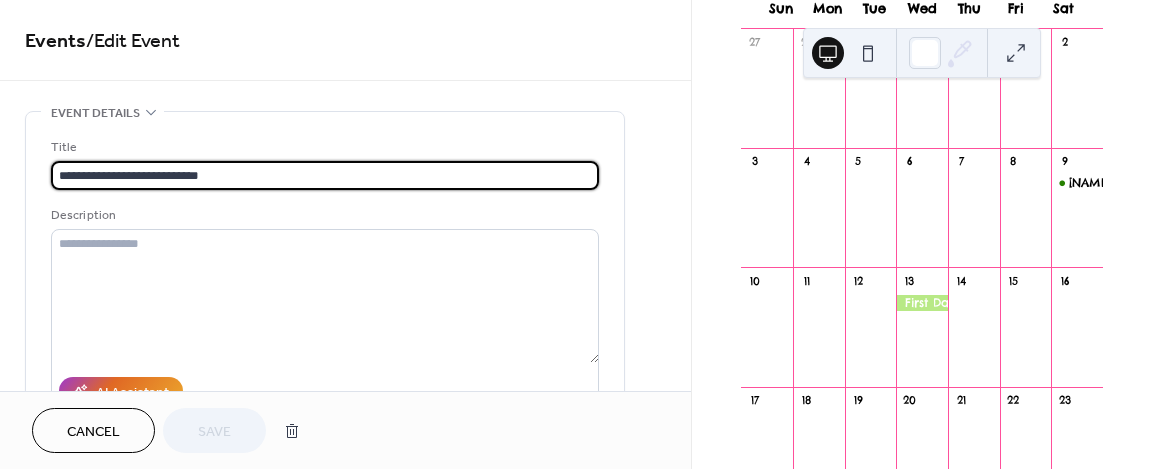 click on "**********" at bounding box center (325, 175) 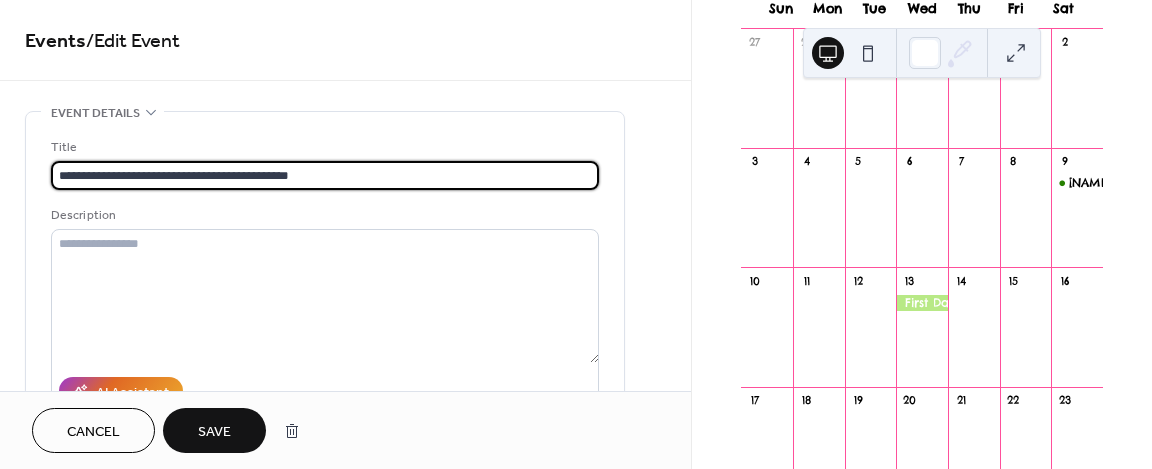 type on "**********" 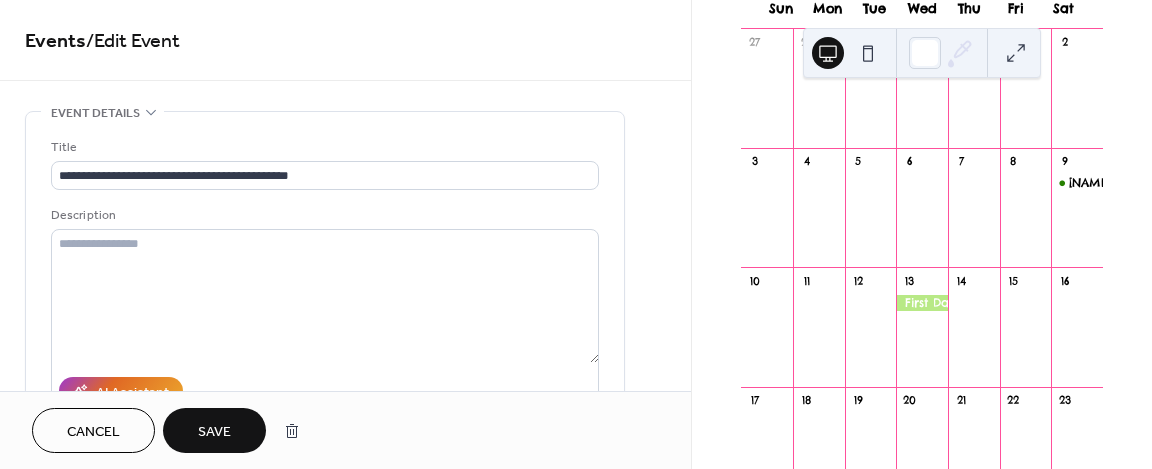 click on "Save" at bounding box center [214, 432] 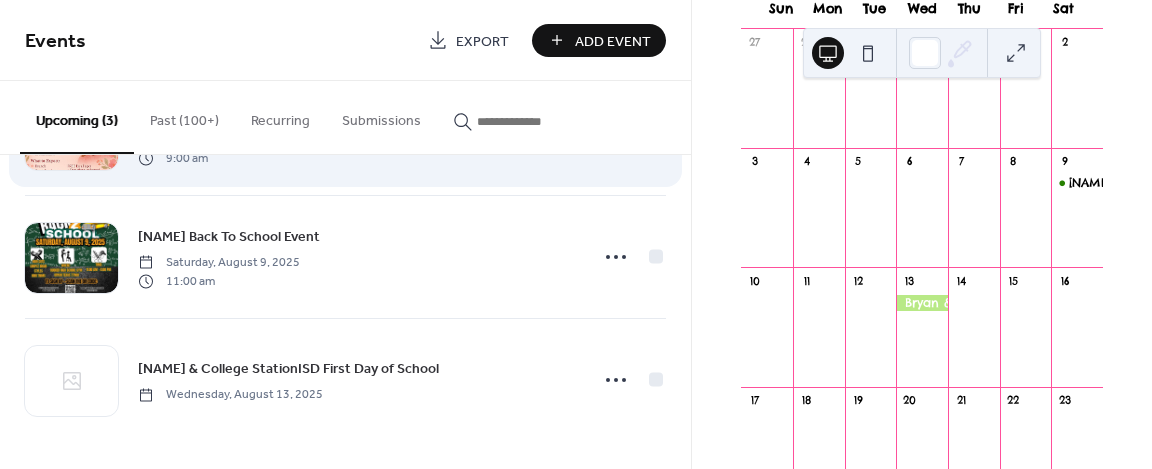 scroll, scrollTop: 0, scrollLeft: 0, axis: both 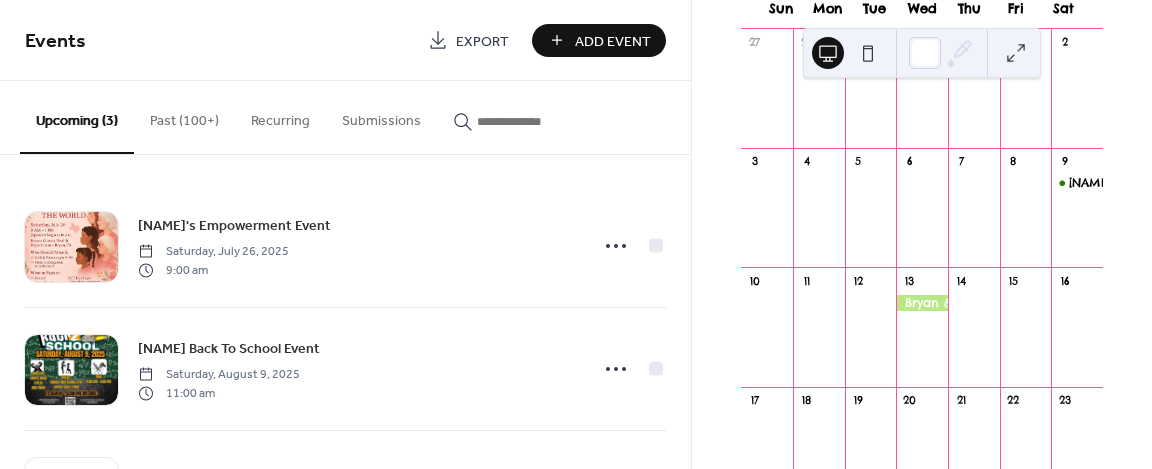 click on "Add Event" at bounding box center [599, 40] 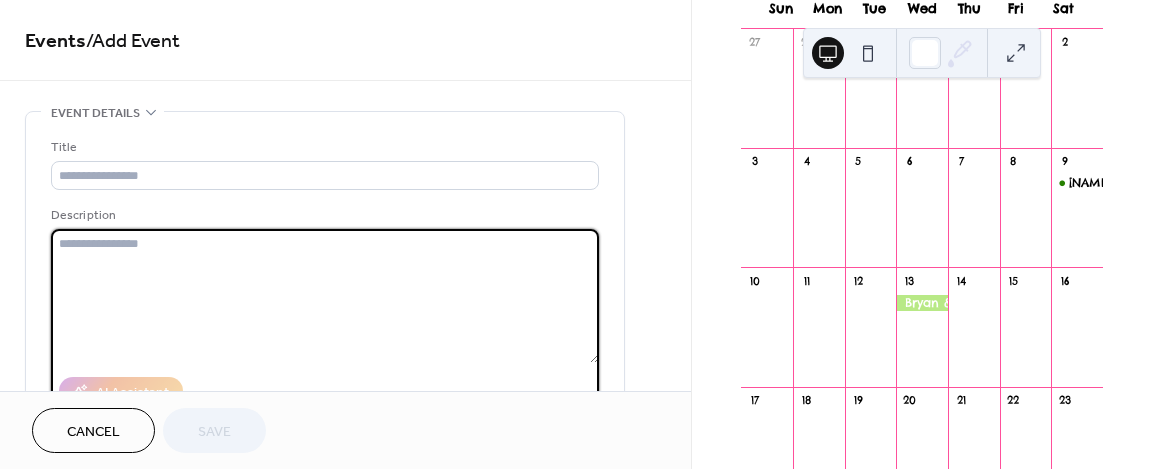 click at bounding box center (325, 296) 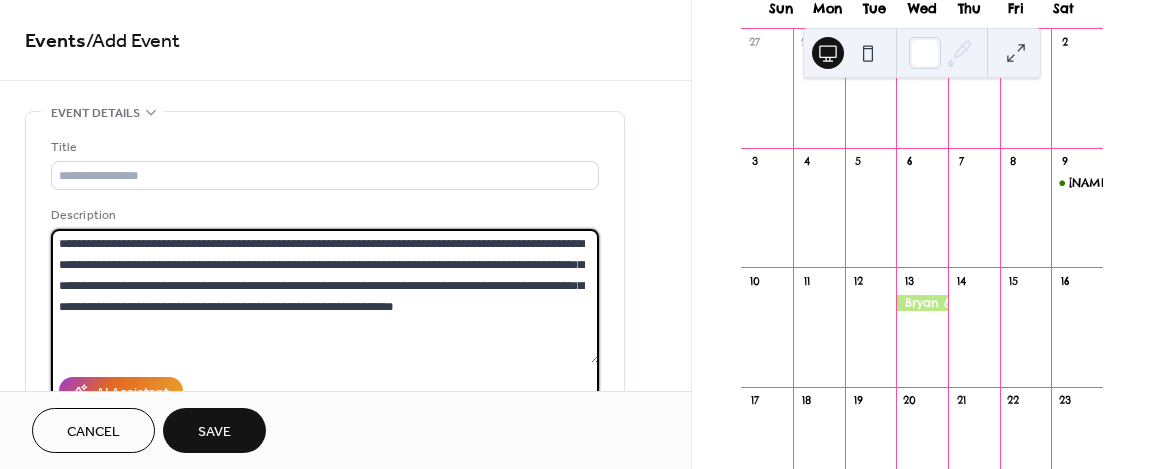 type on "**********" 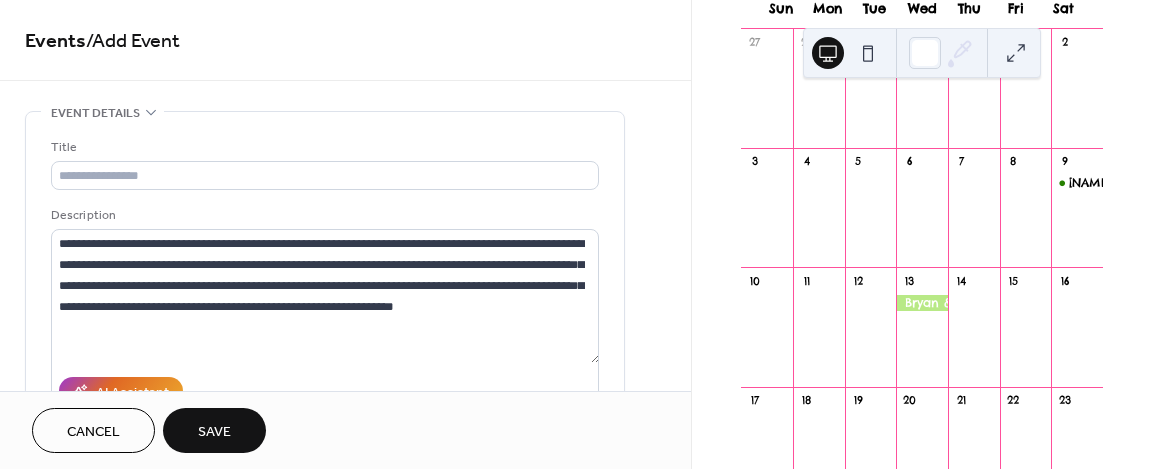 click on "Title" at bounding box center [323, 147] 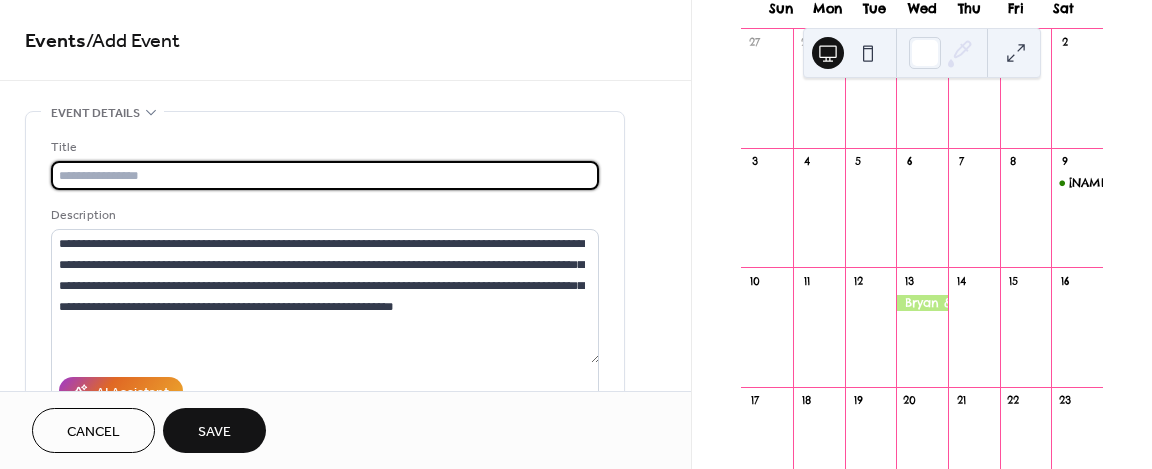 click at bounding box center [325, 175] 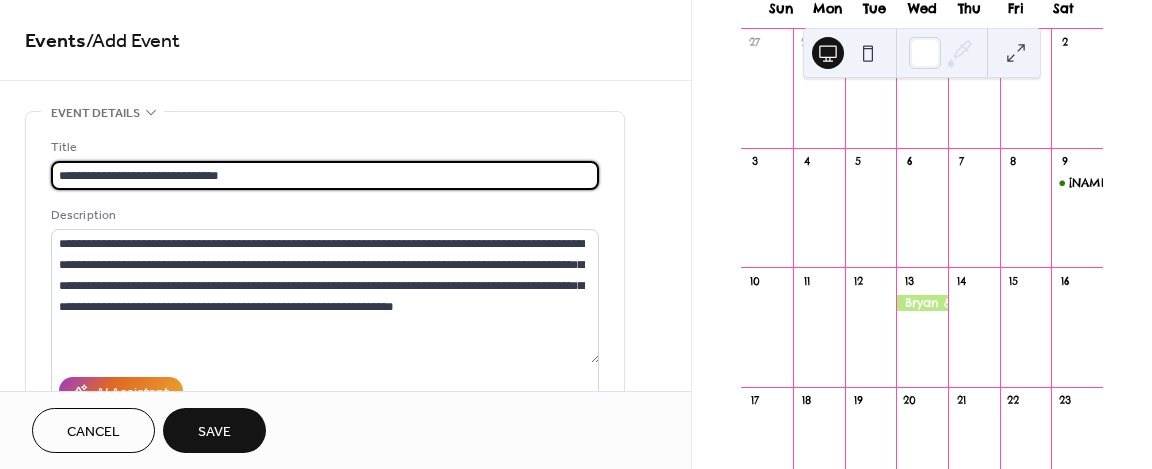 scroll, scrollTop: 0, scrollLeft: 0, axis: both 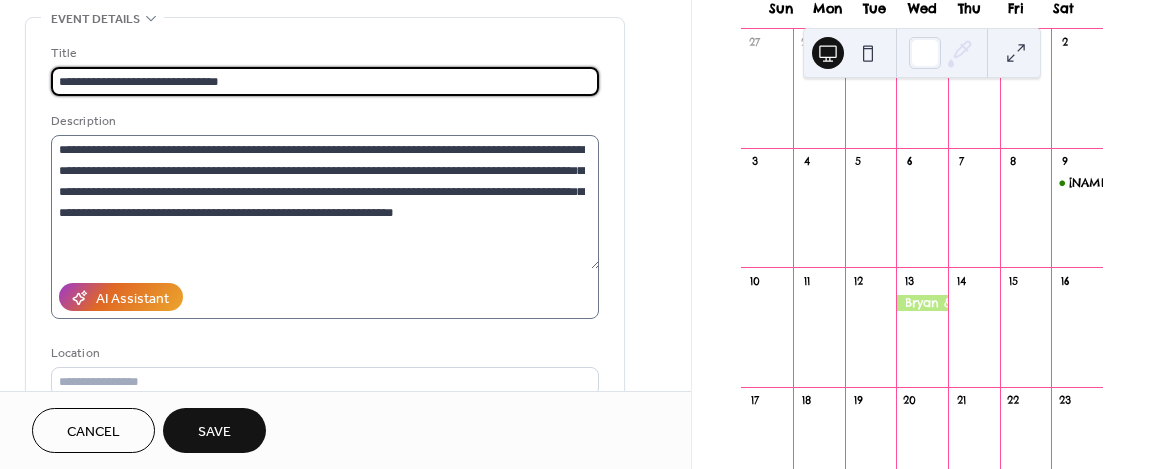 type on "**********" 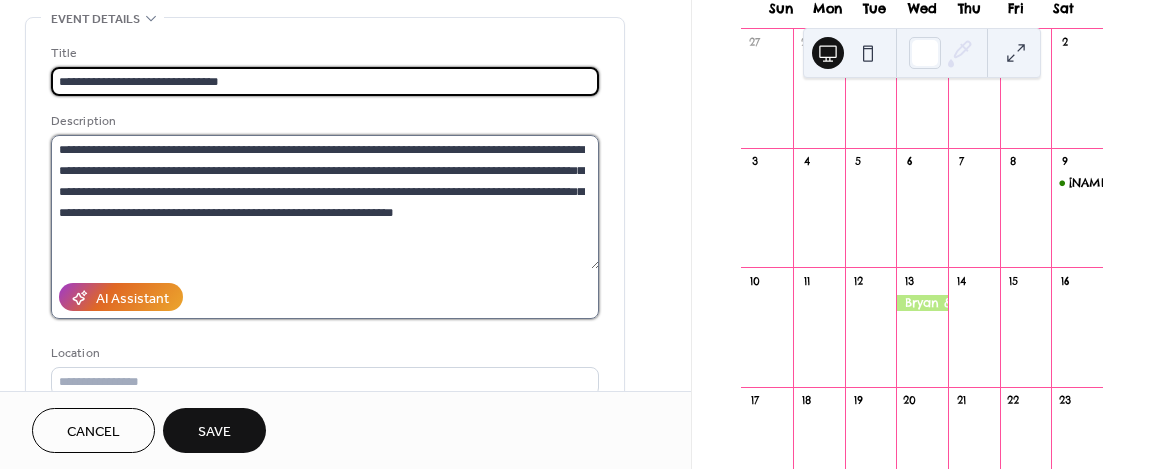 click on "**********" at bounding box center (325, 202) 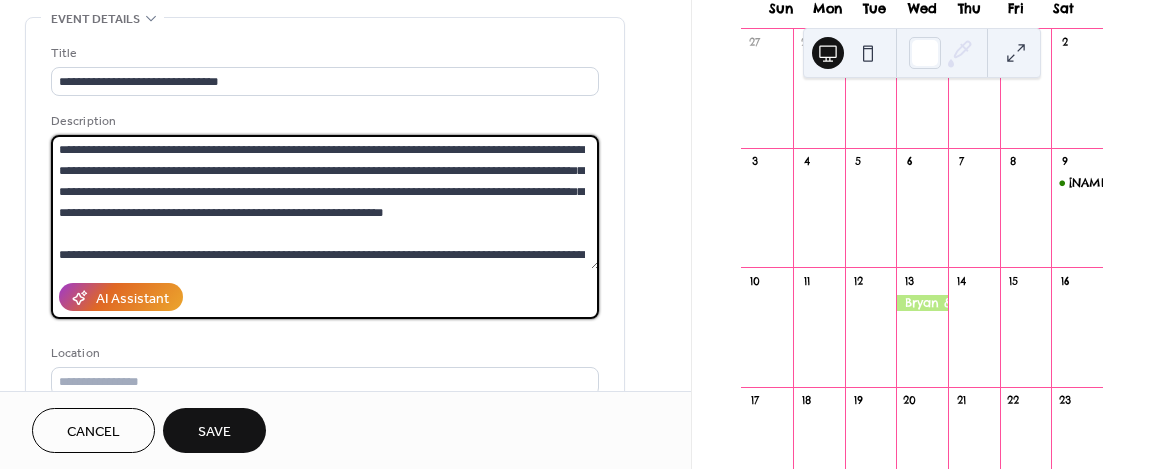 scroll, scrollTop: 18, scrollLeft: 0, axis: vertical 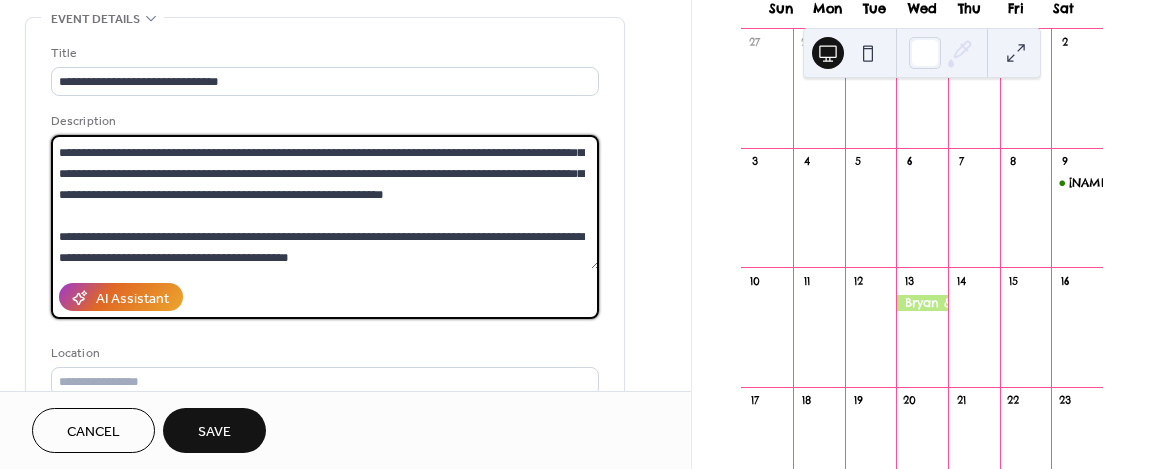 click on "**********" at bounding box center (325, 202) 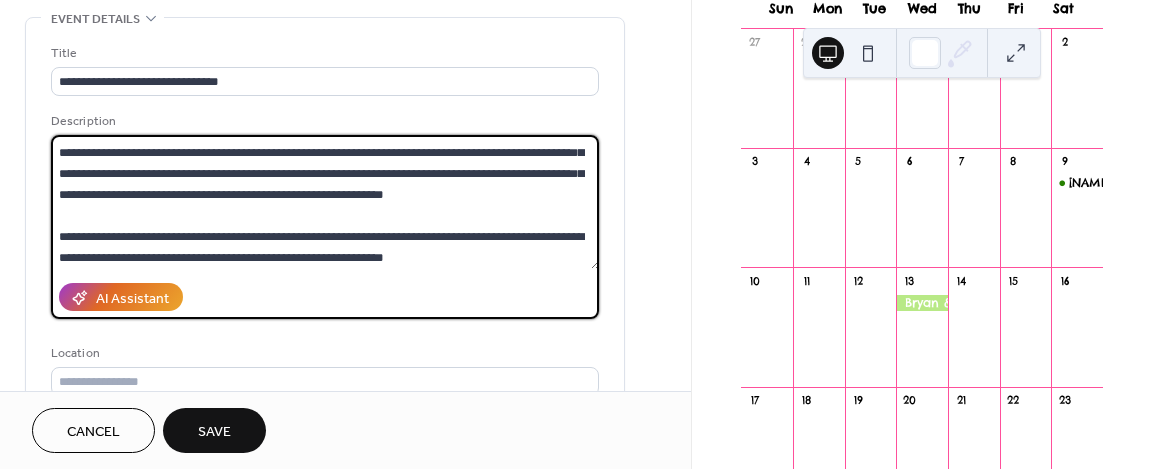 scroll, scrollTop: 0, scrollLeft: 0, axis: both 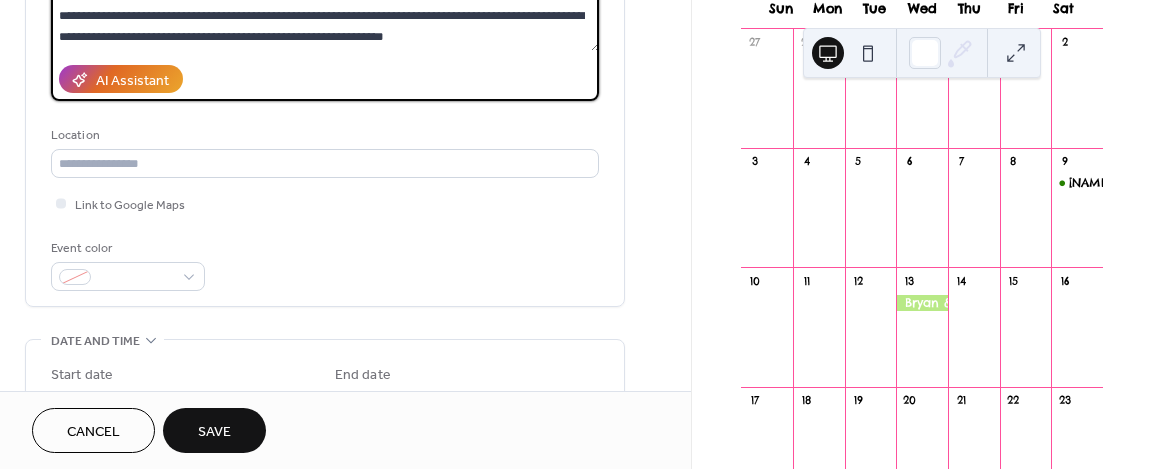 type on "**********" 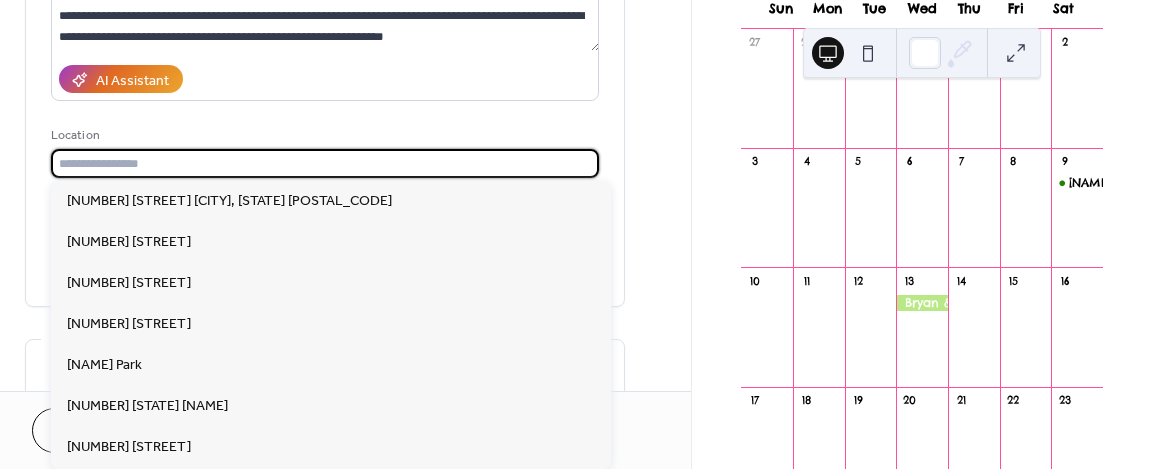 click at bounding box center [325, 163] 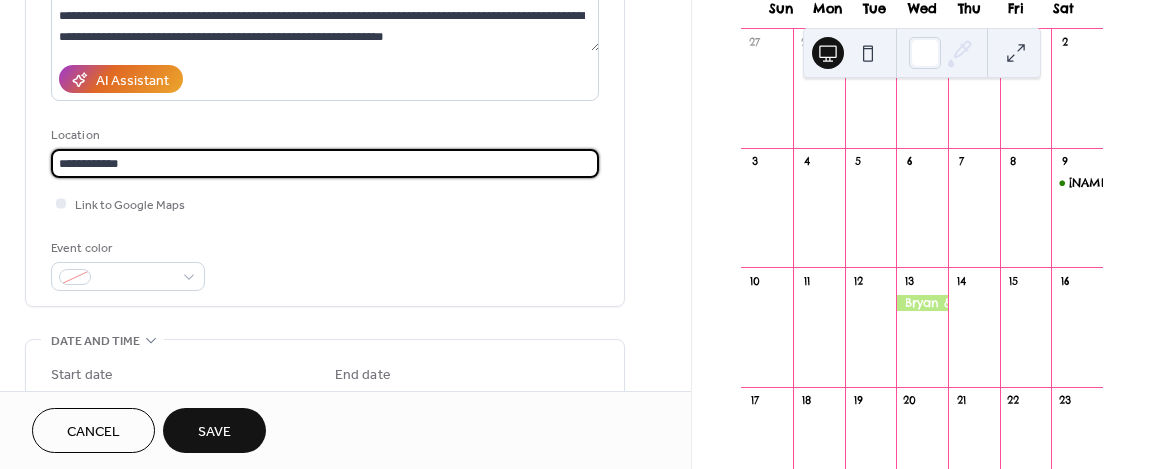 click on "**********" at bounding box center (325, 163) 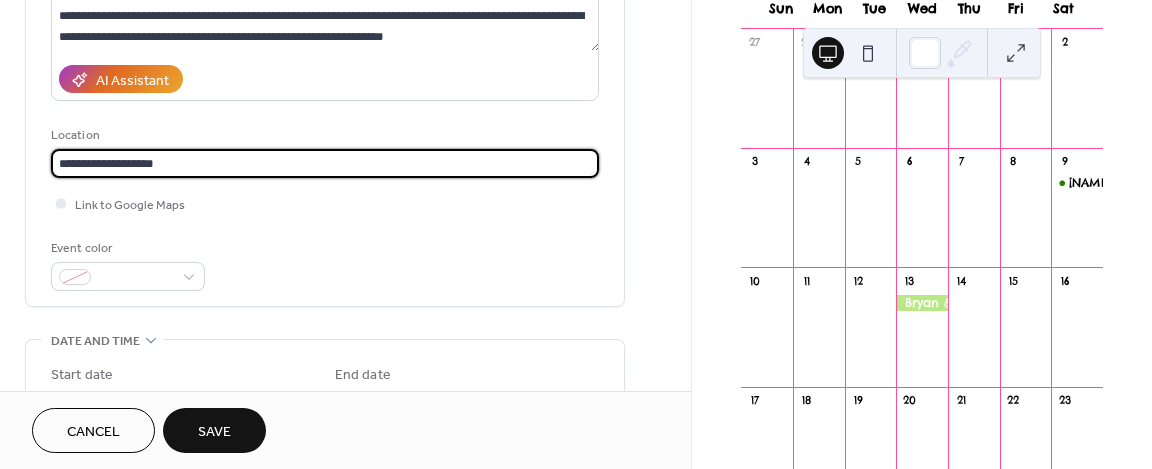 click on "**********" at bounding box center (325, 163) 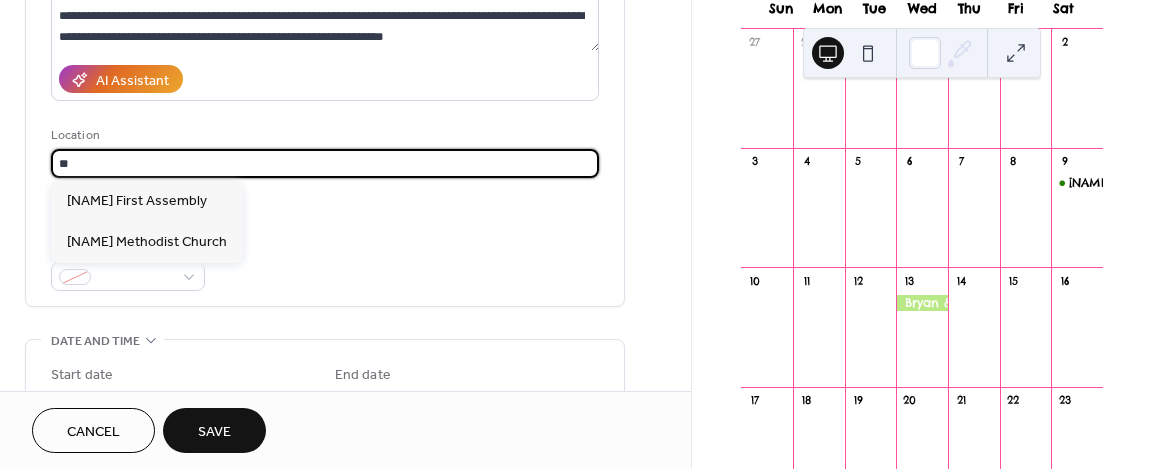type on "*" 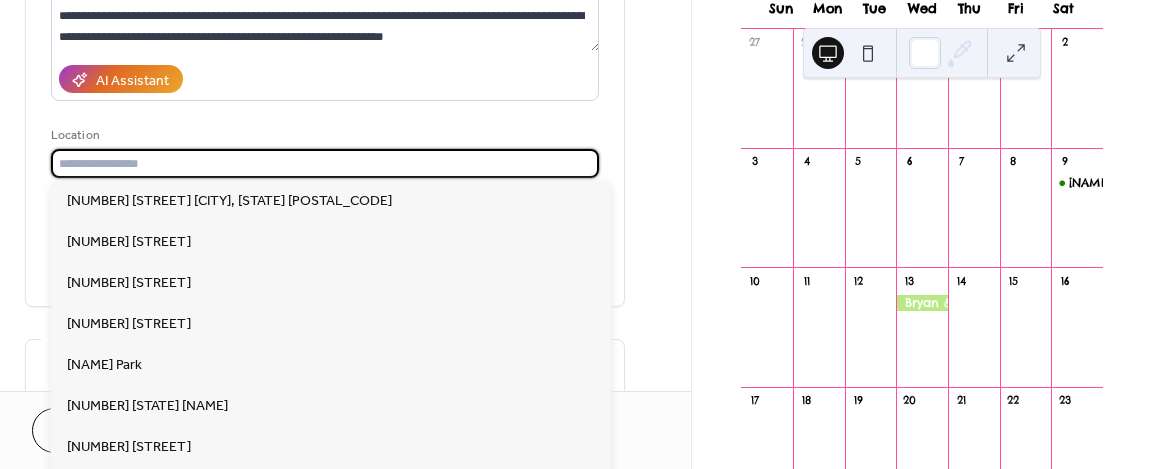 paste on "**********" 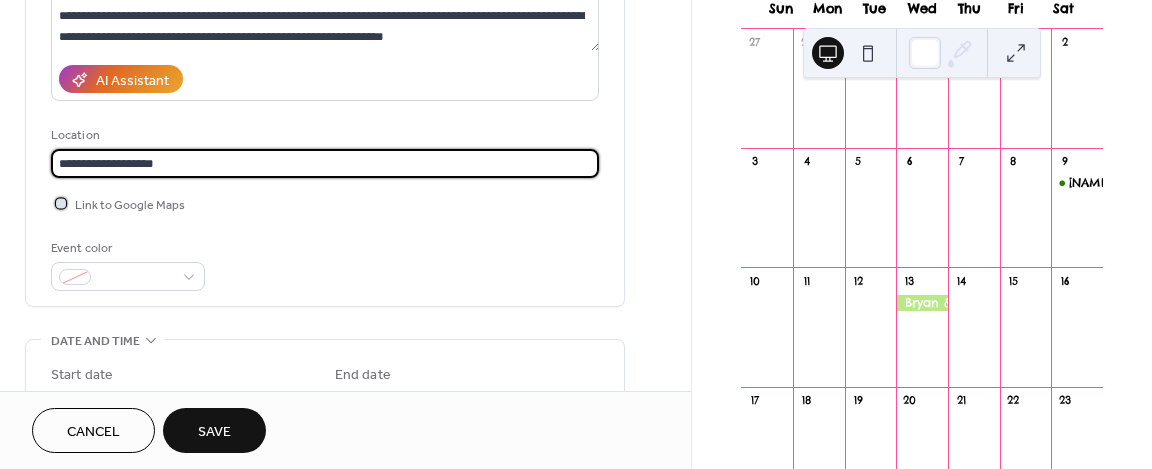 click on "Link to Google Maps" at bounding box center [130, 205] 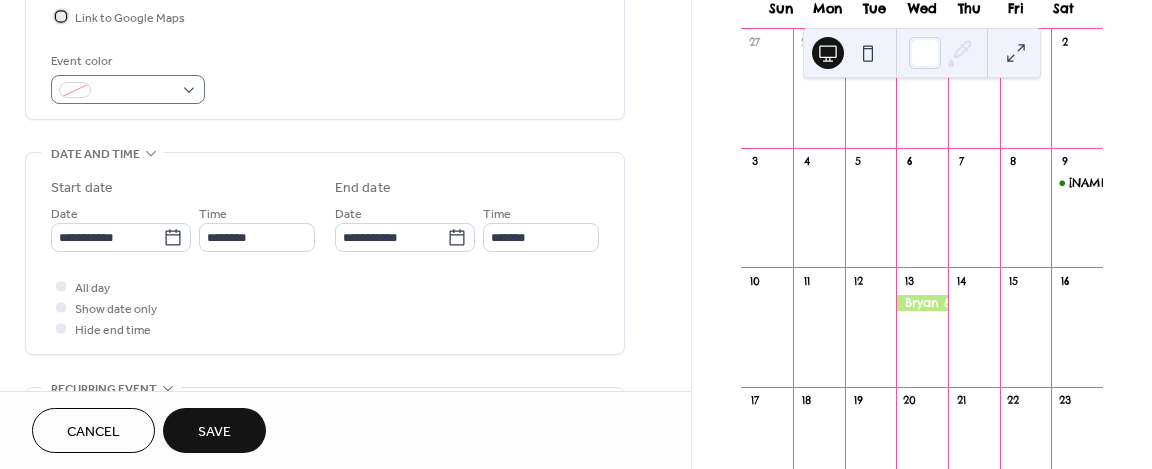 scroll, scrollTop: 500, scrollLeft: 0, axis: vertical 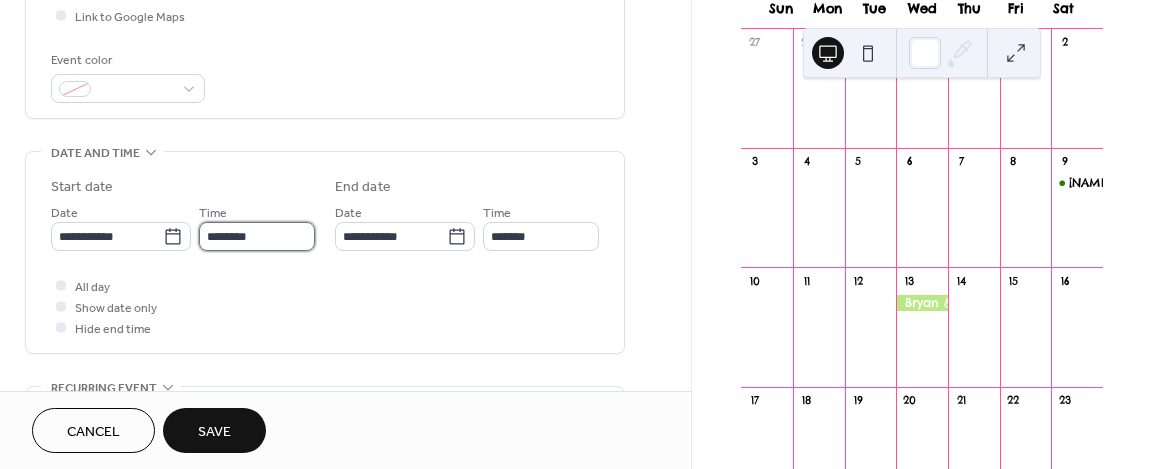 click on "********" at bounding box center (257, 236) 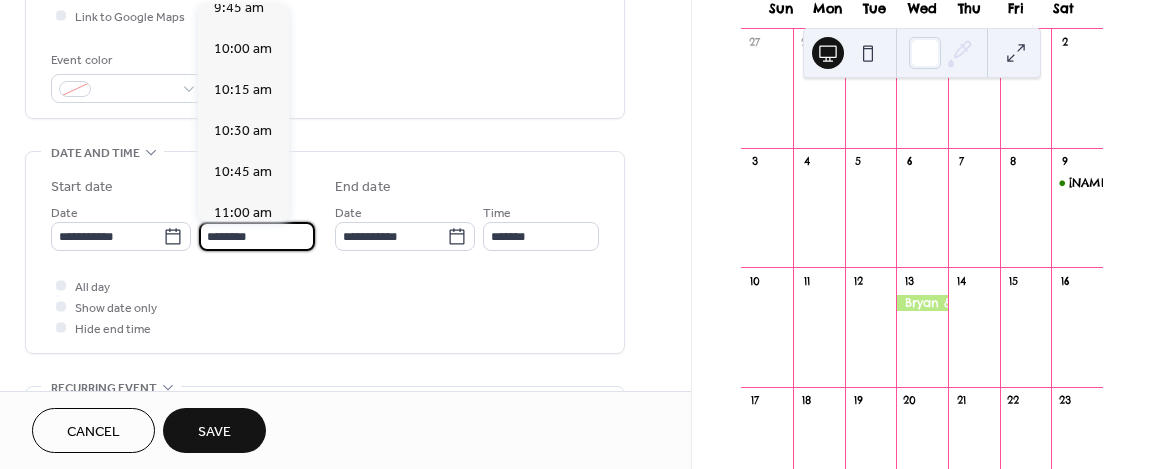 scroll, scrollTop: 1606, scrollLeft: 0, axis: vertical 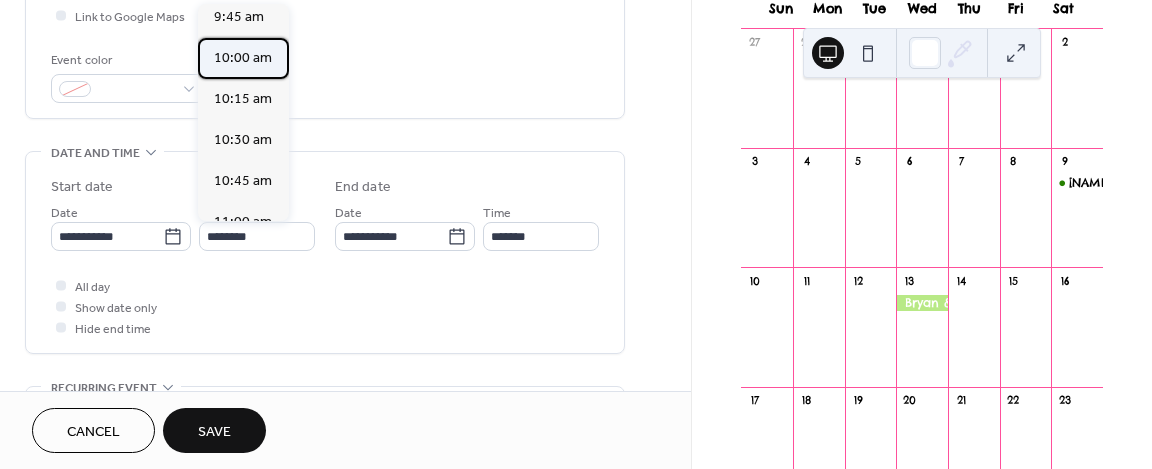 click on "10:00 am" at bounding box center (243, 58) 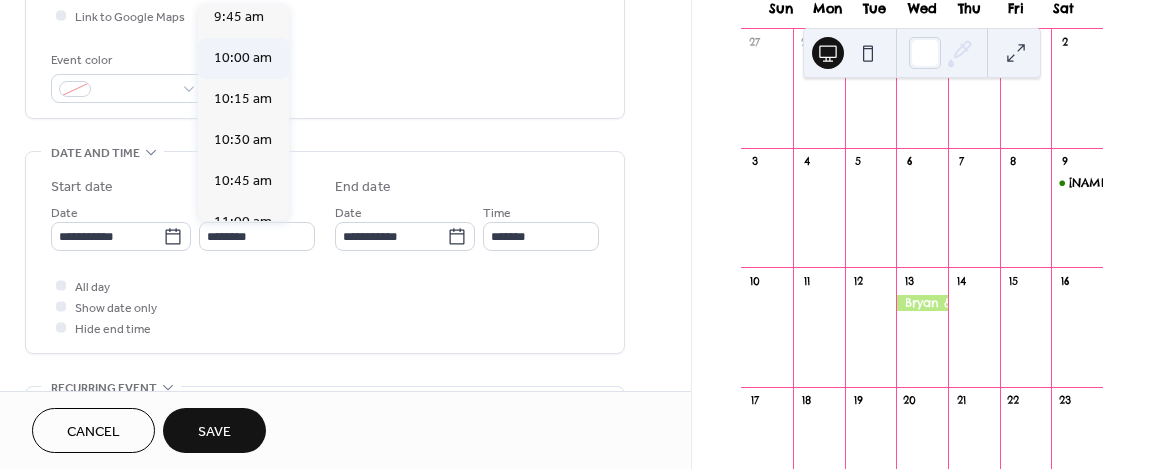 type on "********" 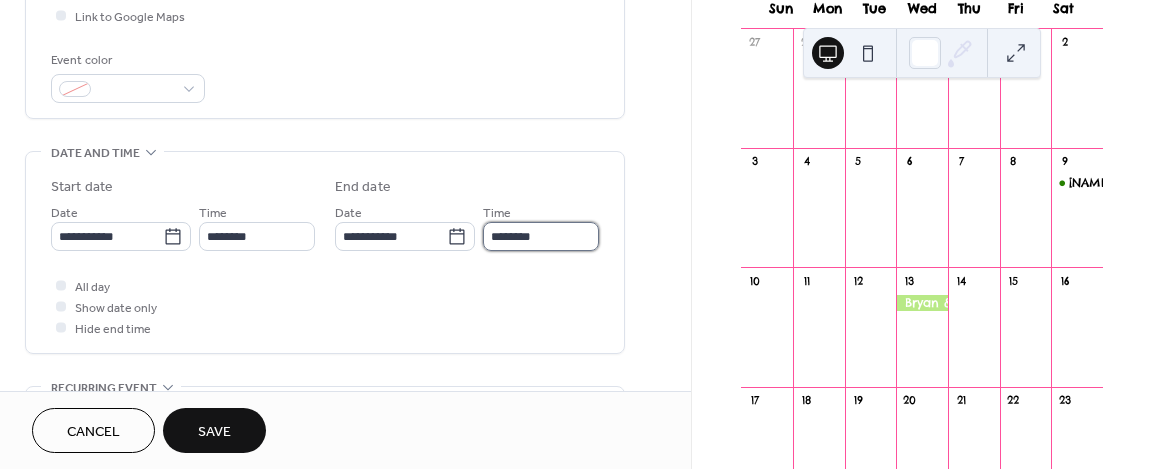 click on "********" at bounding box center [541, 236] 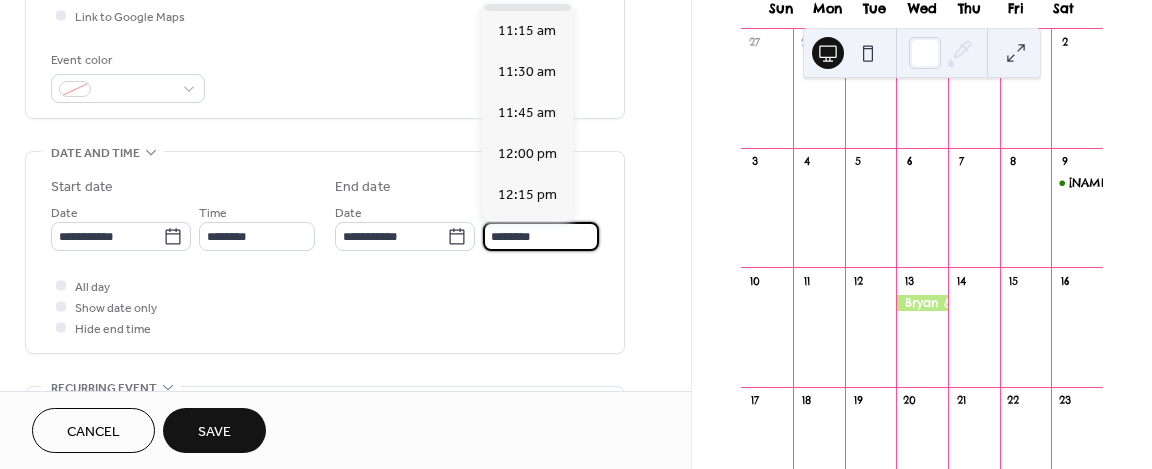 scroll, scrollTop: 181, scrollLeft: 0, axis: vertical 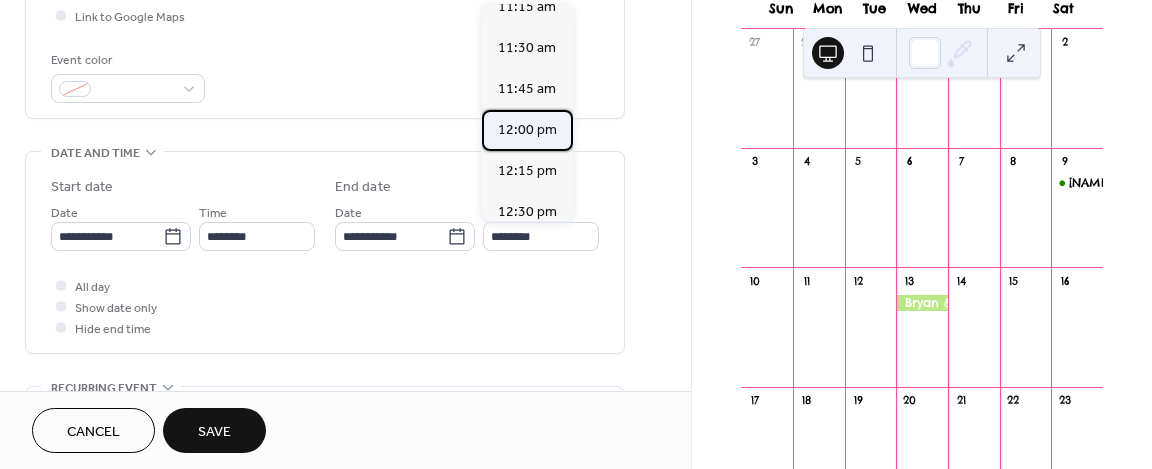 click on "12:00 pm" at bounding box center [527, 130] 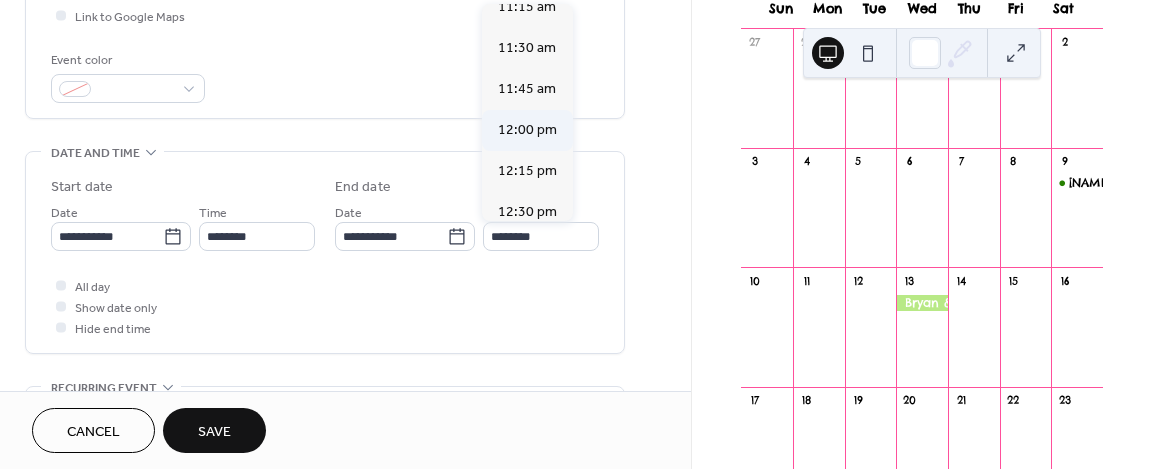 type on "********" 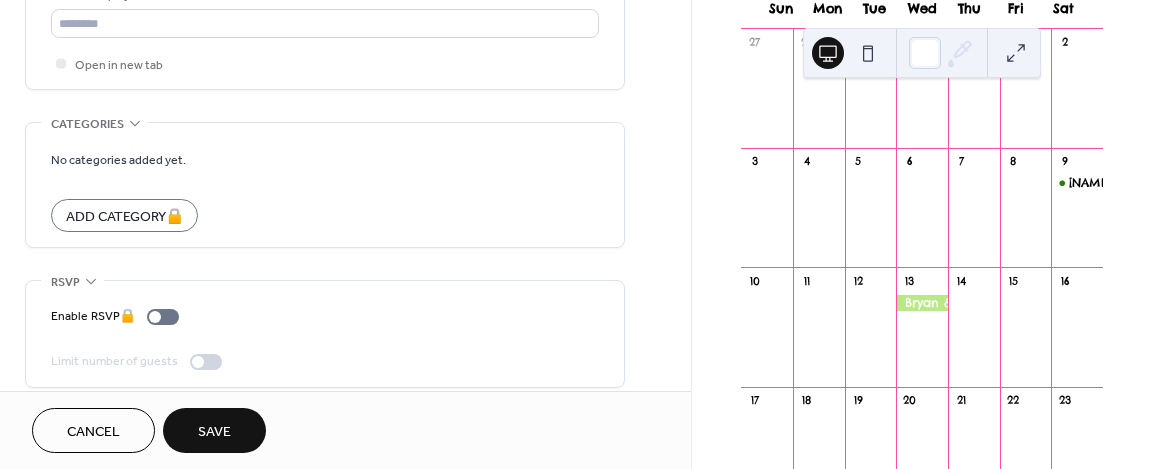 scroll, scrollTop: 1239, scrollLeft: 0, axis: vertical 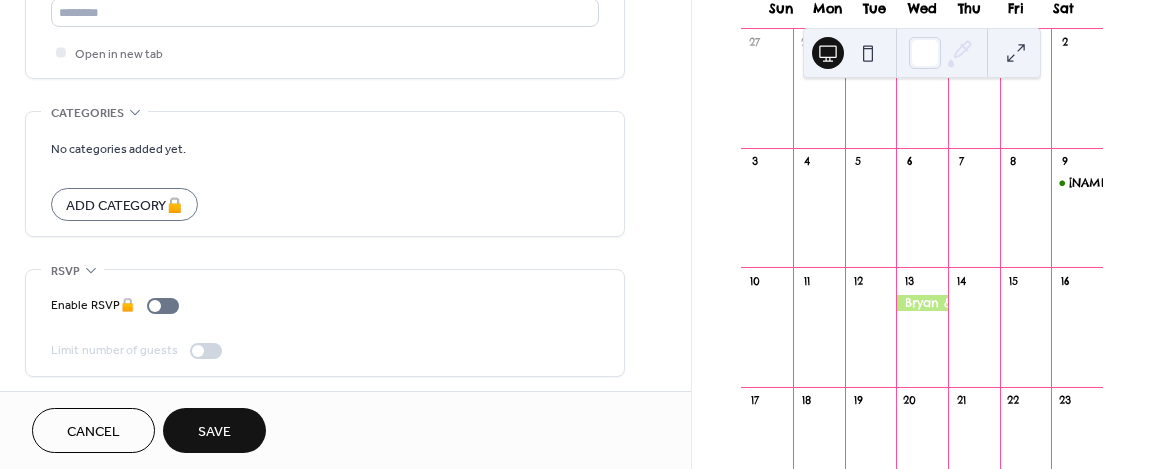 click on "Save" at bounding box center [214, 430] 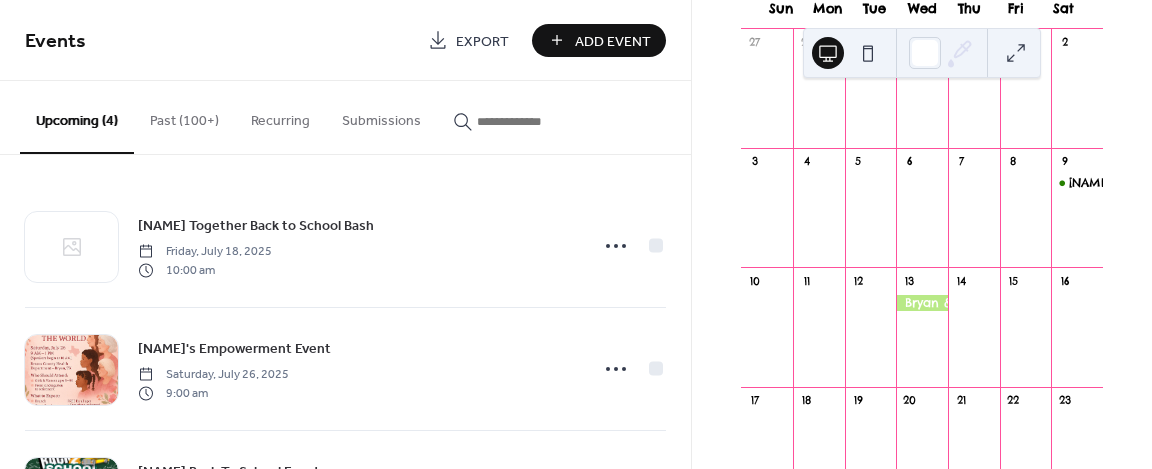click on "Add Event" at bounding box center [613, 41] 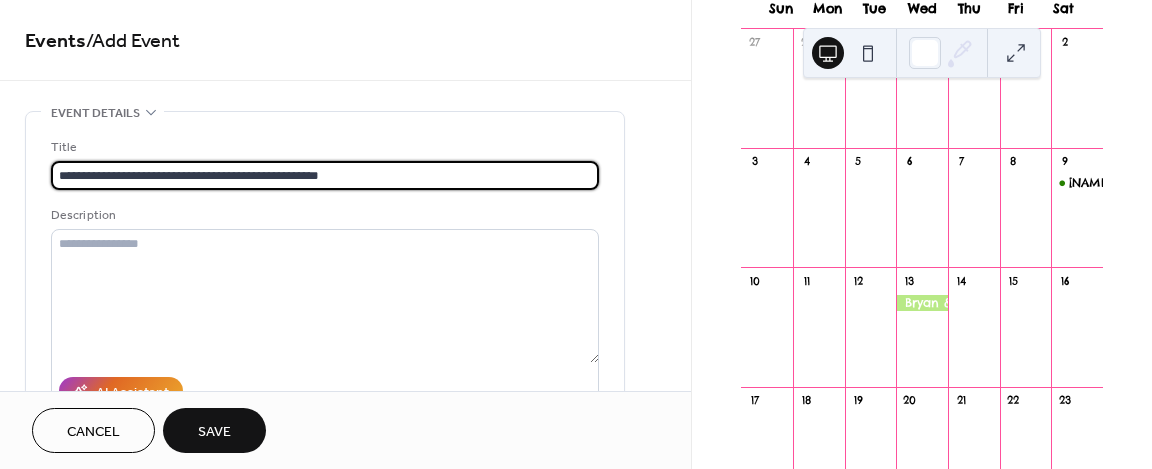 click on "**********" at bounding box center [325, 175] 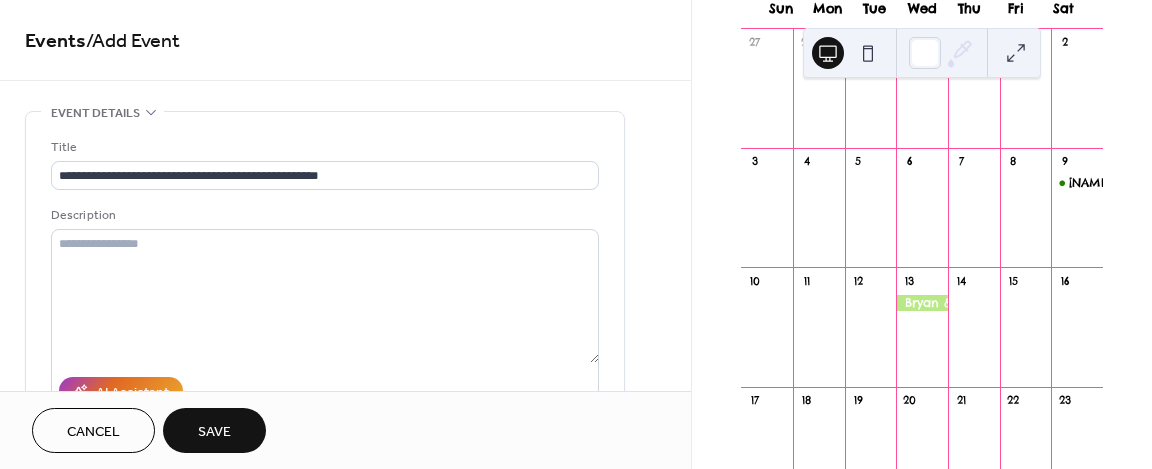 click on "Description" at bounding box center (323, 215) 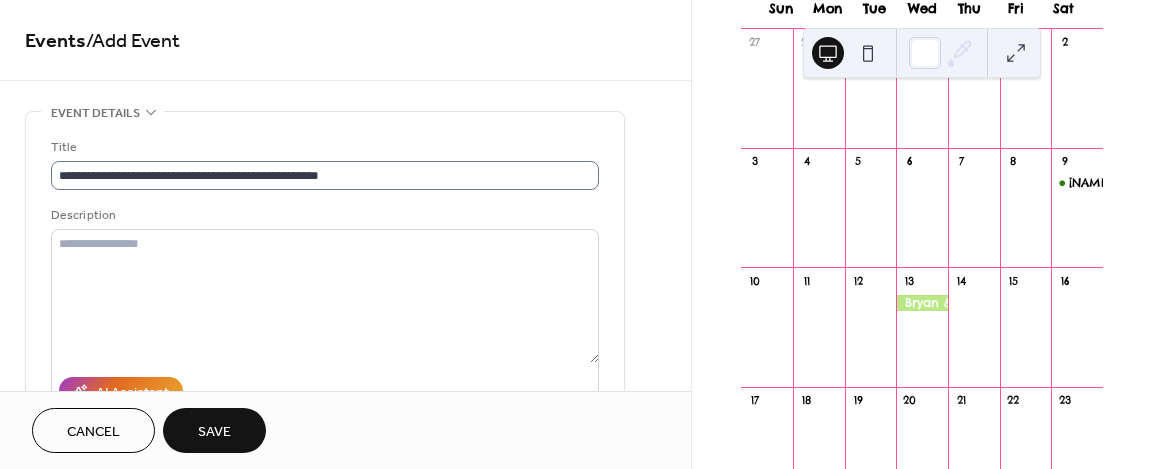 scroll, scrollTop: 0, scrollLeft: 0, axis: both 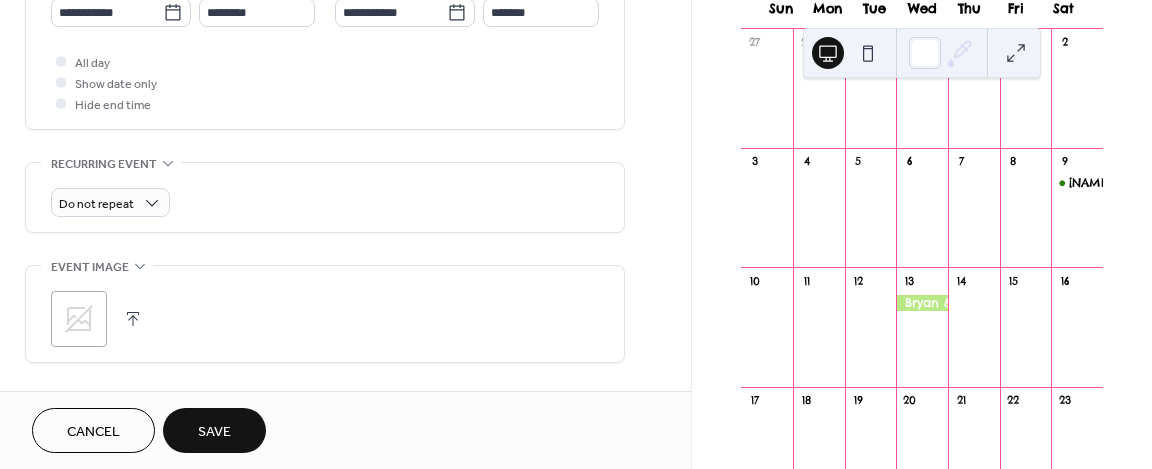 click on "Cancel" at bounding box center (93, 432) 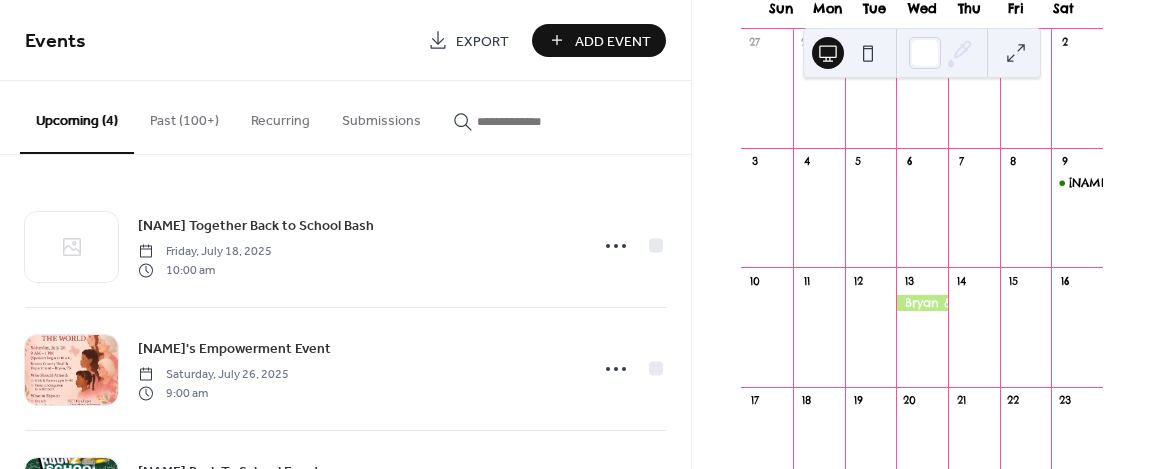 click on "Add Event" at bounding box center (599, 40) 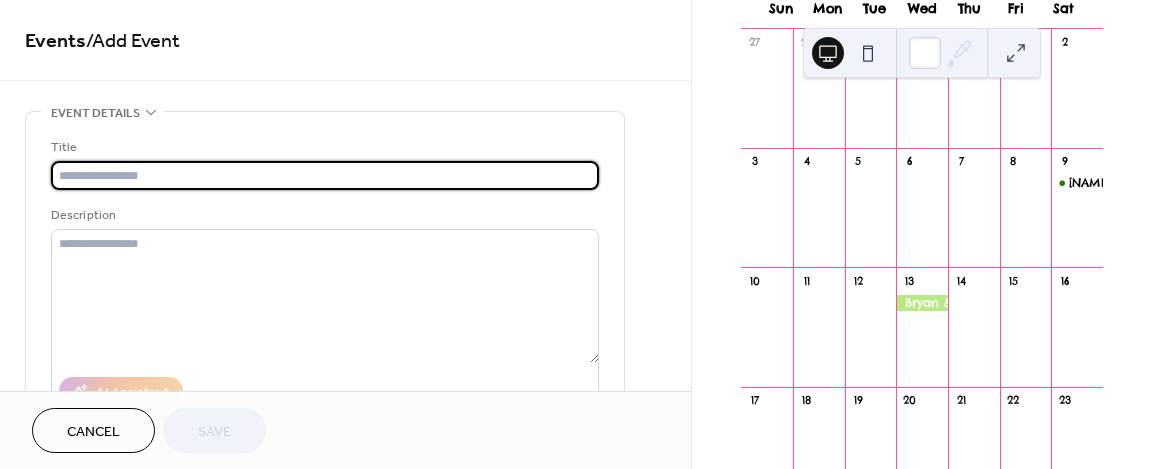 paste on "**********" 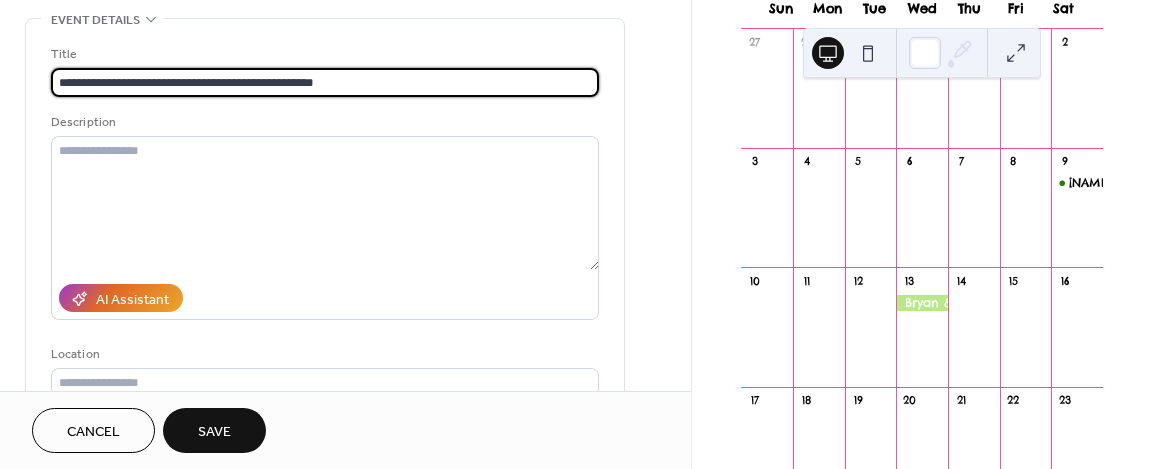scroll, scrollTop: 95, scrollLeft: 0, axis: vertical 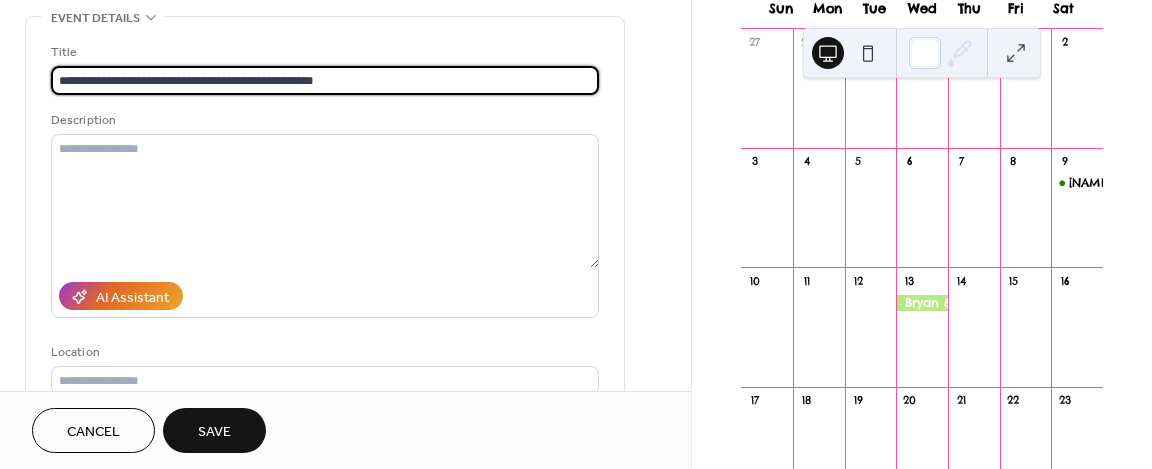 type on "**********" 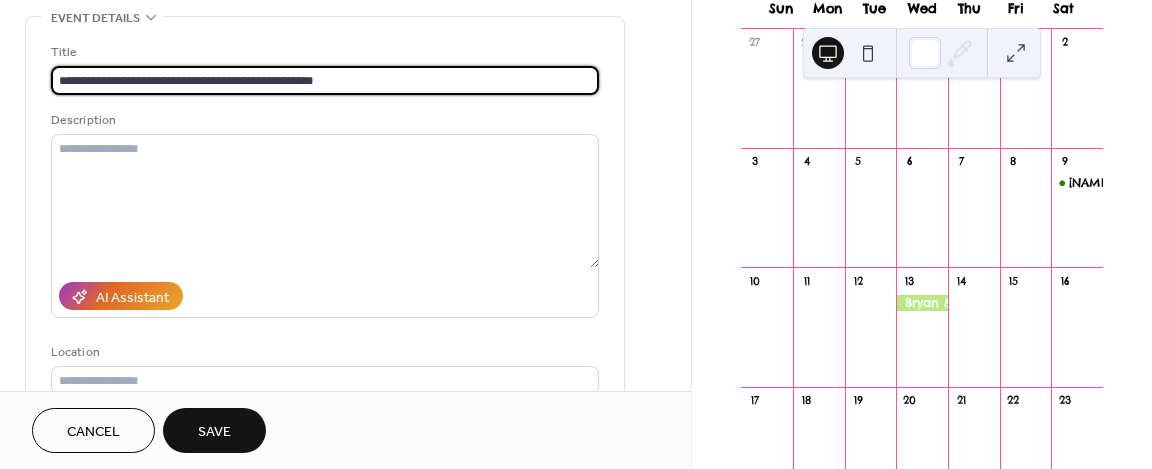 click on "Save" at bounding box center [214, 430] 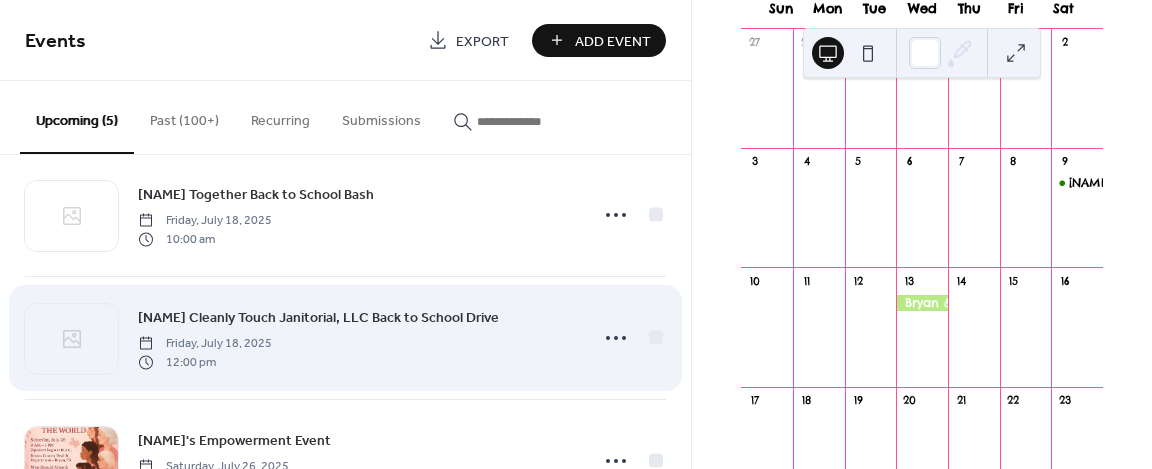 scroll, scrollTop: 0, scrollLeft: 0, axis: both 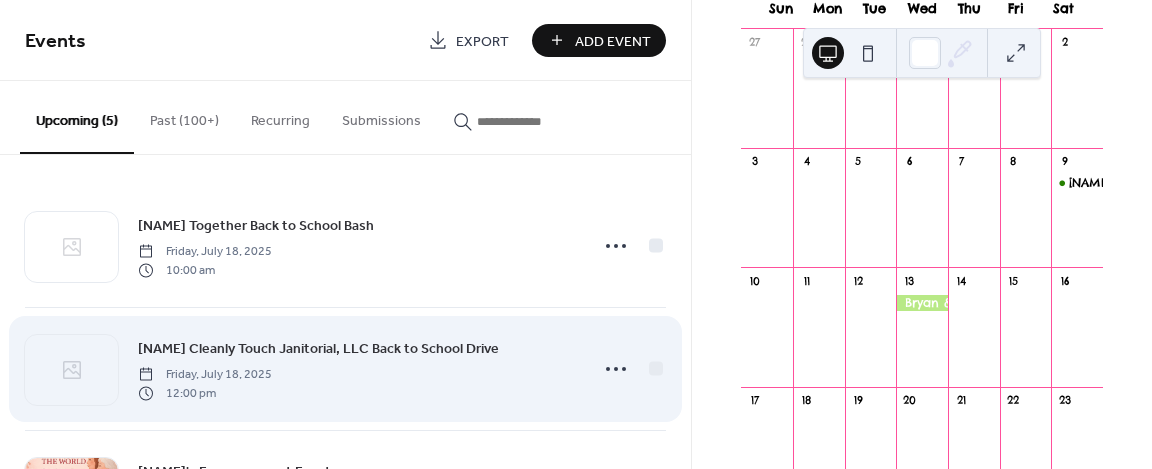 click on "[NAME] Cleanly Touch Janitorial, LLC Back to School Drive" at bounding box center (318, 349) 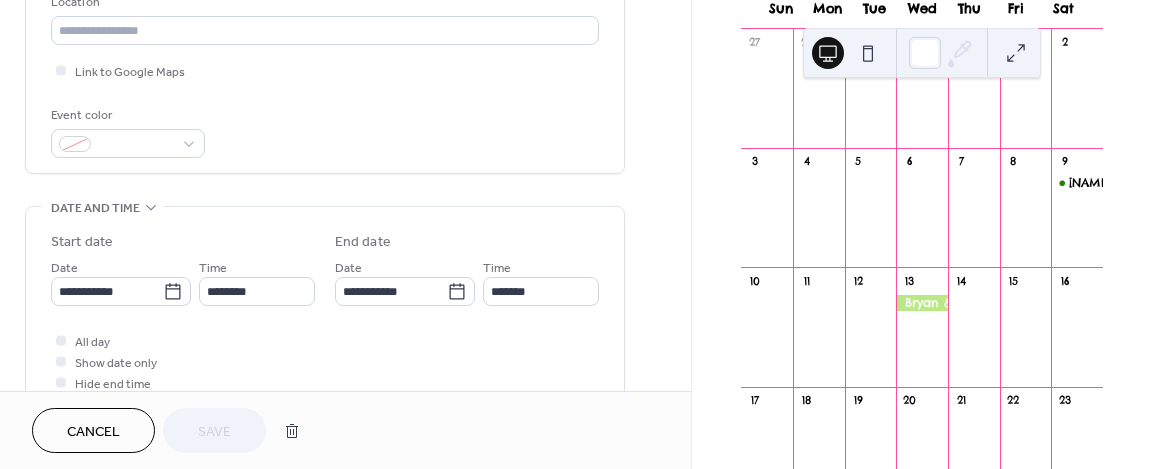 scroll, scrollTop: 530, scrollLeft: 0, axis: vertical 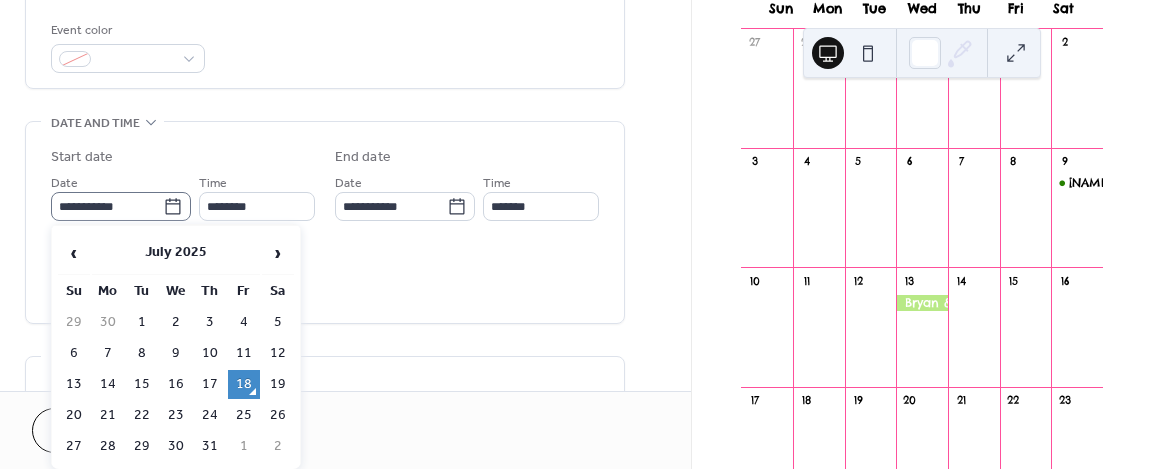 click 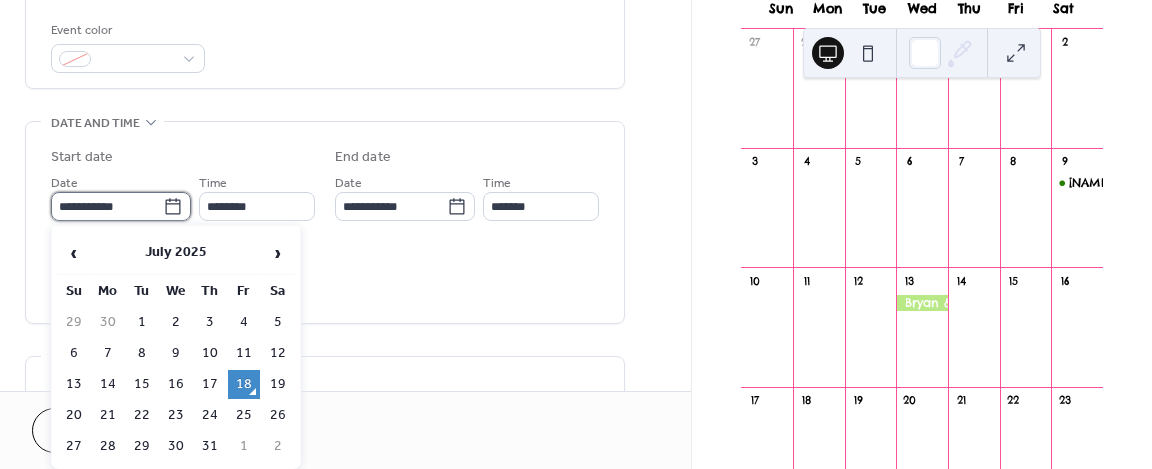 click on "**********" at bounding box center [107, 206] 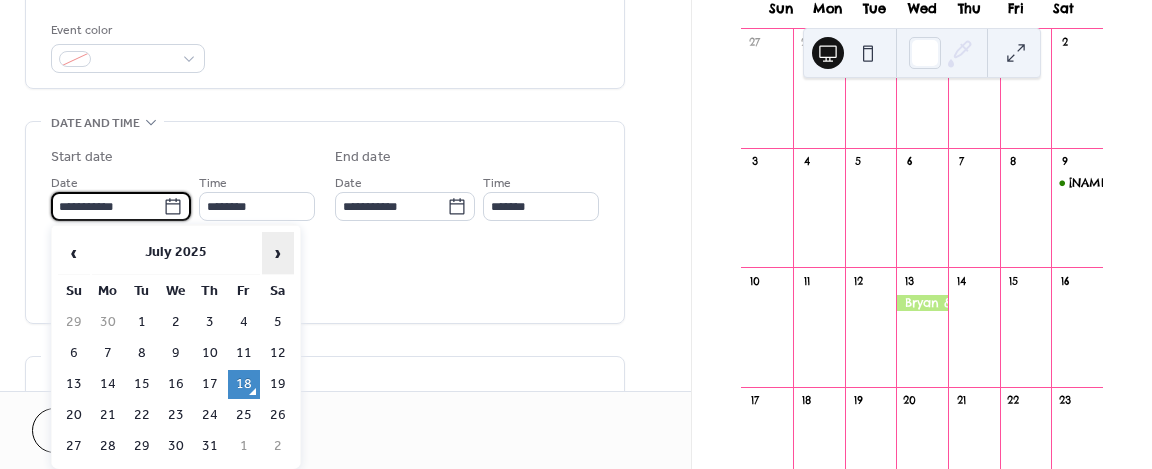 click on "›" at bounding box center [278, 253] 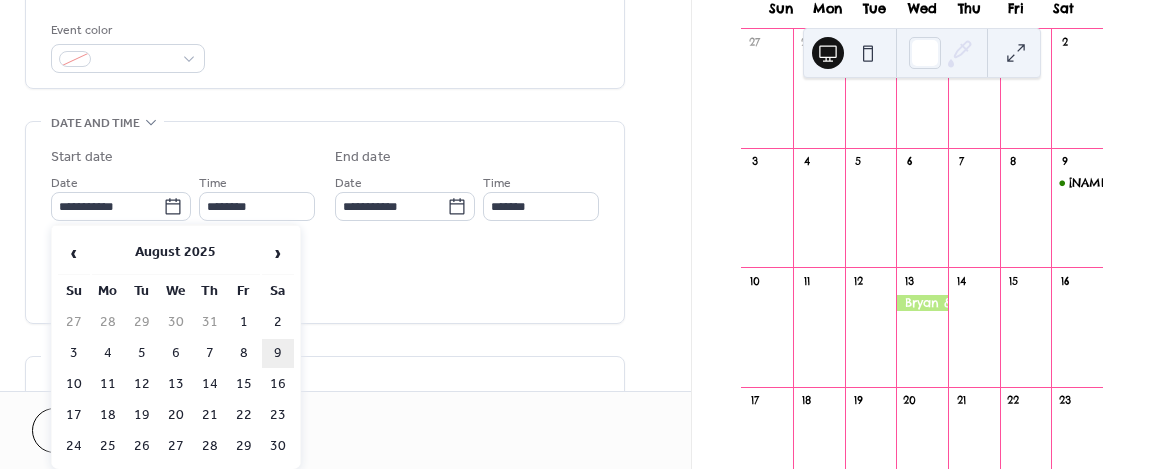 click on "9" at bounding box center (278, 353) 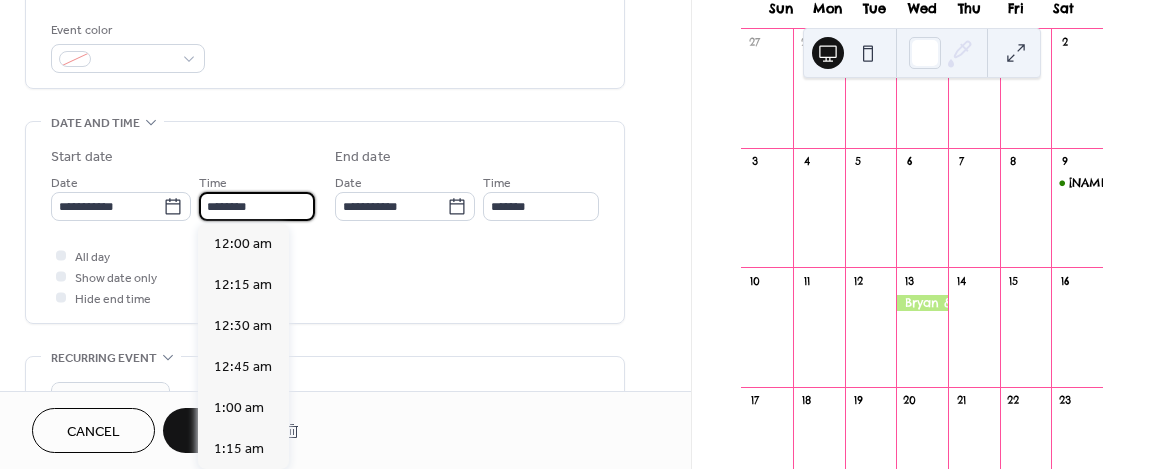 click on "********" at bounding box center (257, 206) 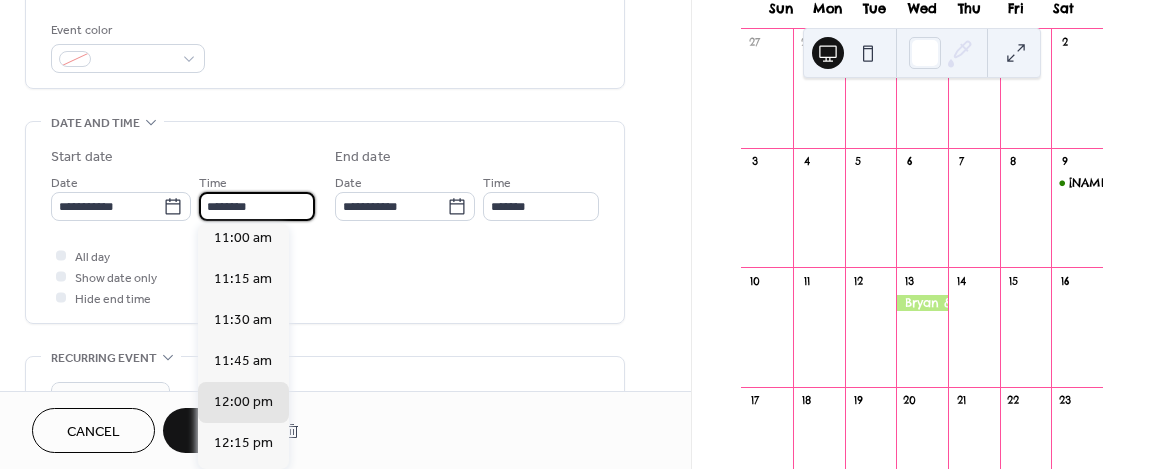 scroll, scrollTop: 1809, scrollLeft: 0, axis: vertical 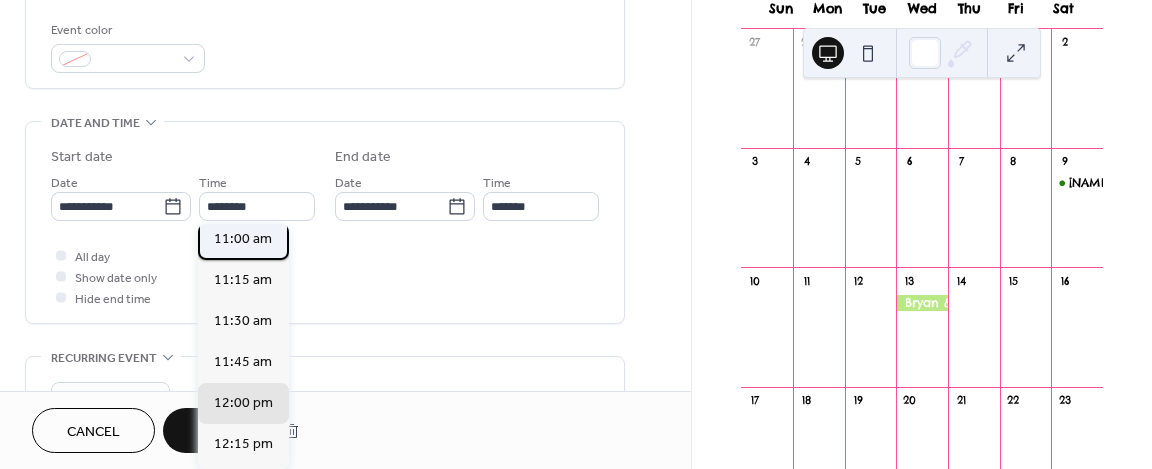 click on "11:00 am" at bounding box center [243, 239] 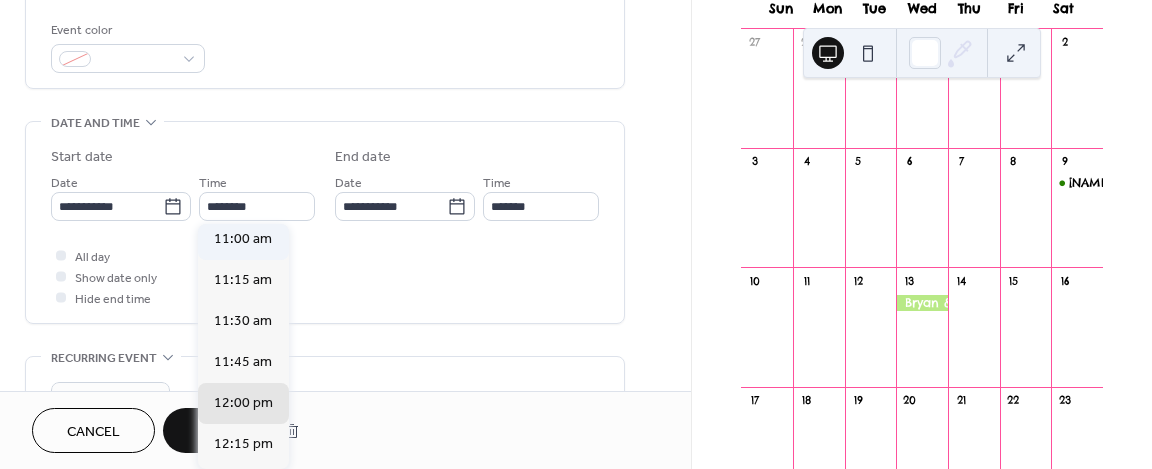 type on "********" 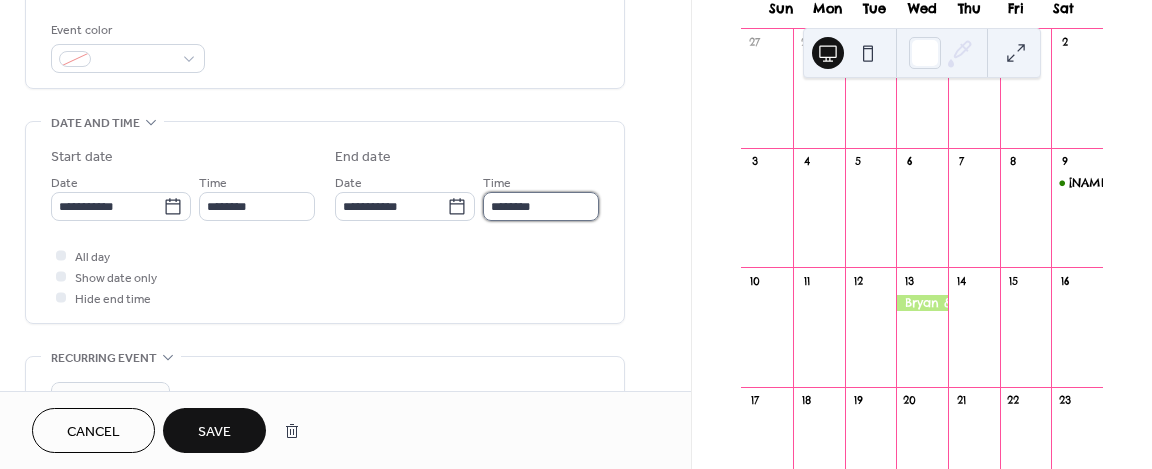 click on "********" at bounding box center (541, 206) 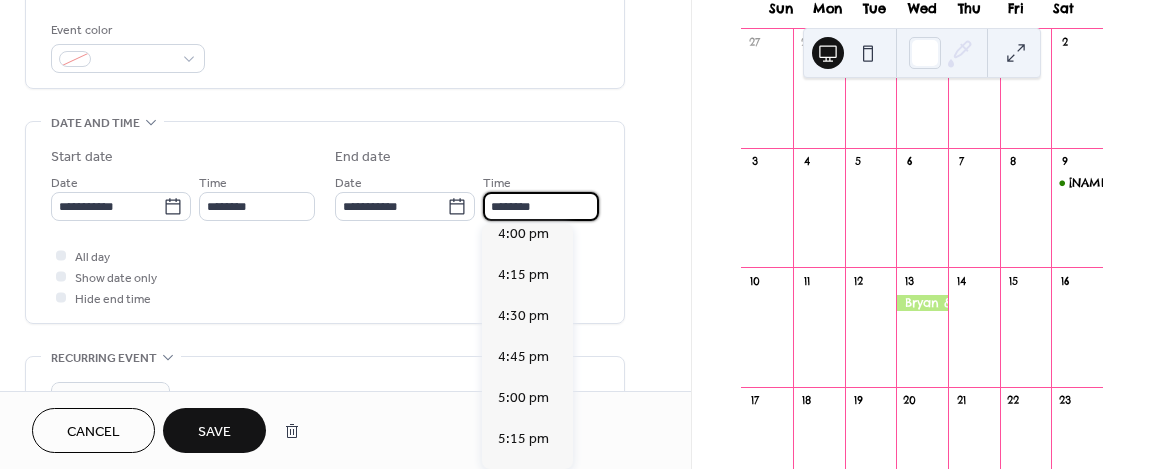 scroll, scrollTop: 812, scrollLeft: 0, axis: vertical 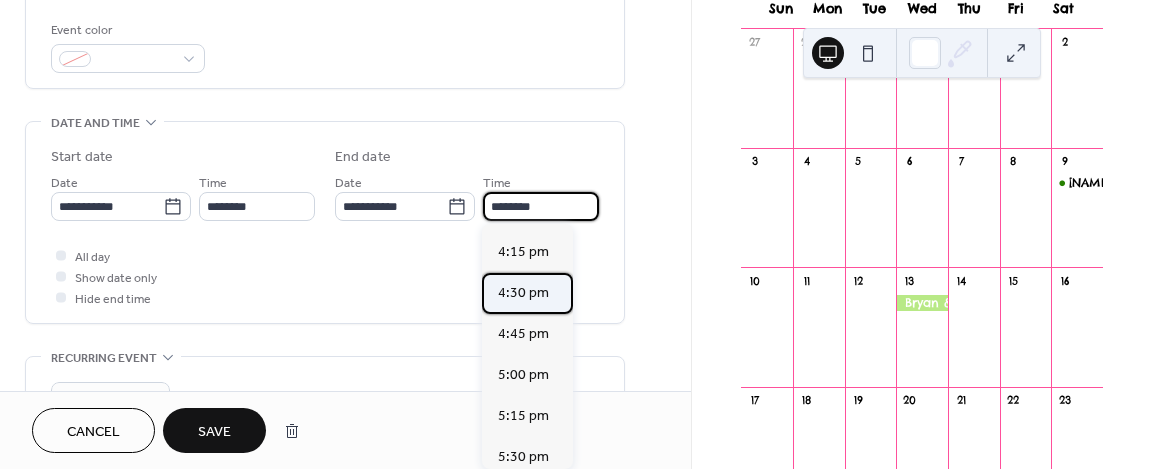 click on "4:30 pm" at bounding box center (523, 292) 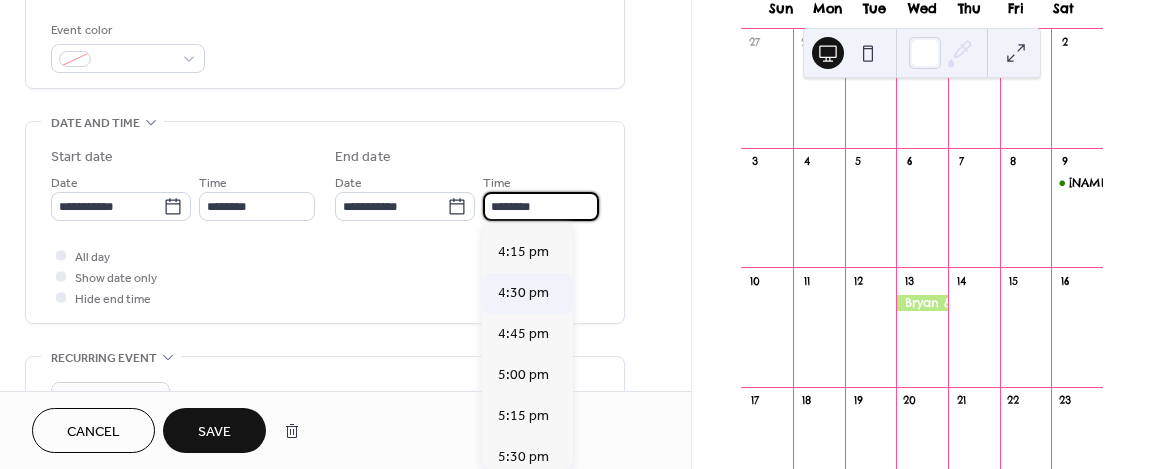 type on "*******" 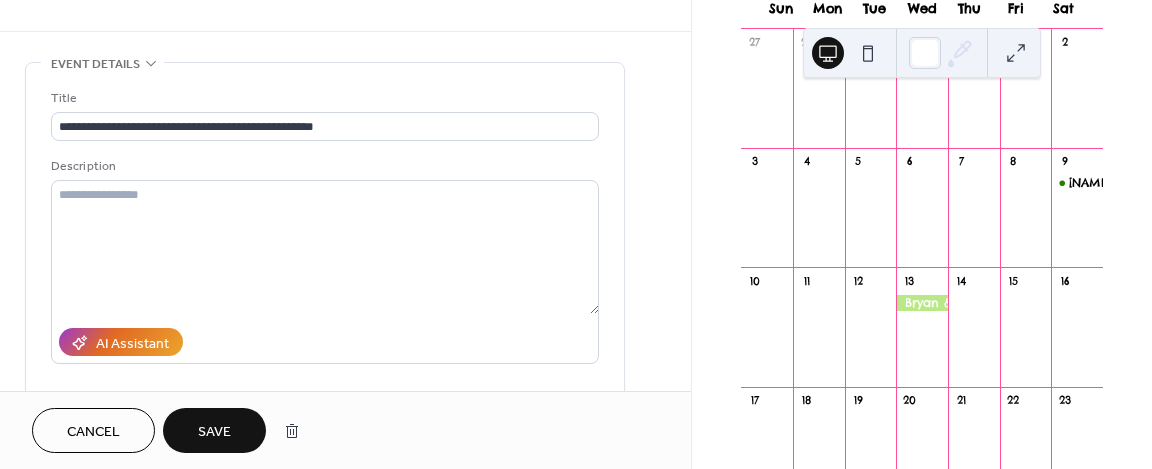 scroll, scrollTop: 12, scrollLeft: 0, axis: vertical 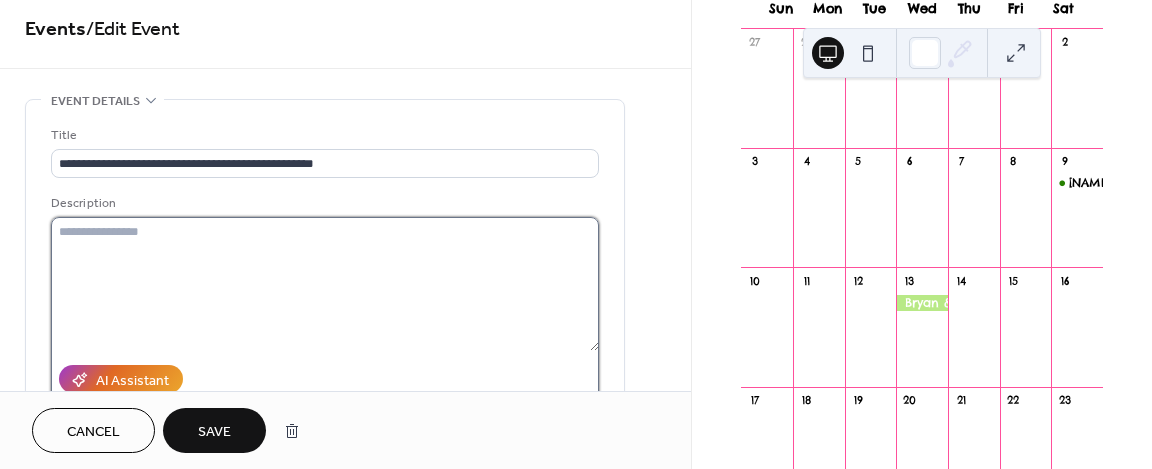 click at bounding box center [325, 284] 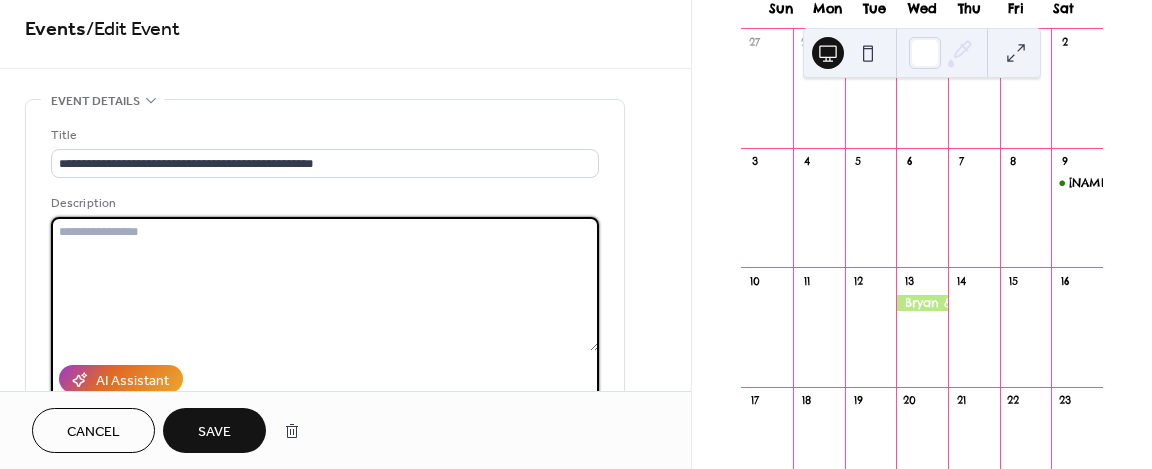 paste on "**********" 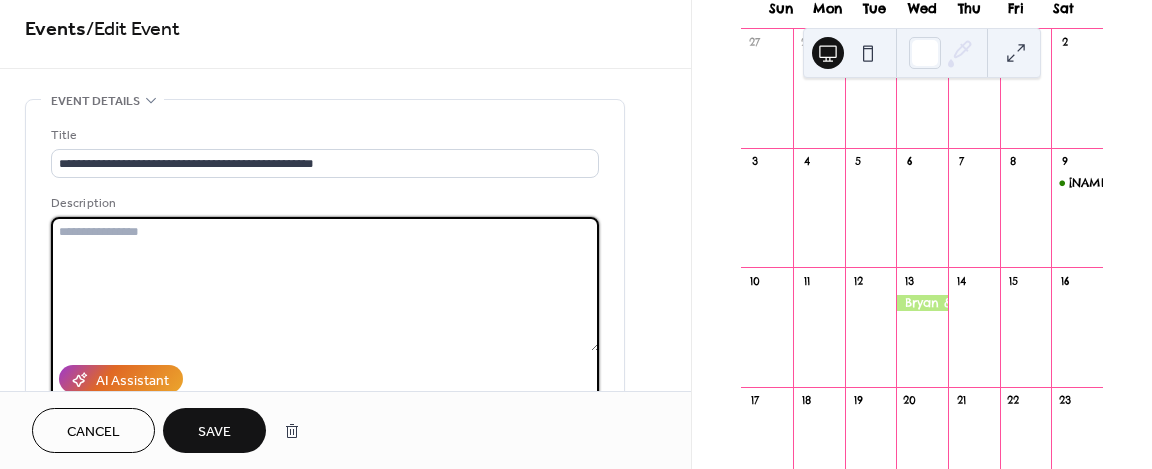 paste on "**********" 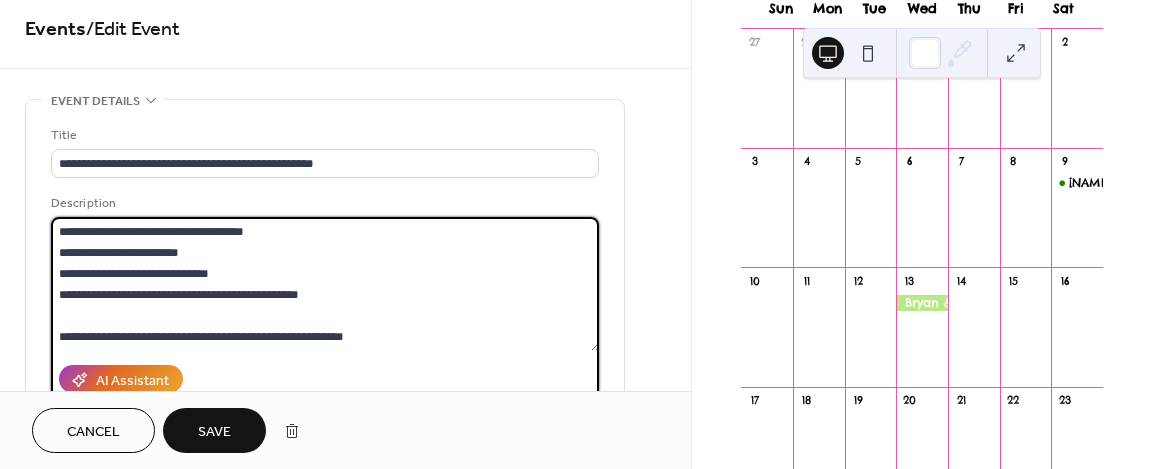 scroll, scrollTop: 20, scrollLeft: 0, axis: vertical 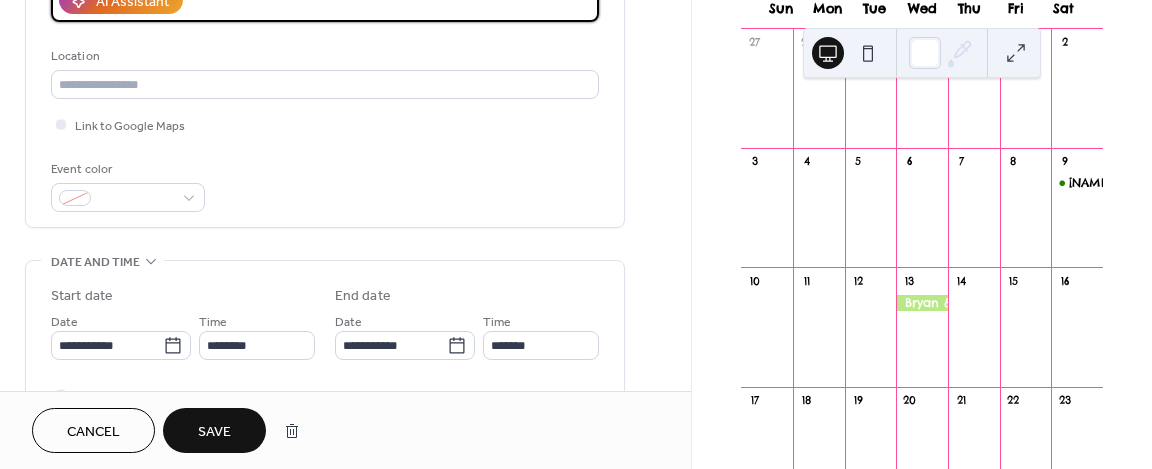 type on "**********" 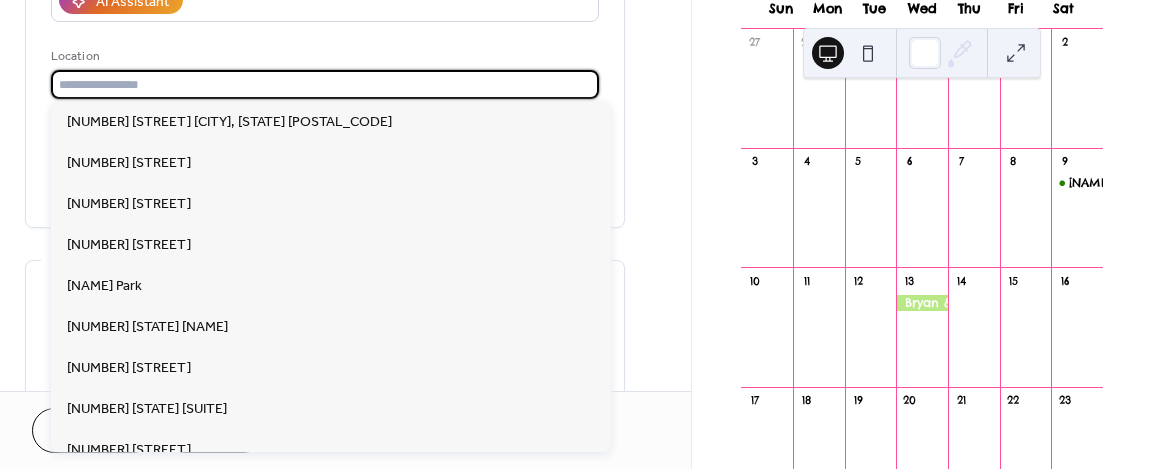 click at bounding box center [325, 84] 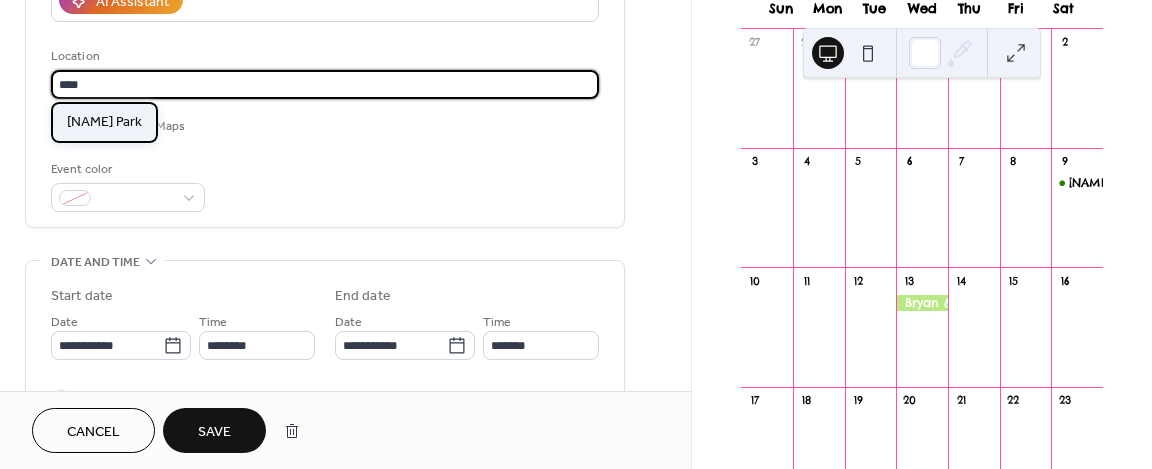 click on "[NAME] Park" at bounding box center [104, 122] 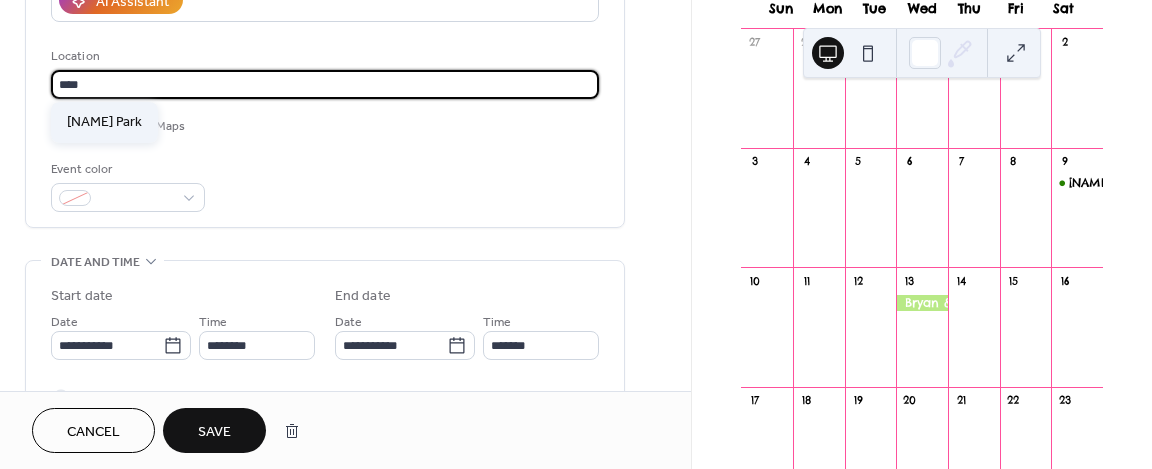 type on "**********" 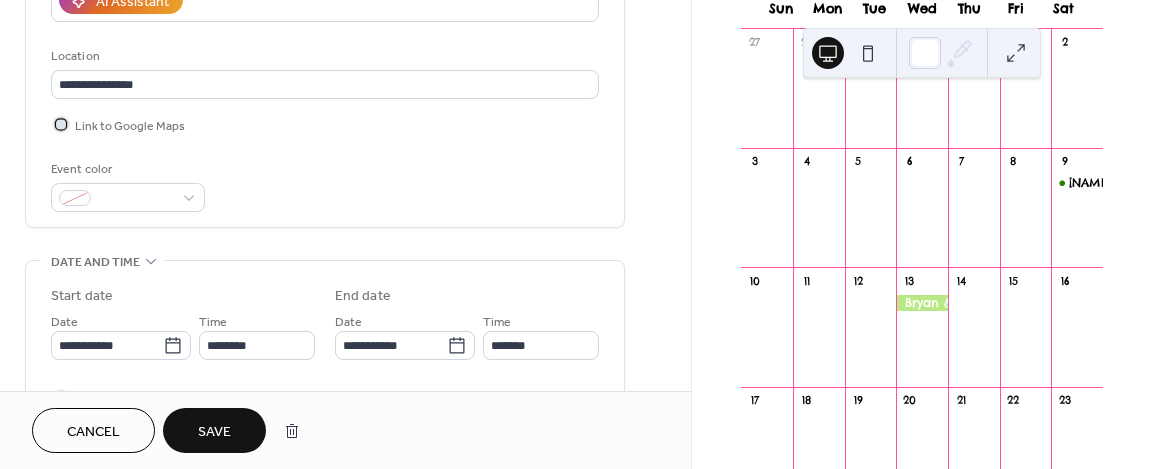 click on "Link to Google Maps" at bounding box center [130, 126] 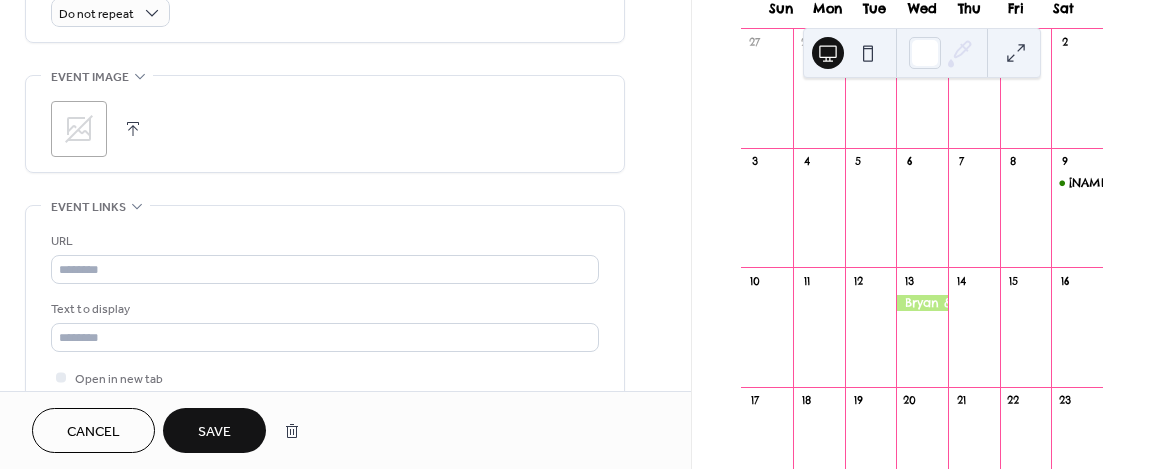 scroll, scrollTop: 959, scrollLeft: 0, axis: vertical 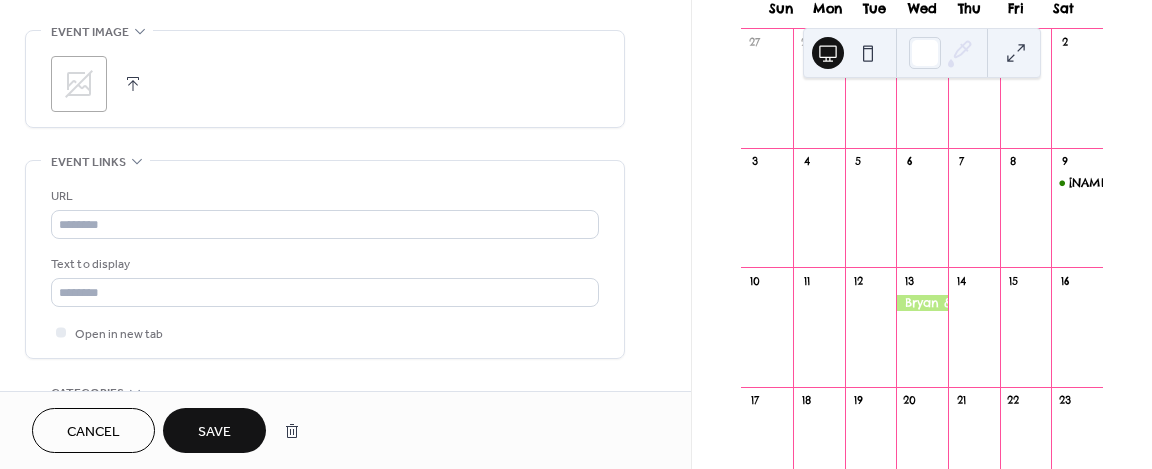 click on "Save" at bounding box center [214, 432] 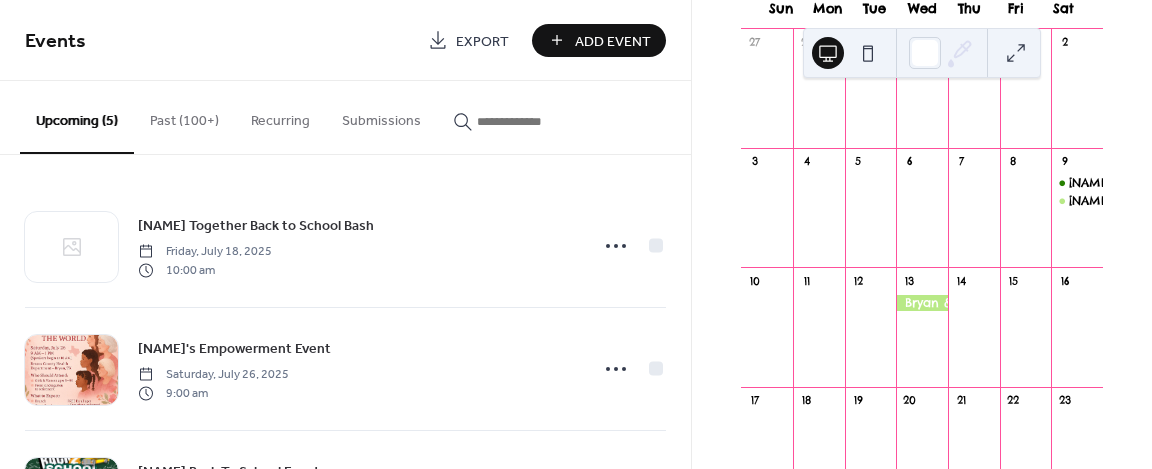 click on "Add Event" at bounding box center [599, 40] 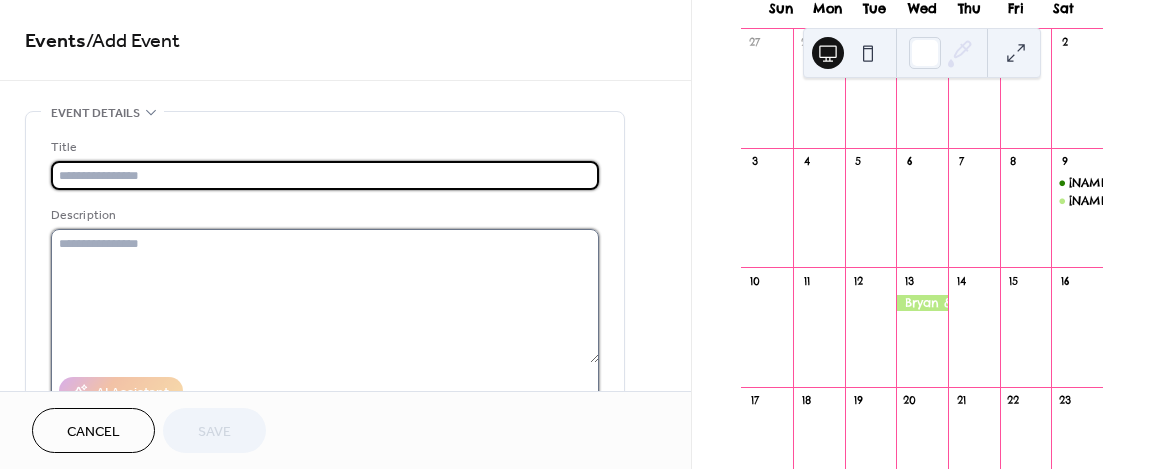 click at bounding box center (325, 296) 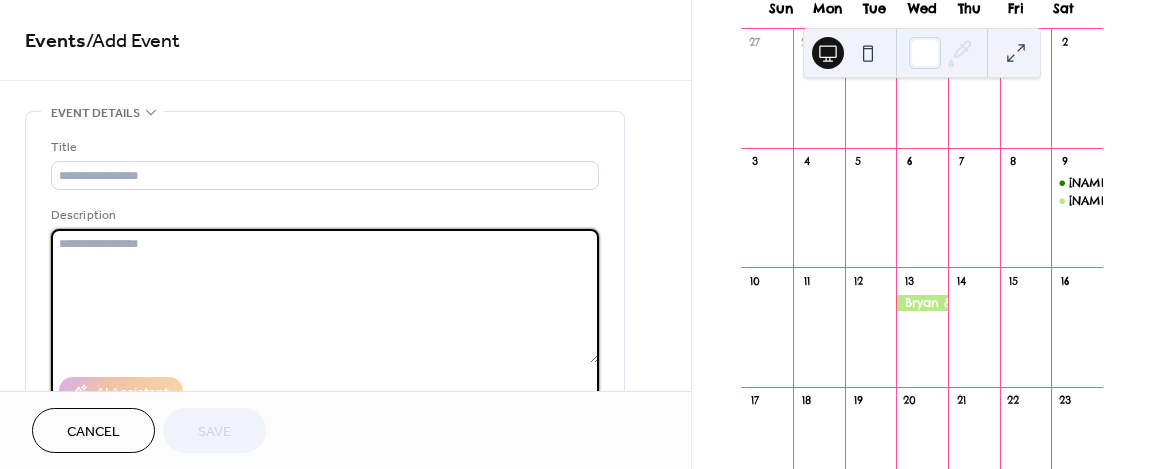 paste on "**********" 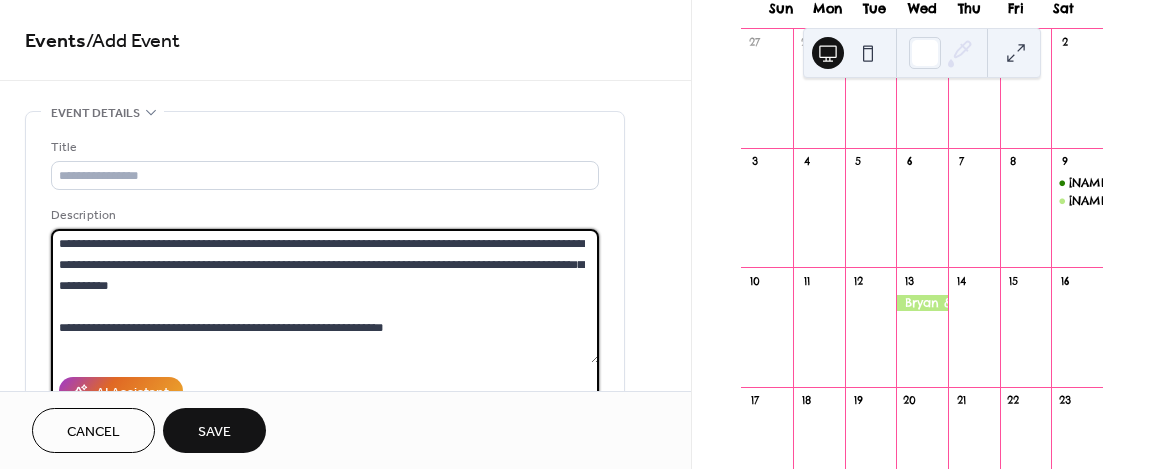 type on "**********" 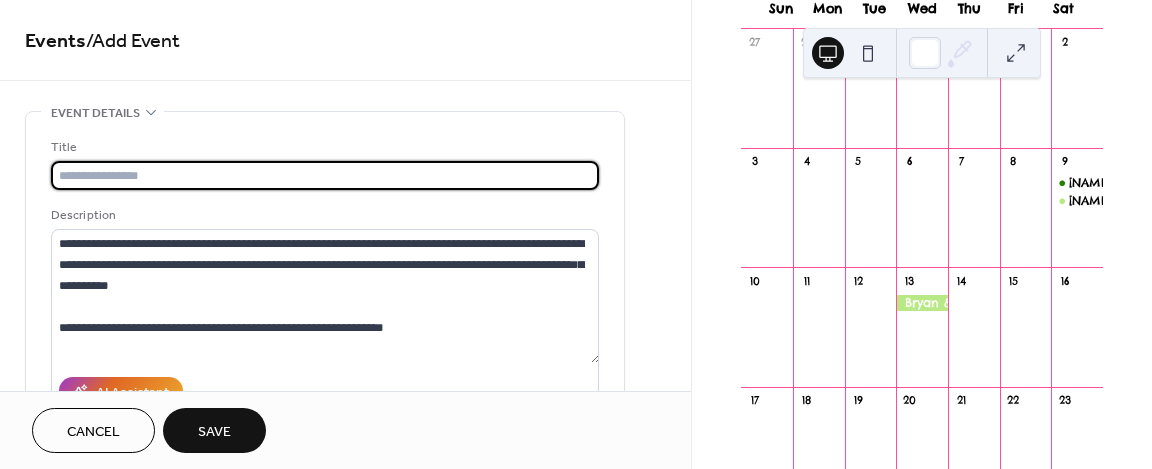 click at bounding box center [325, 175] 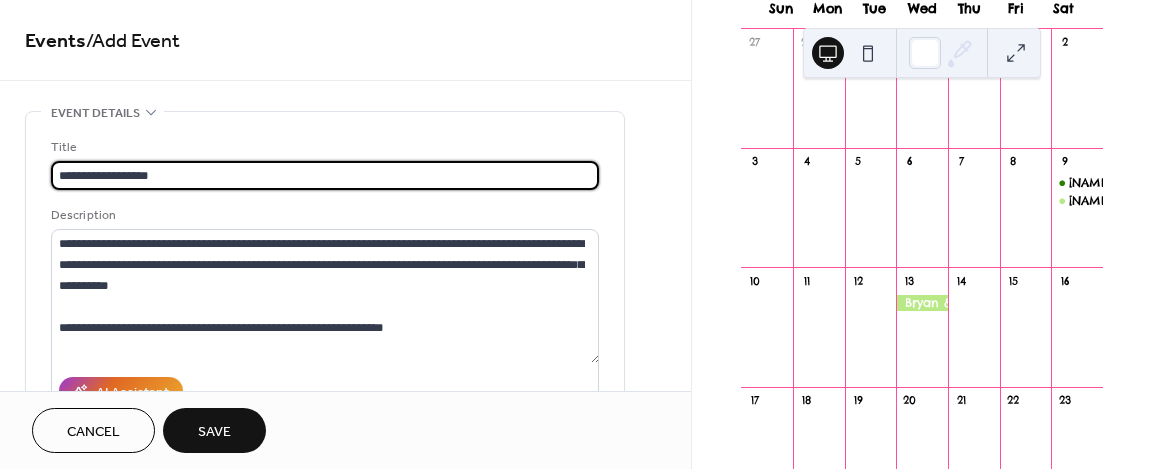 paste on "**********" 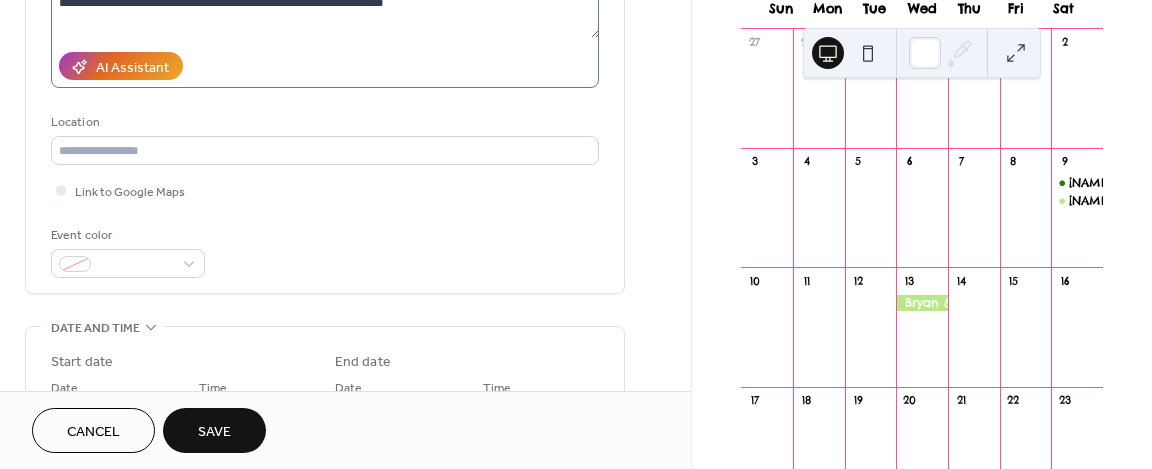 scroll, scrollTop: 334, scrollLeft: 0, axis: vertical 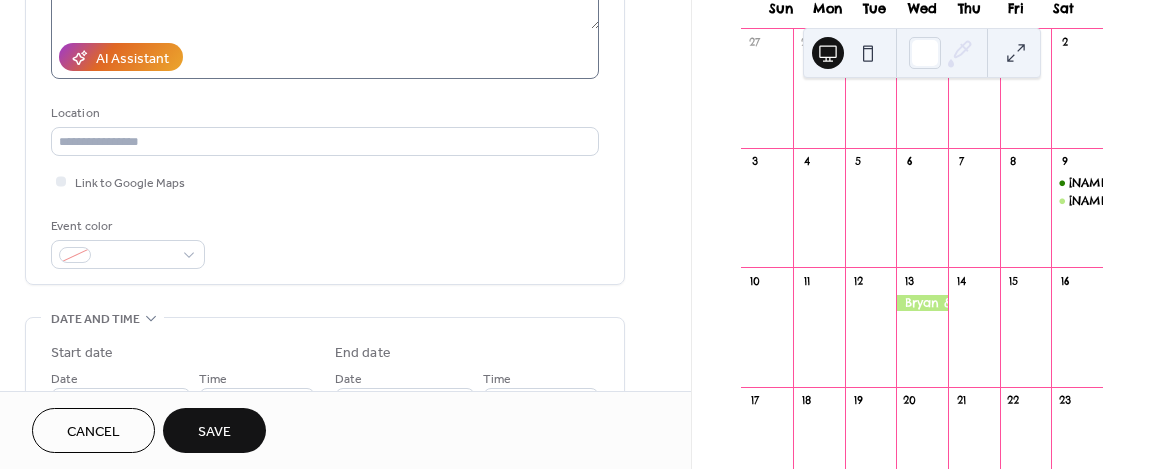 type on "**********" 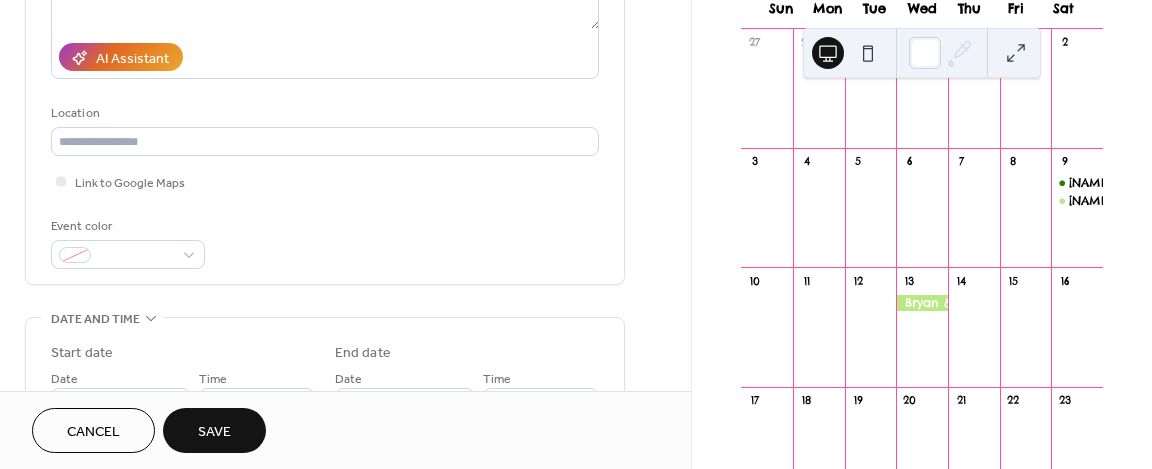 click on "**********" at bounding box center [325, 36] 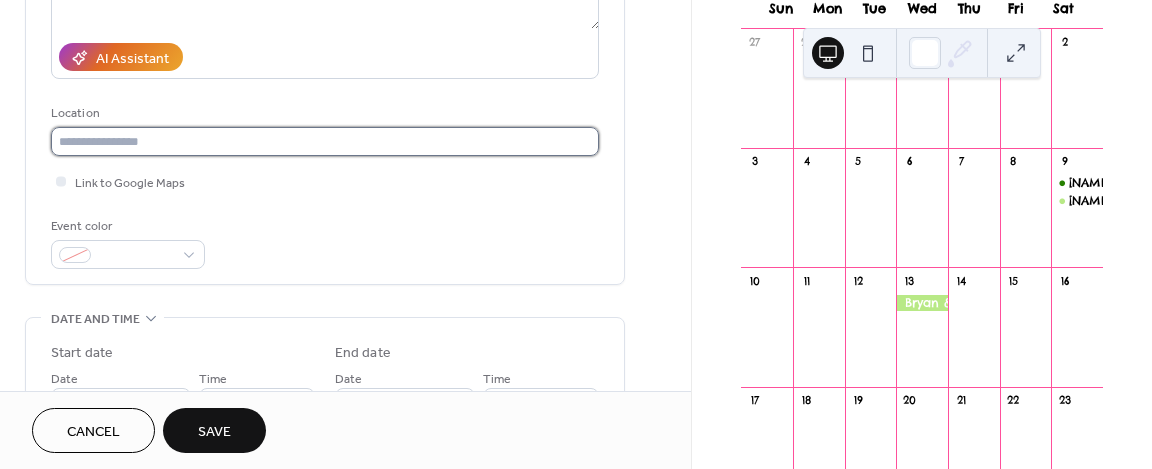 click at bounding box center (325, 141) 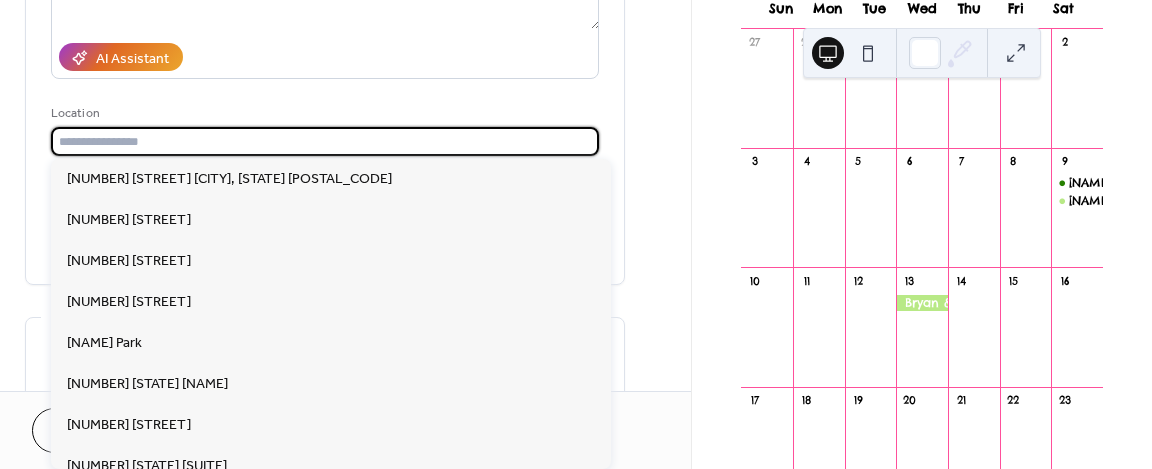 paste on "**********" 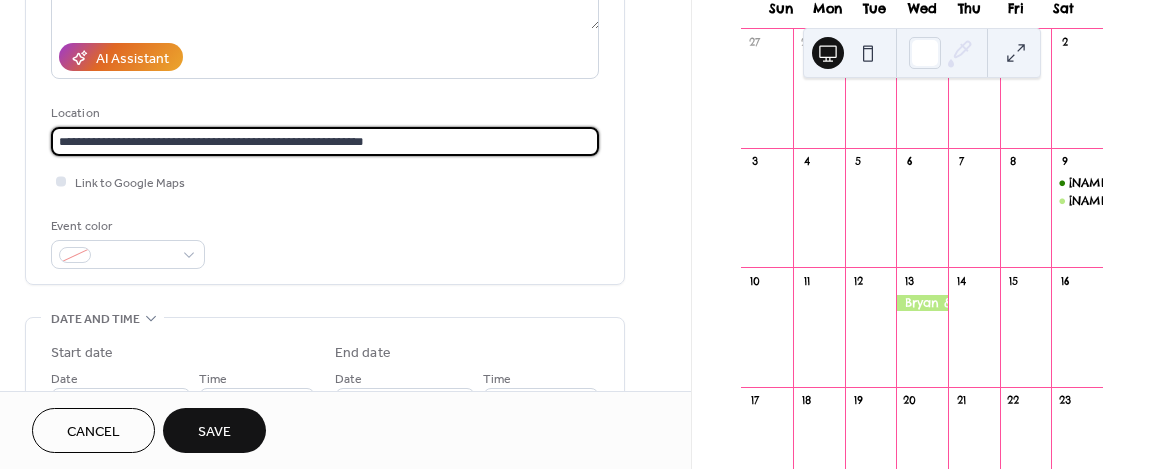 type on "**********" 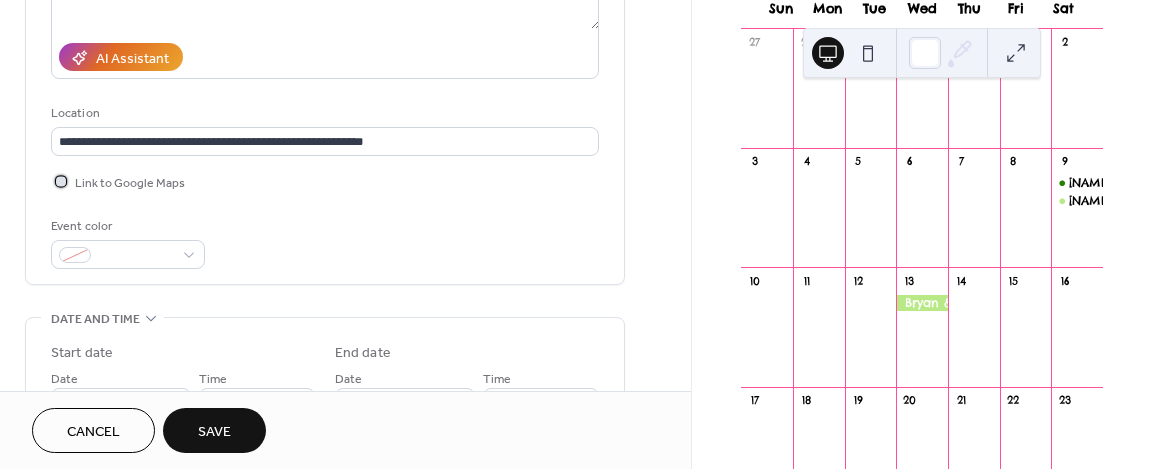 click on "Link to Google Maps" at bounding box center [130, 183] 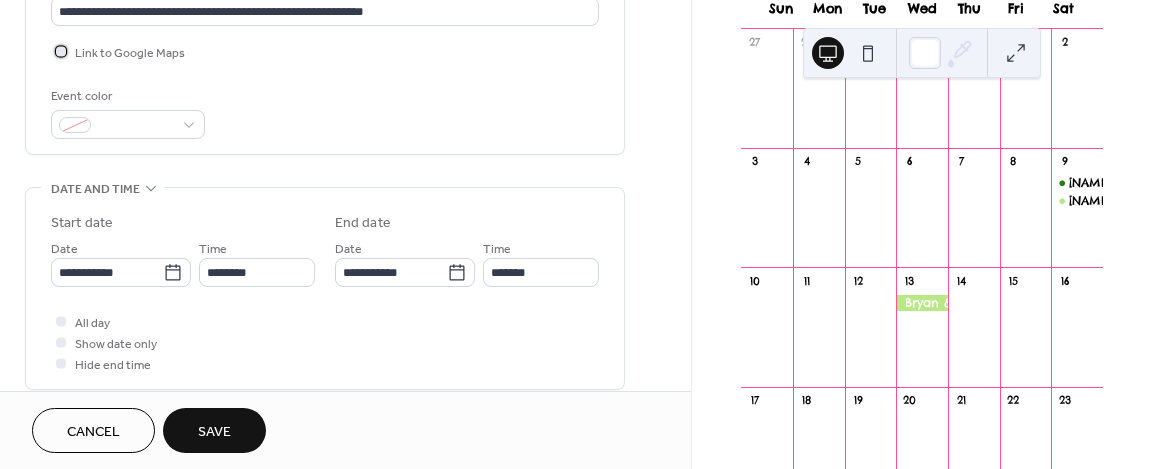 scroll, scrollTop: 465, scrollLeft: 0, axis: vertical 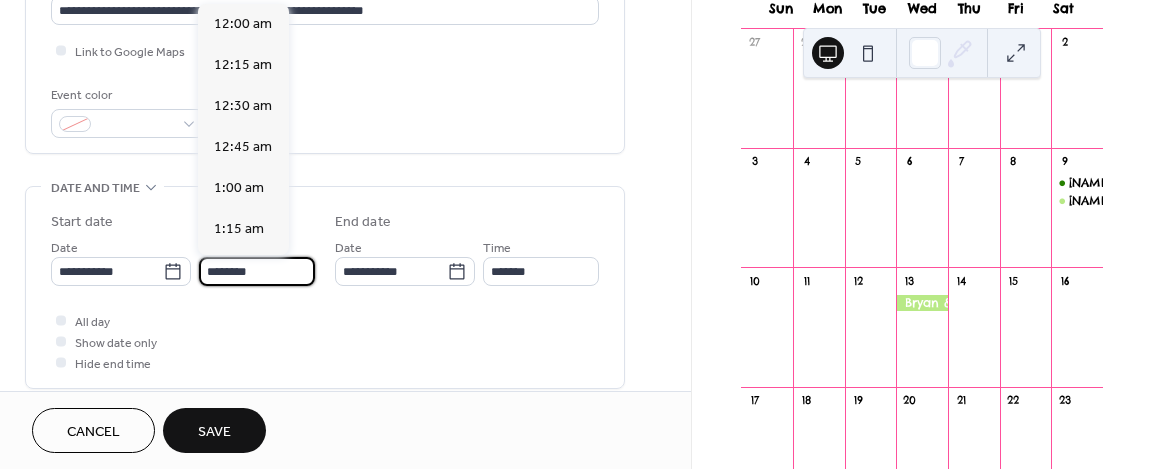 click on "********" at bounding box center [257, 271] 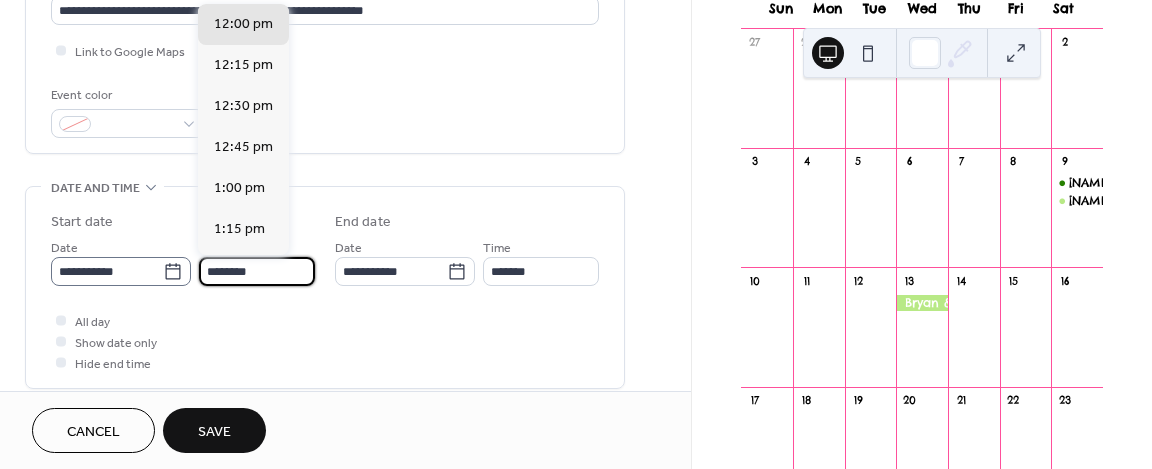 click 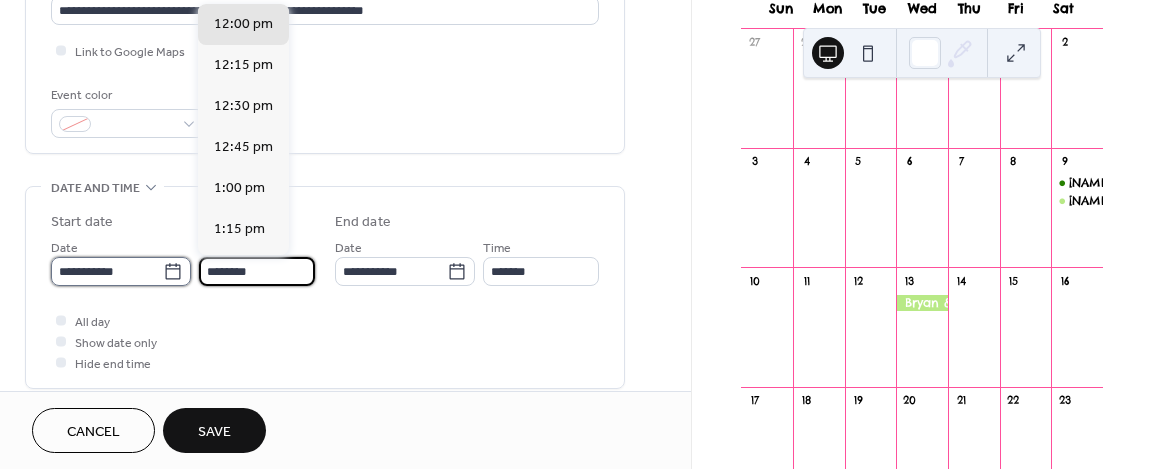 click on "**********" at bounding box center (107, 271) 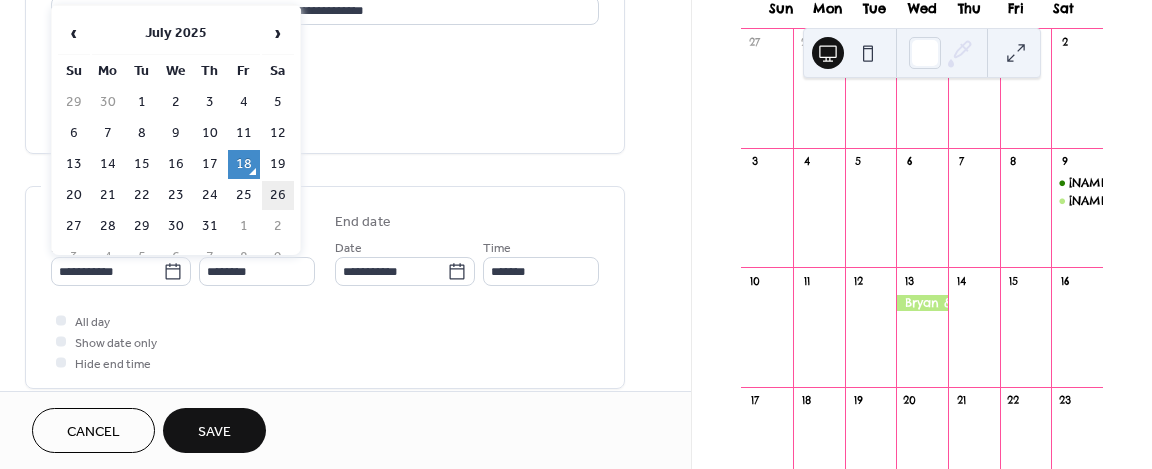 click on "26" at bounding box center [278, 195] 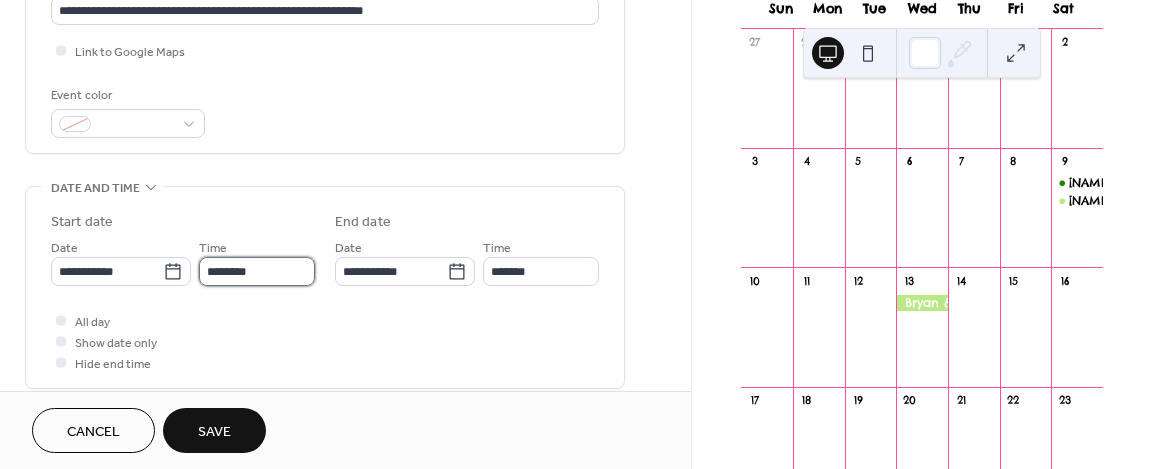 click on "********" at bounding box center [257, 271] 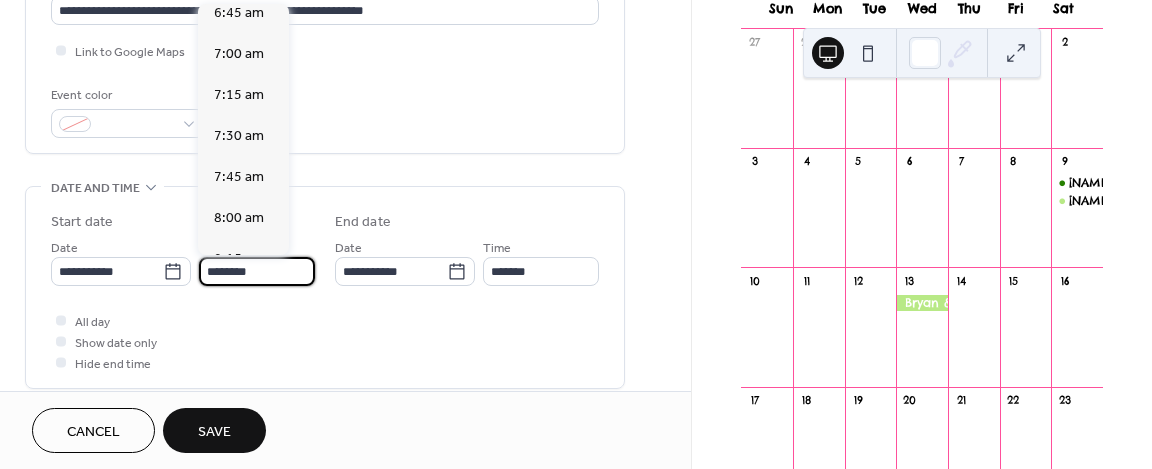 scroll, scrollTop: 1288, scrollLeft: 0, axis: vertical 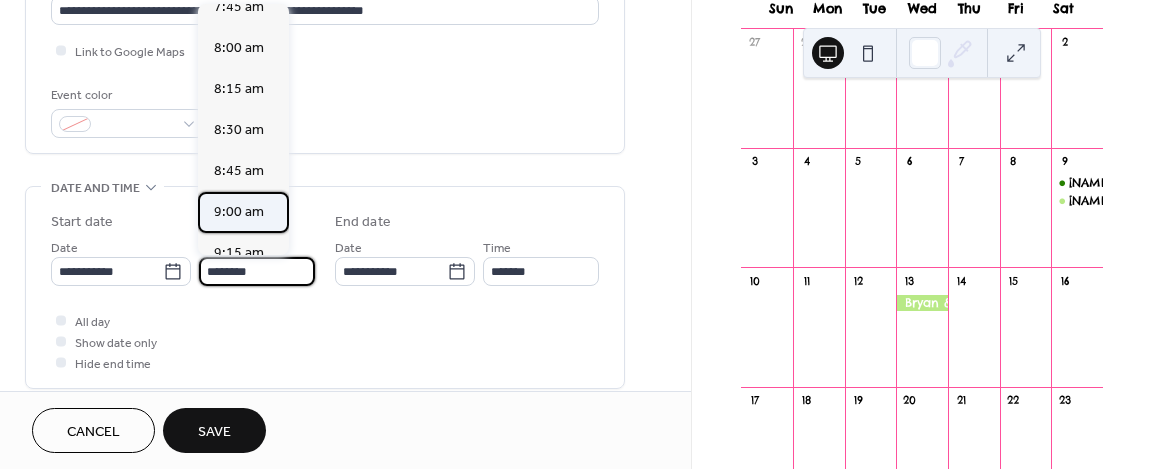 click on "9:00 am" at bounding box center [239, 212] 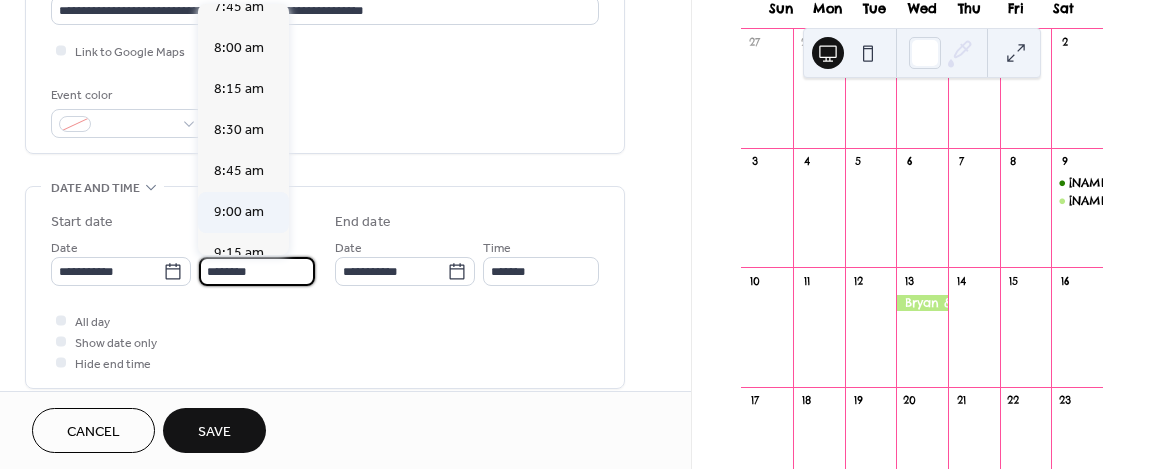 type on "*******" 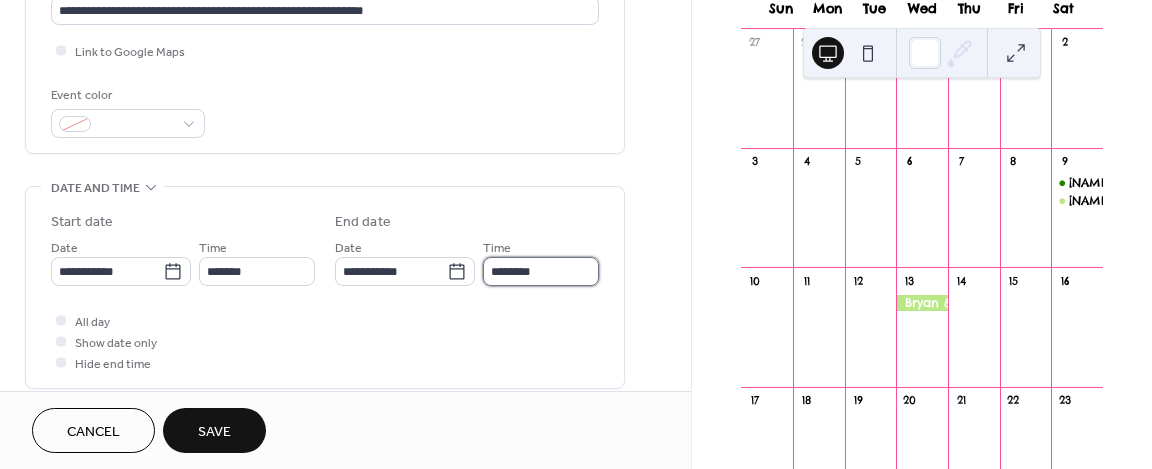 click on "********" at bounding box center [541, 271] 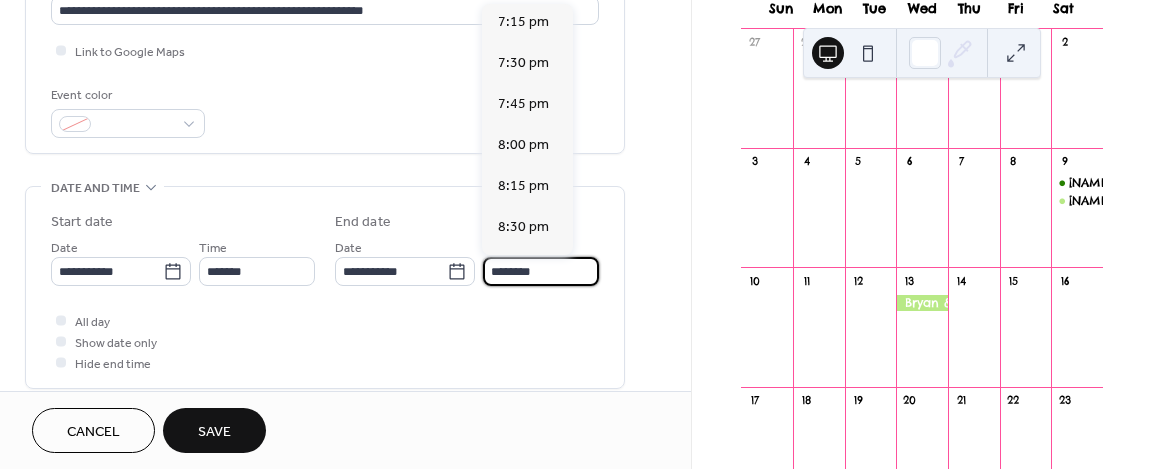 scroll, scrollTop: 1641, scrollLeft: 0, axis: vertical 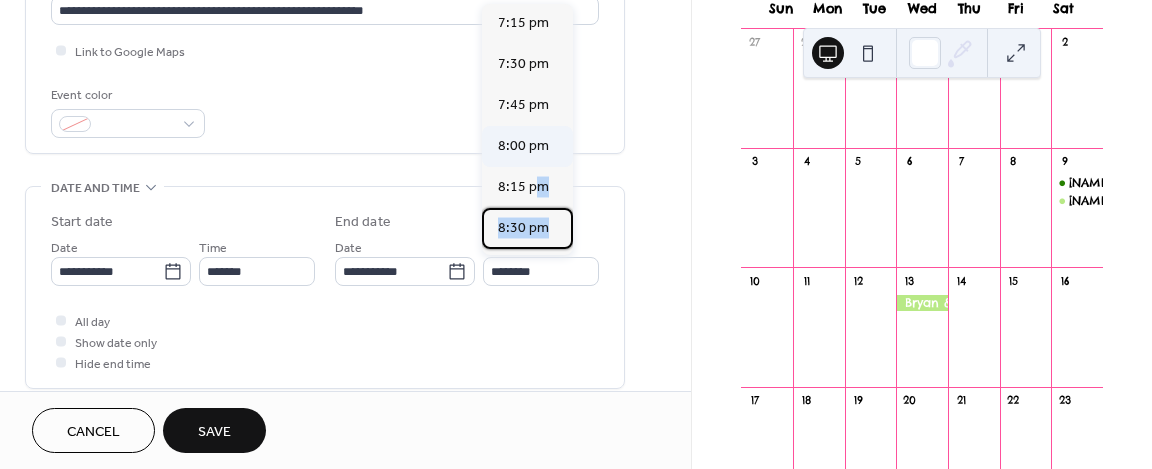 drag, startPoint x: 546, startPoint y: 237, endPoint x: 532, endPoint y: 155, distance: 83.18654 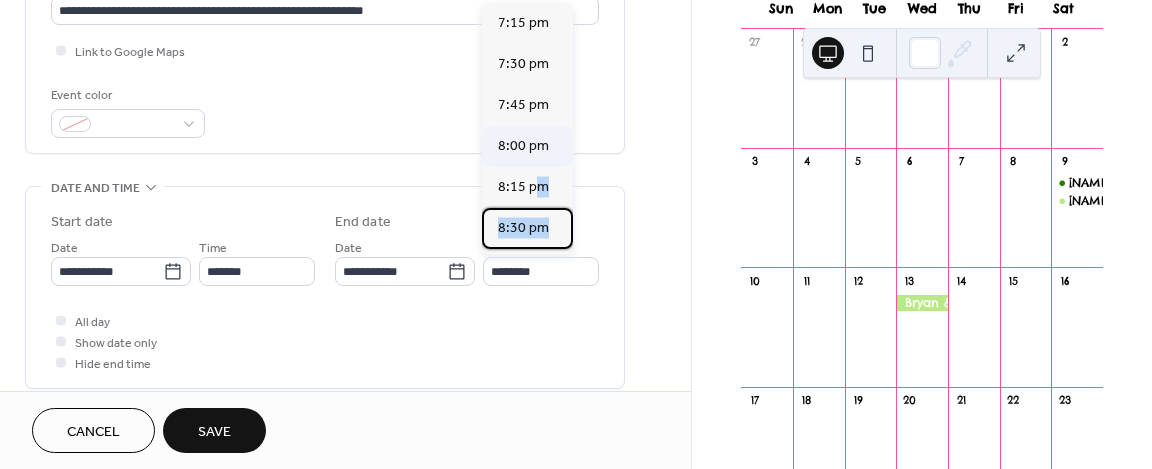 click on "9:15 am 9:30 am 9:45 am 10:00 am 10:15 am 10:30 am 10:45 am 11:00 am 11:15 am 11:30 am 11:45 am 12:00 pm 12:15 pm 12:30 pm 12:45 pm 1:00 pm 1:15 pm 1:30 pm 1:45 pm 2:00 pm 2:15 pm 2:30 pm 2:45 pm 3:00 pm 3:15 pm 3:30 pm 3:45 pm 4:00 pm 4:15 pm 4:30 pm 4:45 pm 5:00 pm 5:15 pm 5:30 pm 5:45 pm 6:00 pm 6:15 pm 6:30 pm 6:45 pm 7:00 pm 7:15 pm 7:30 pm 7:45 pm 8:00 pm 8:15 pm 8:30 pm 8:45 pm 9:00 pm 9:15 pm 9:30 pm 9:45 pm 10:00 pm 10:15 pm 10:30 pm 10:45 pm 11:00 pm 11:15 pm 11:30 pm 11:45 pm" at bounding box center (527, 129) 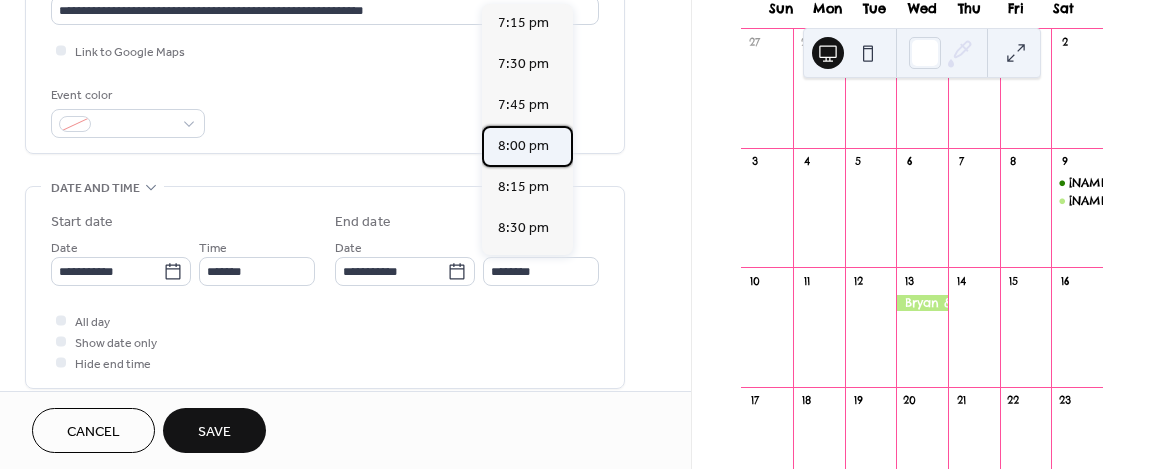 click on "8:00 pm" at bounding box center (523, 146) 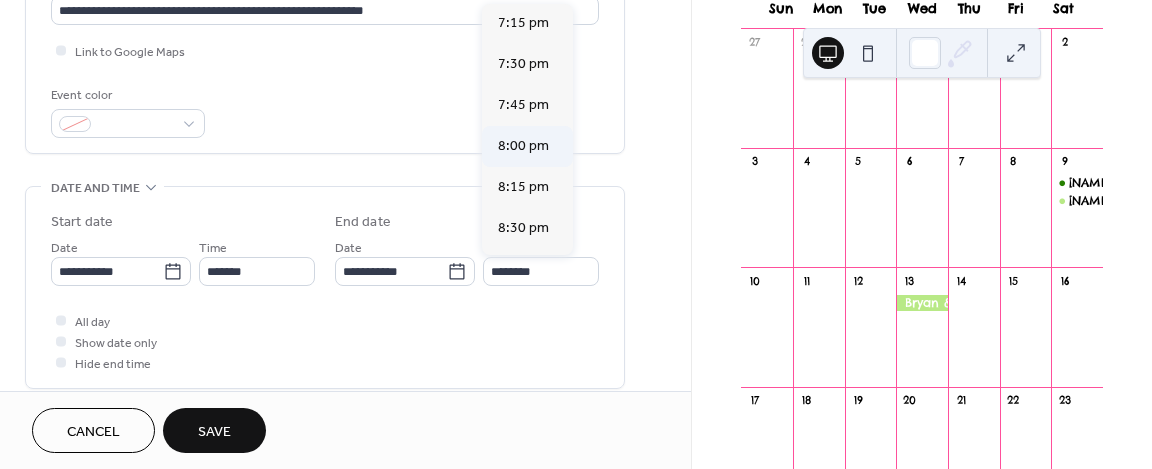 type on "*******" 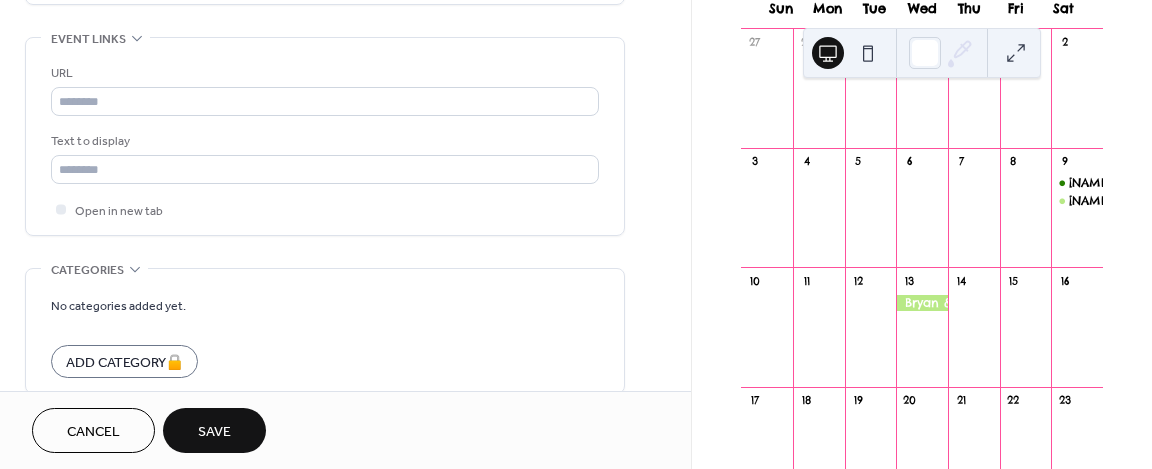 scroll, scrollTop: 1084, scrollLeft: 0, axis: vertical 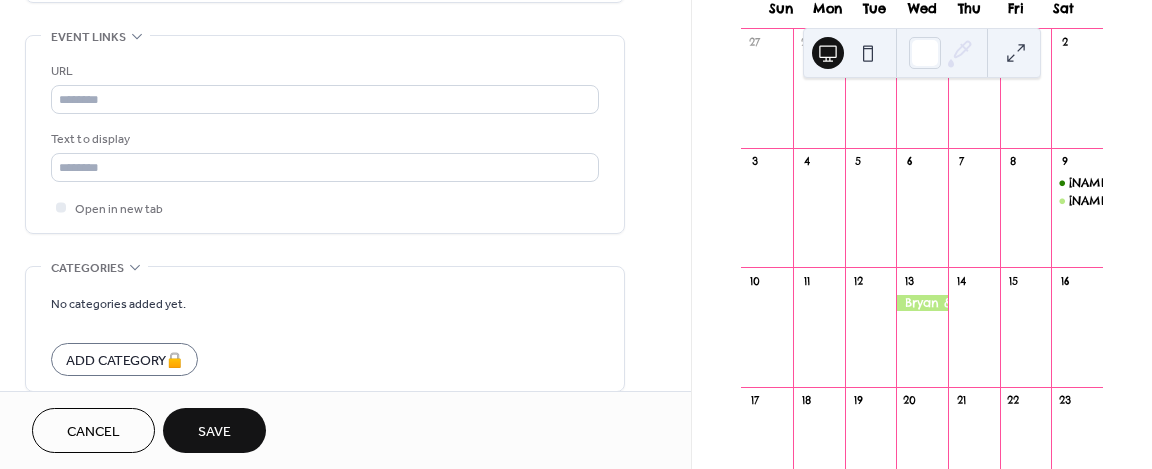 click on "Save" at bounding box center [214, 432] 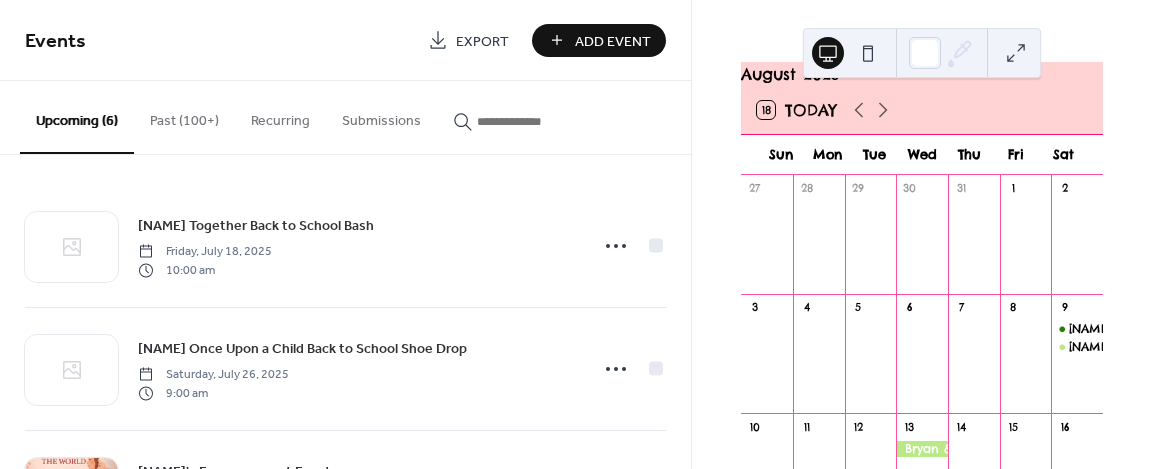scroll, scrollTop: 0, scrollLeft: 0, axis: both 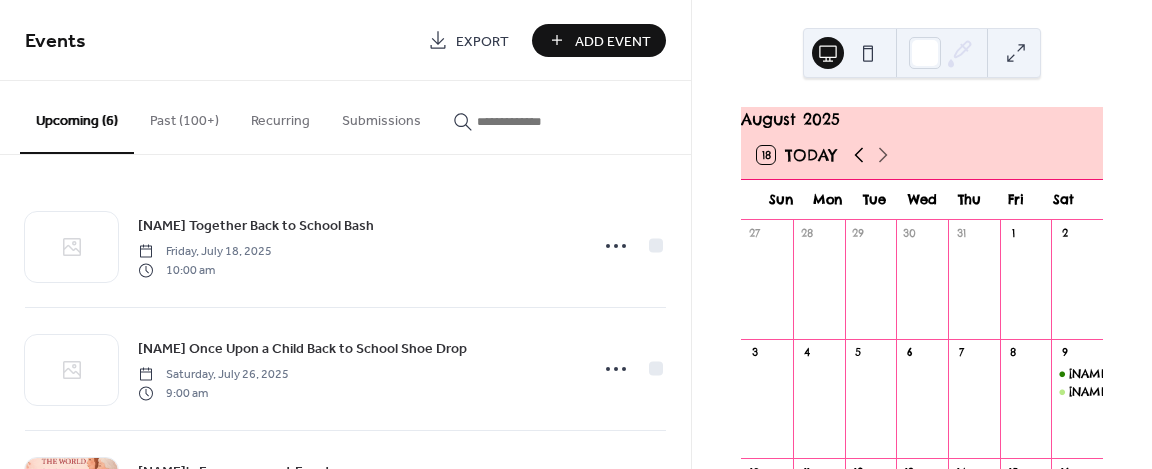click 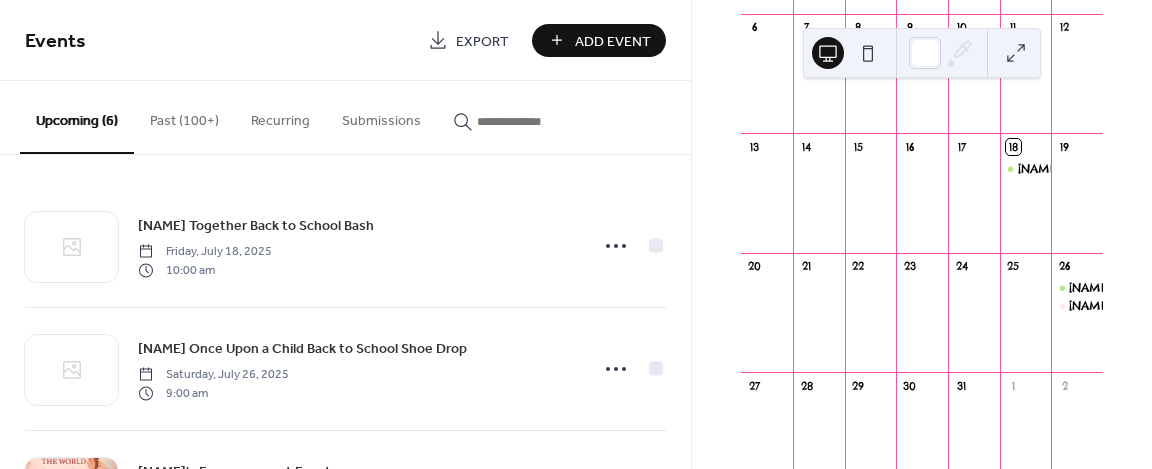 scroll, scrollTop: 326, scrollLeft: 0, axis: vertical 